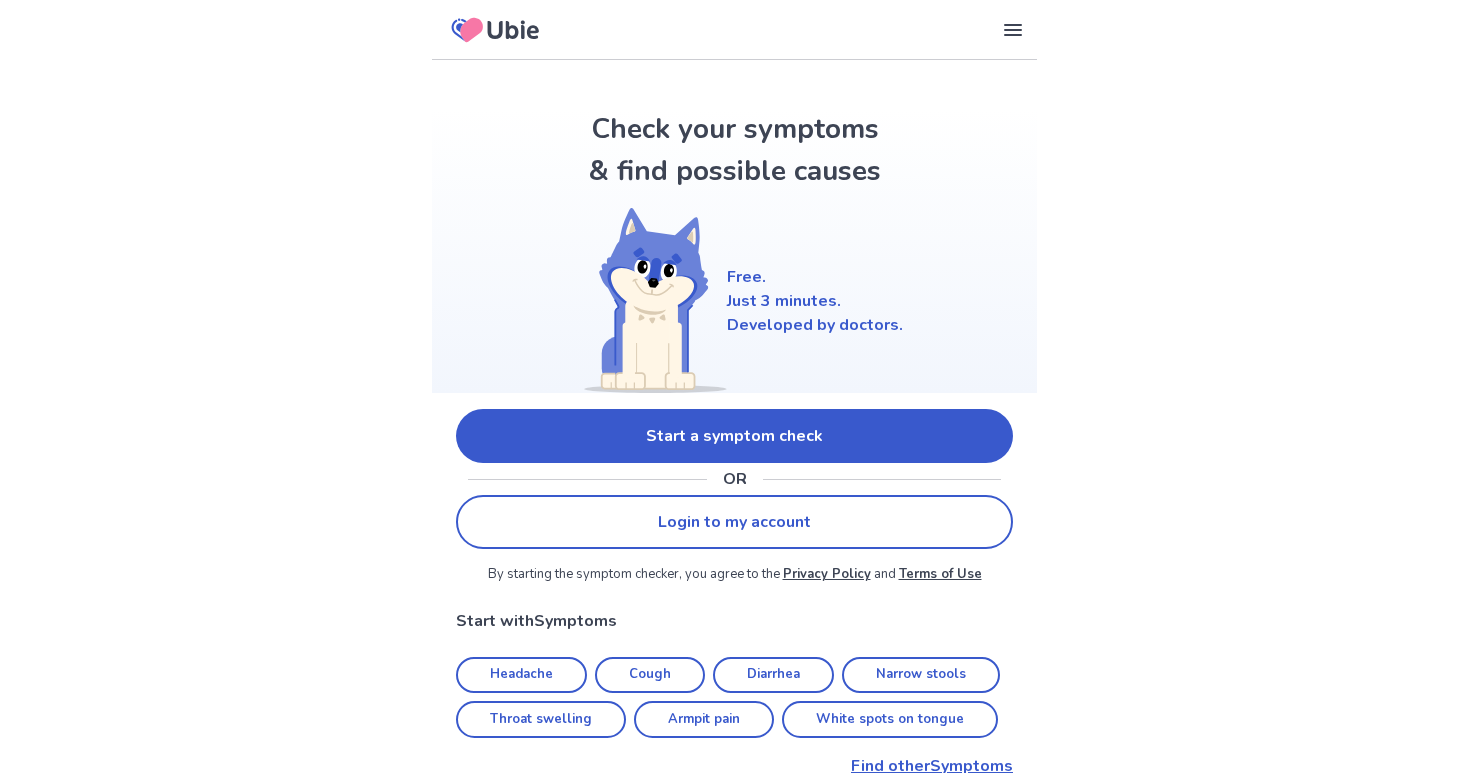 scroll, scrollTop: 0, scrollLeft: 0, axis: both 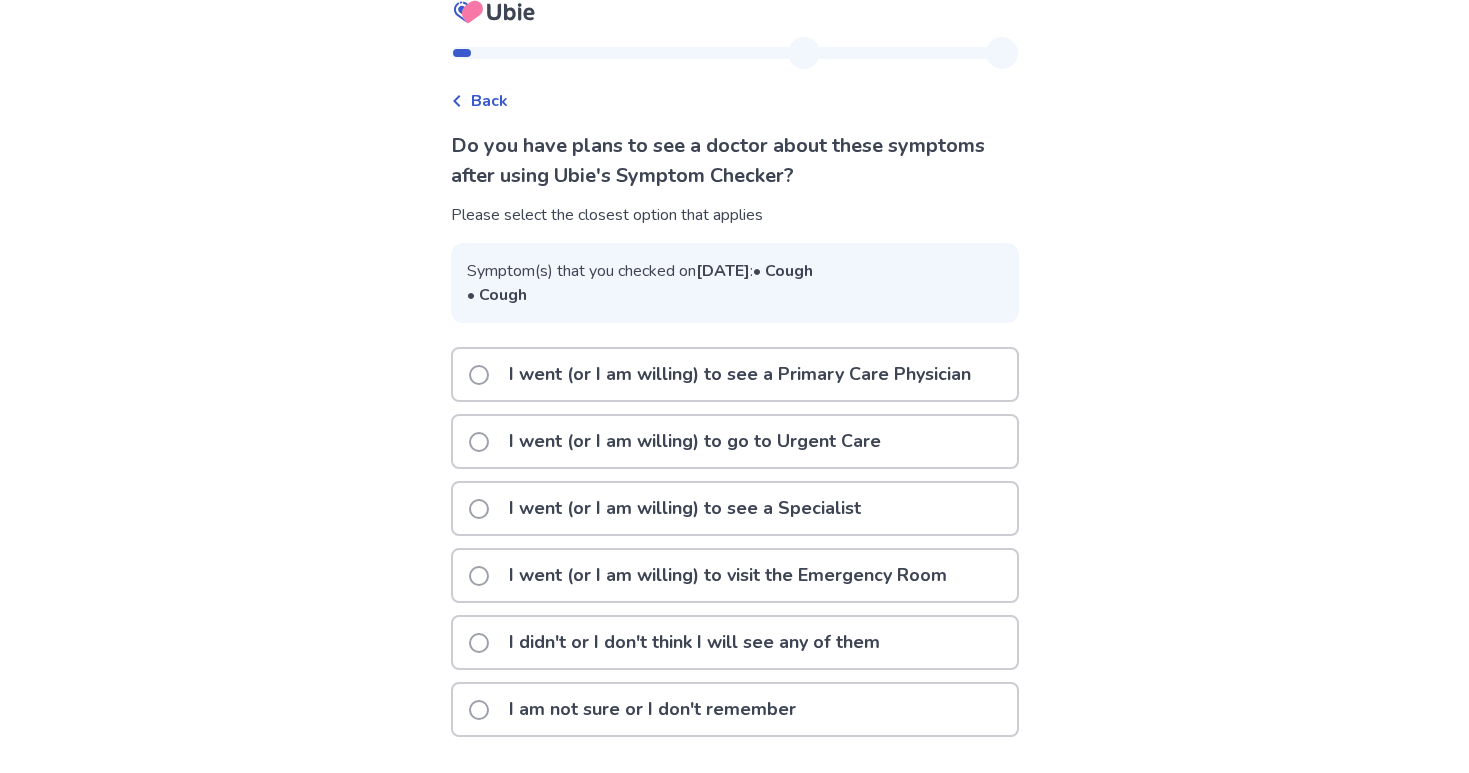 click on "I didn't or I don't think I will see any of them" at bounding box center (694, 642) 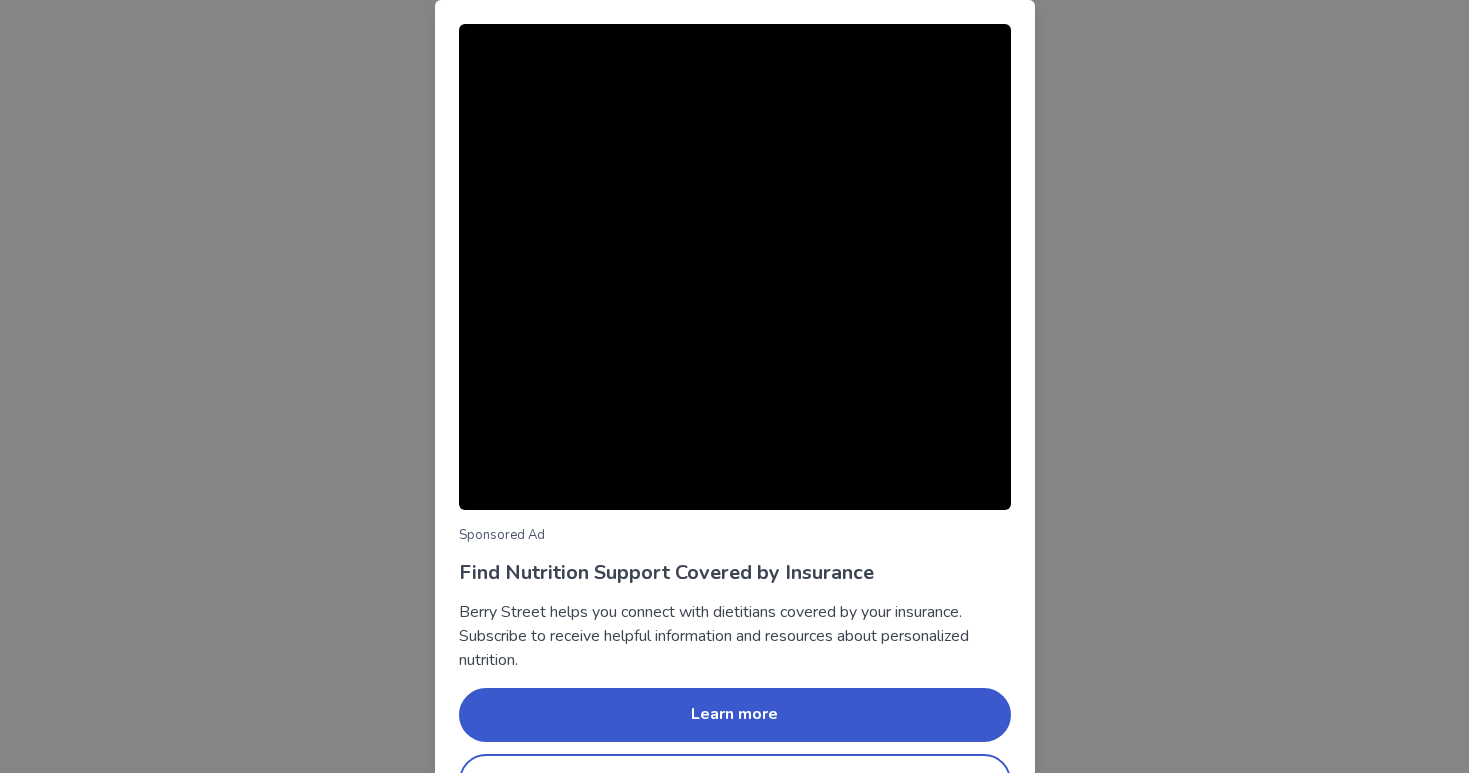 scroll, scrollTop: 58, scrollLeft: 0, axis: vertical 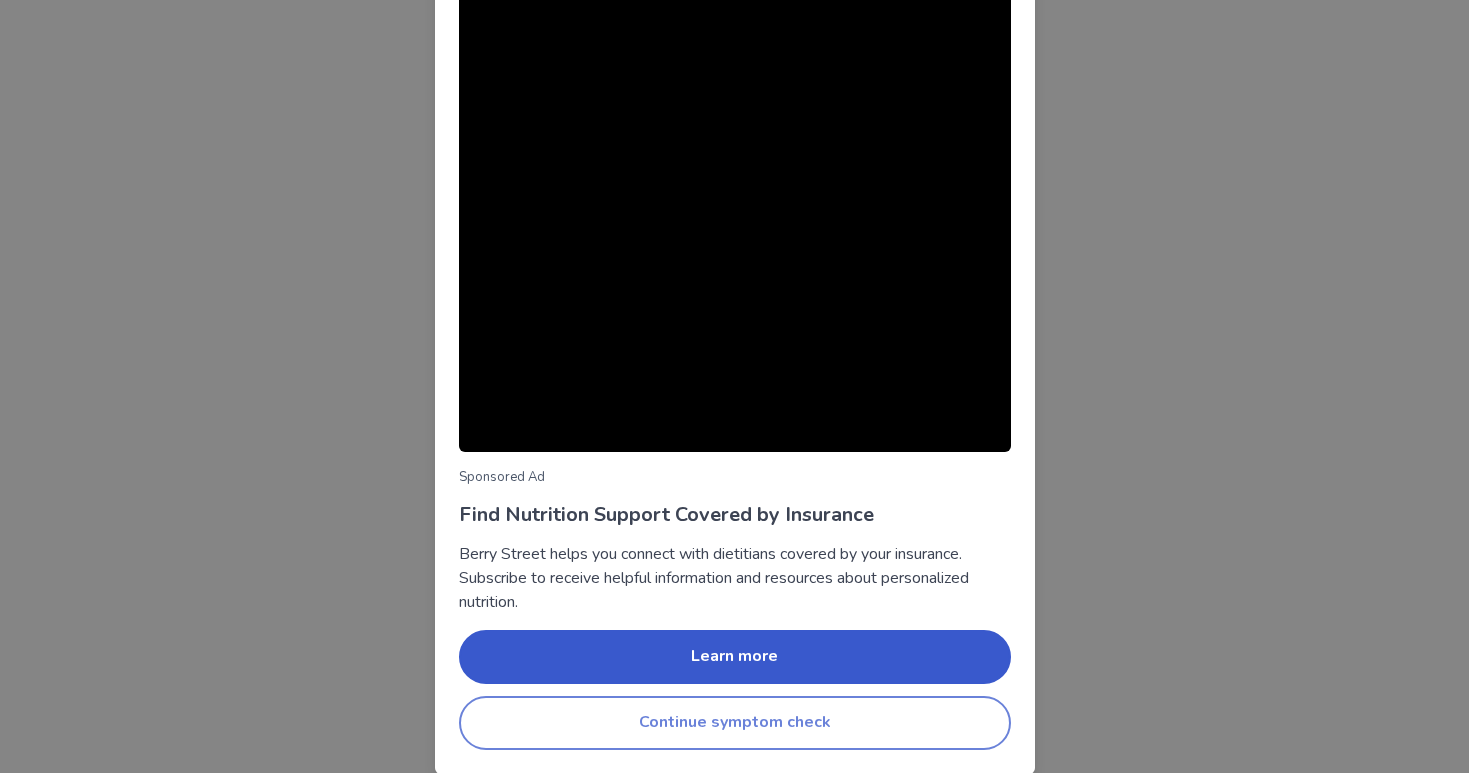 click on "Continue symptom check" at bounding box center [735, 723] 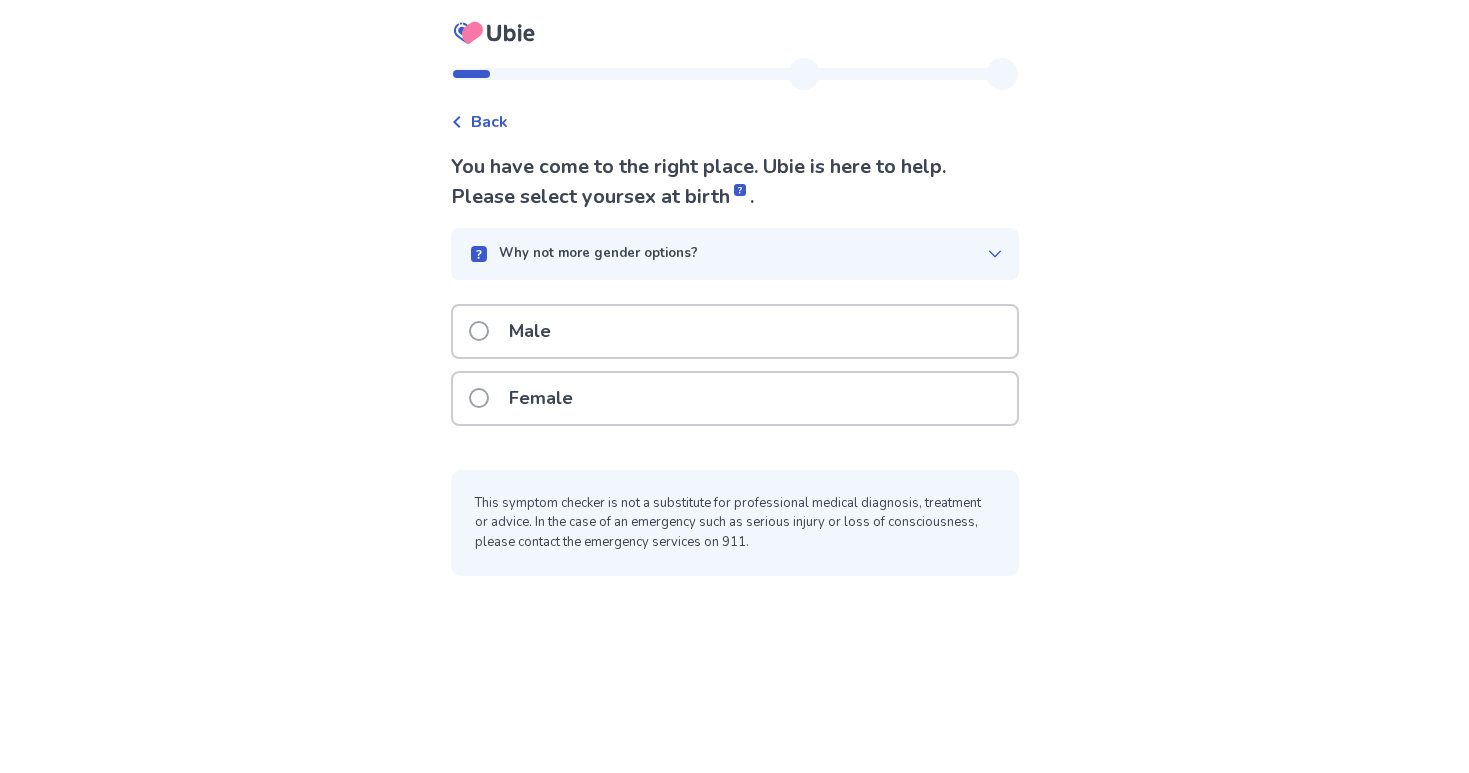 click on "Female" at bounding box center (735, 398) 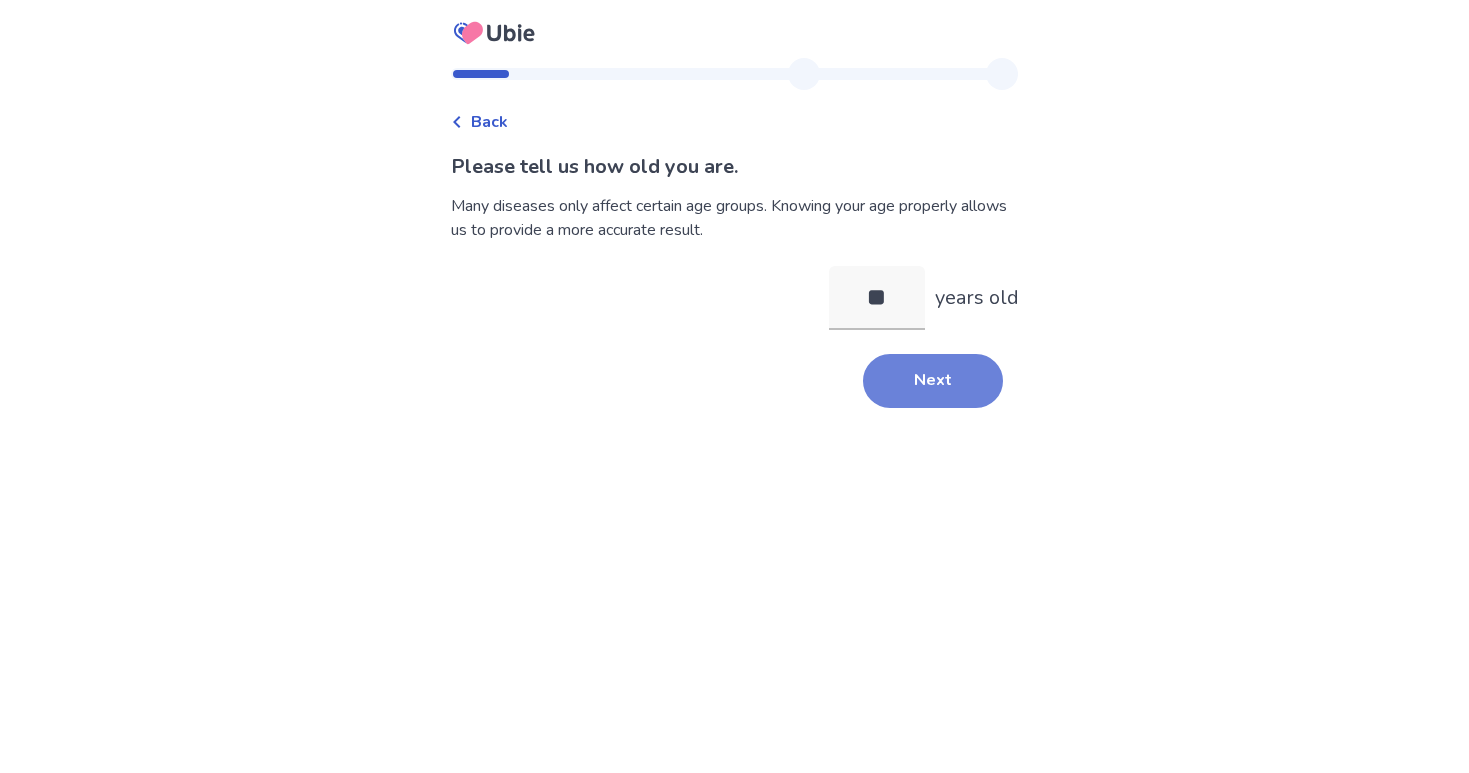 type on "**" 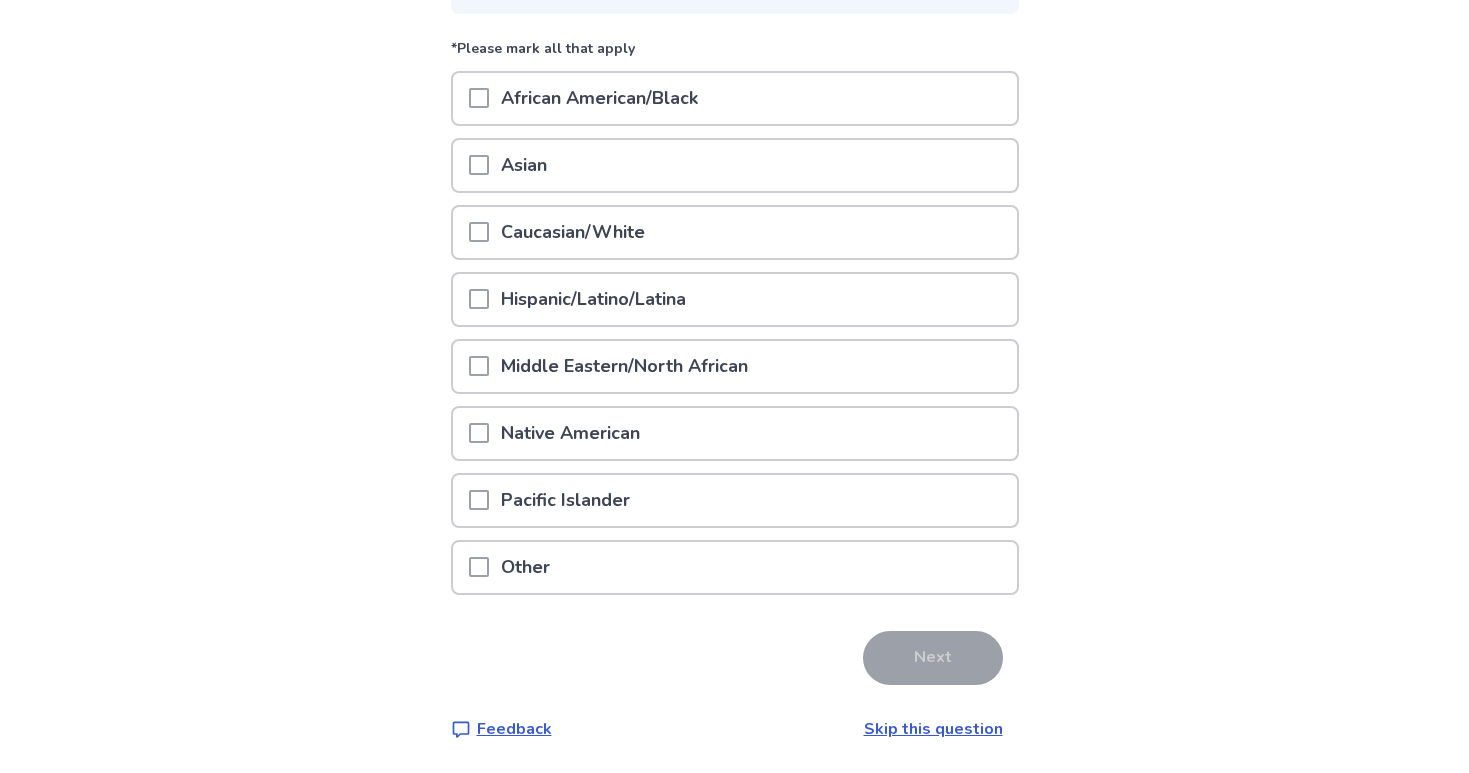 scroll, scrollTop: 235, scrollLeft: 0, axis: vertical 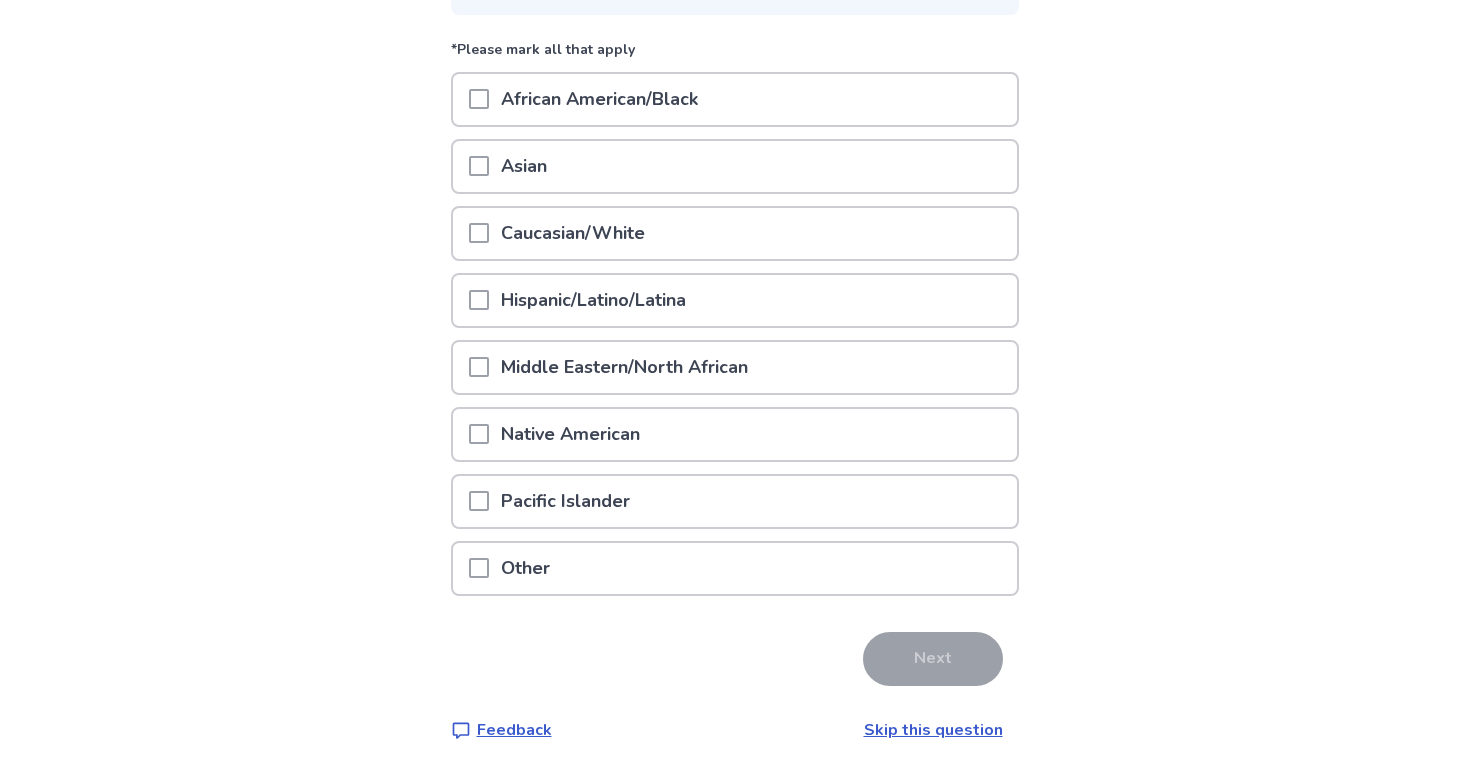 click on "Caucasian/White" at bounding box center (573, 233) 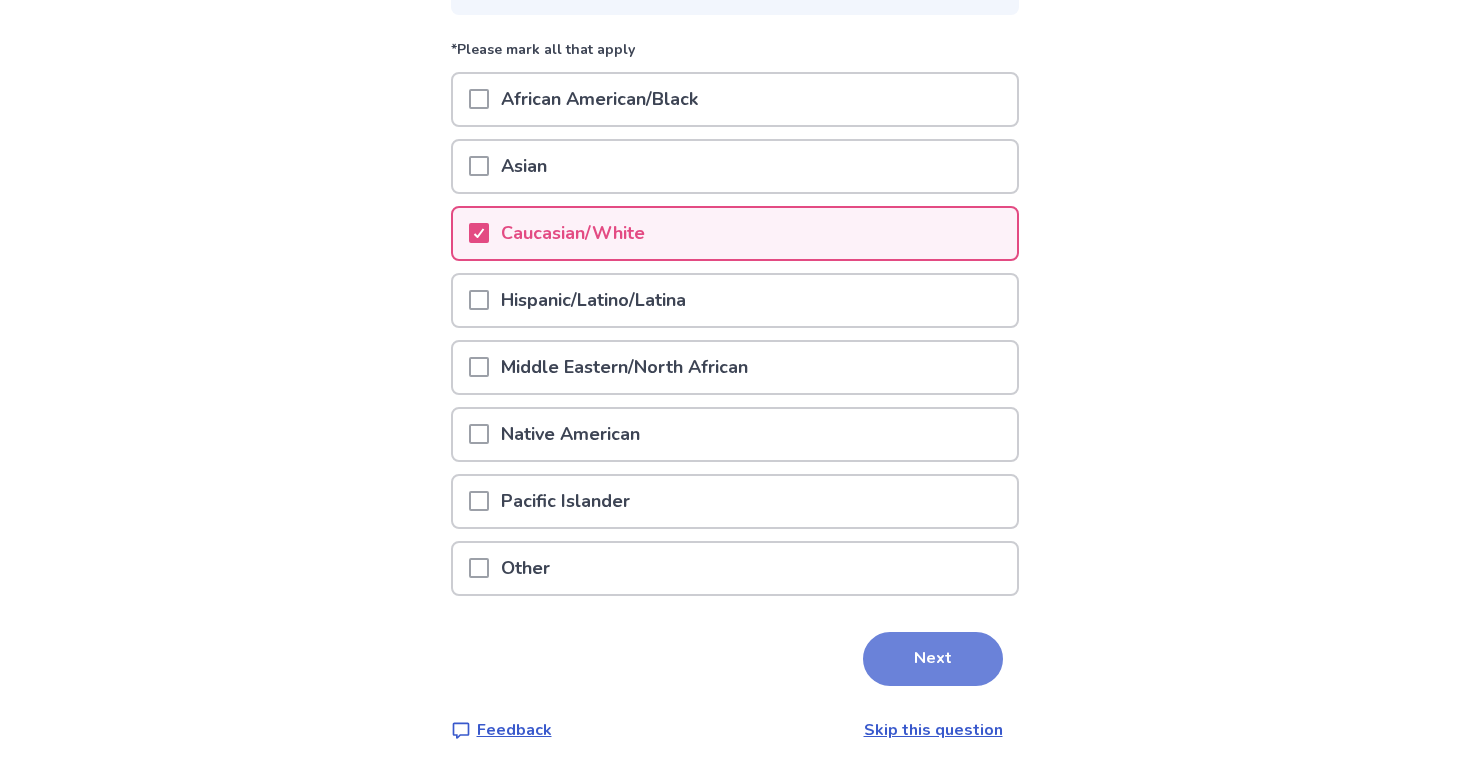click on "Next" at bounding box center [933, 659] 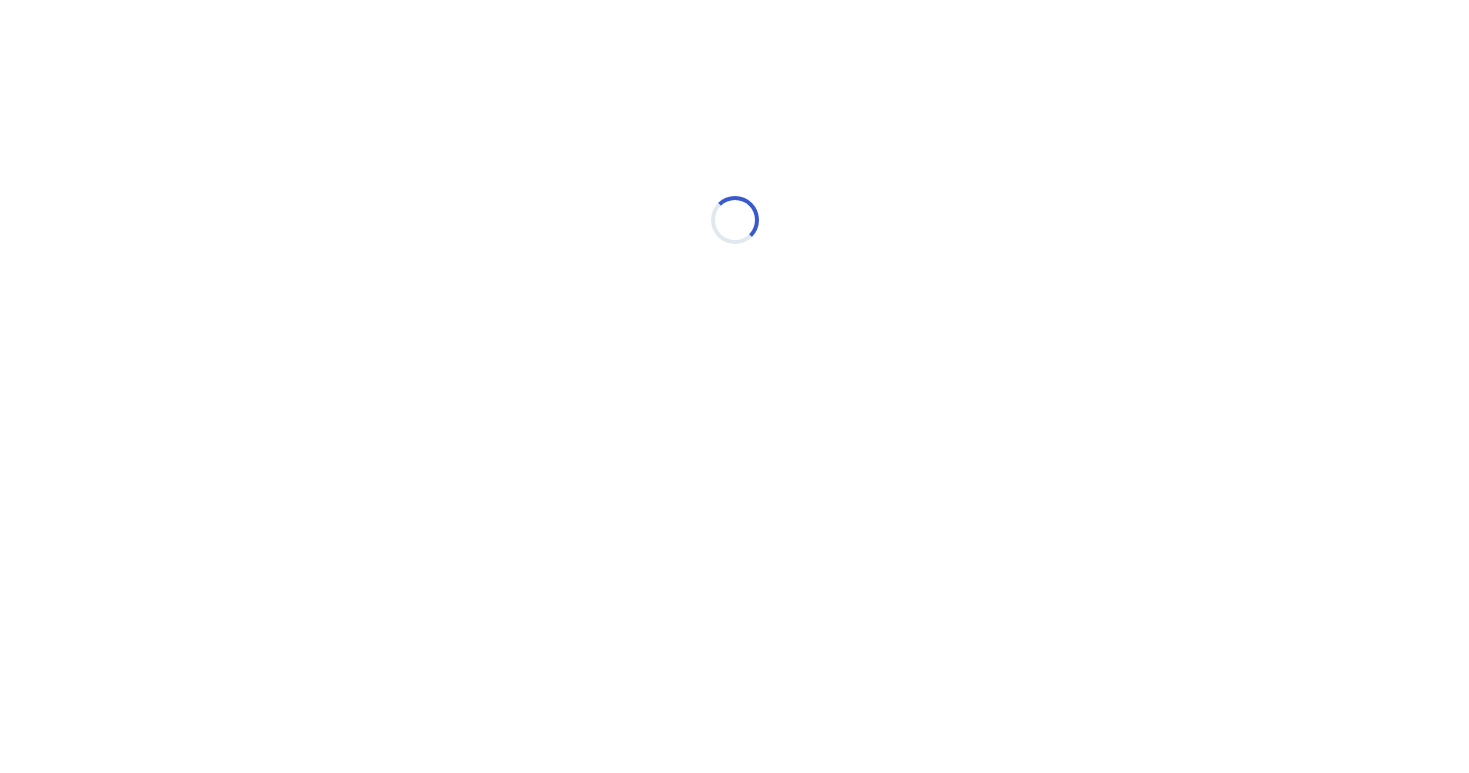scroll, scrollTop: 0, scrollLeft: 0, axis: both 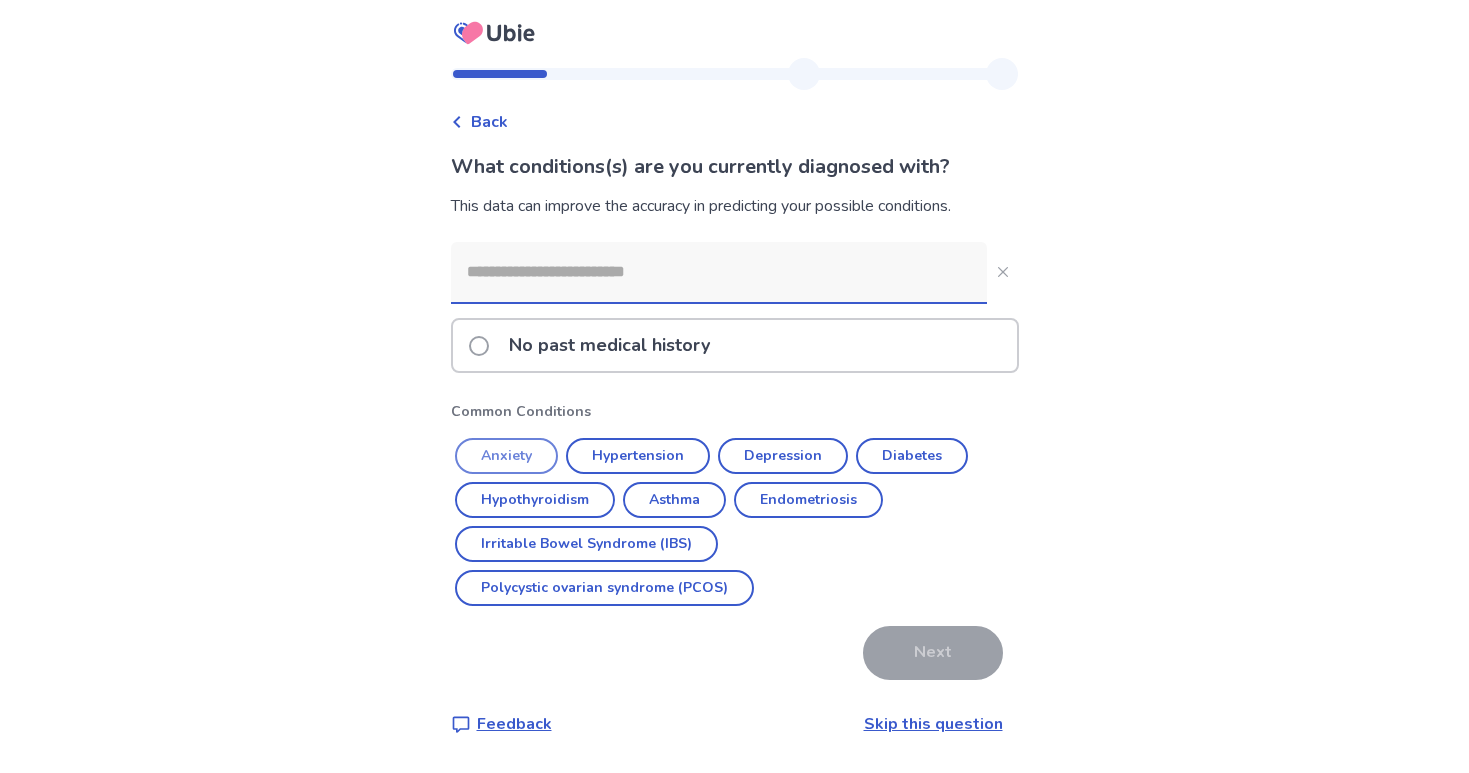 click on "Anxiety" at bounding box center (506, 456) 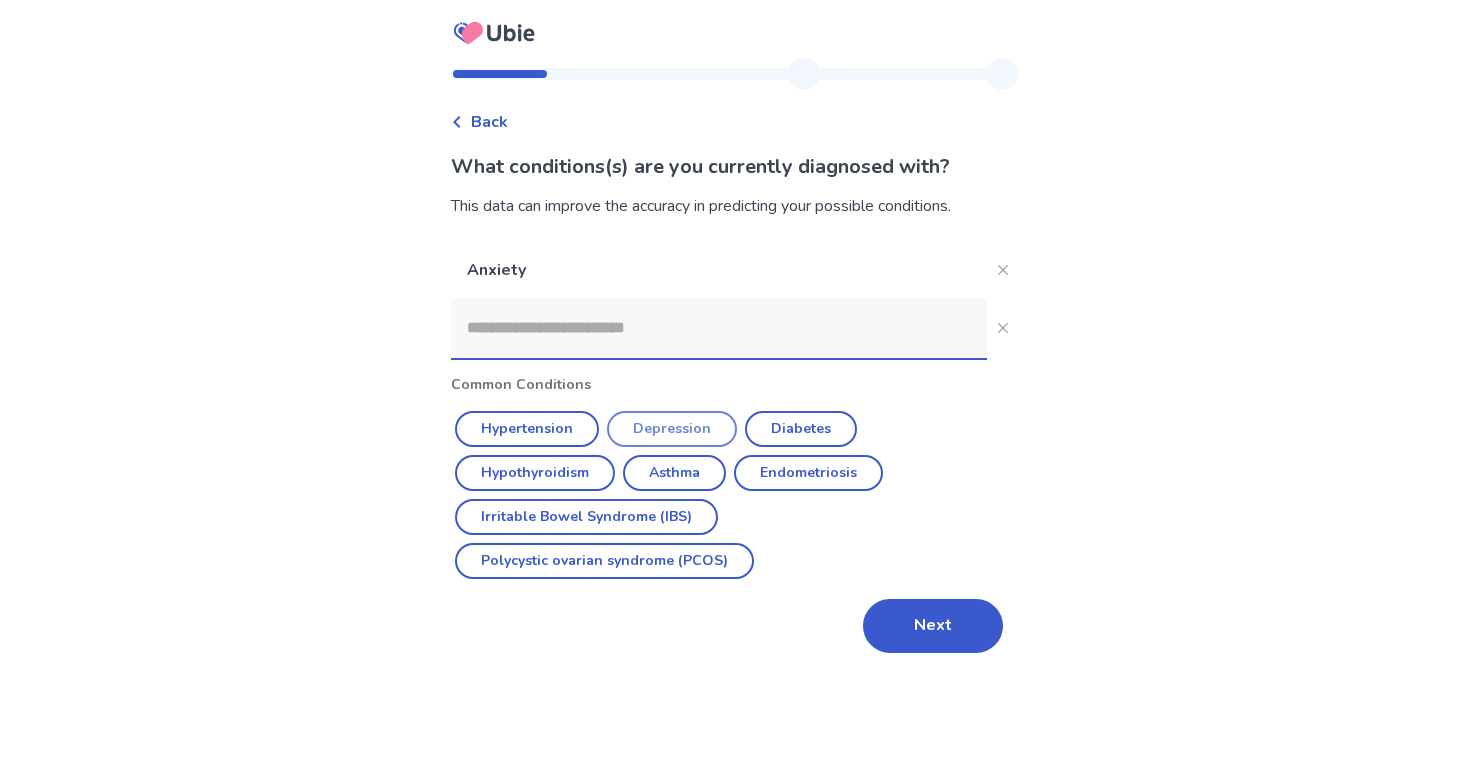 click on "Depression" at bounding box center [672, 429] 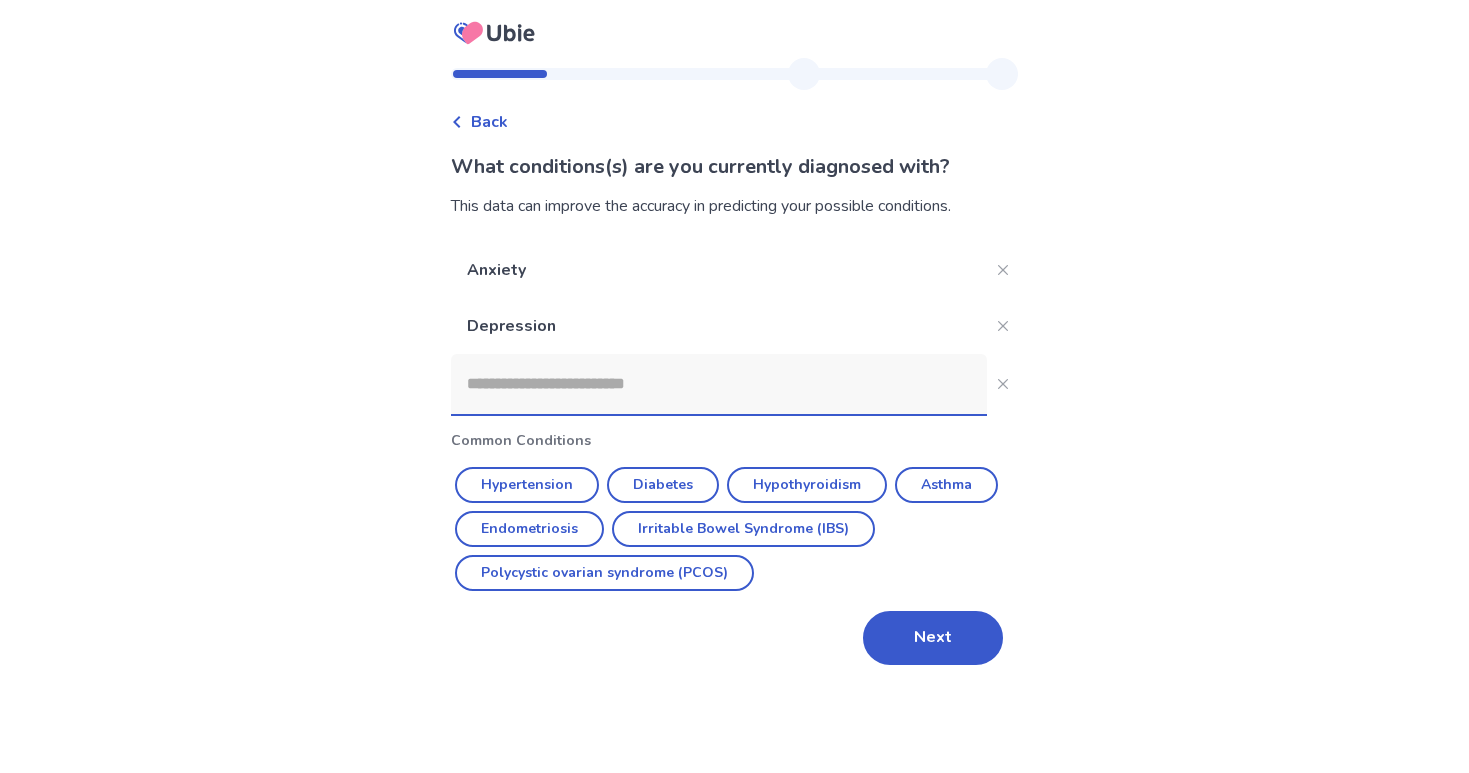 click at bounding box center (719, 384) 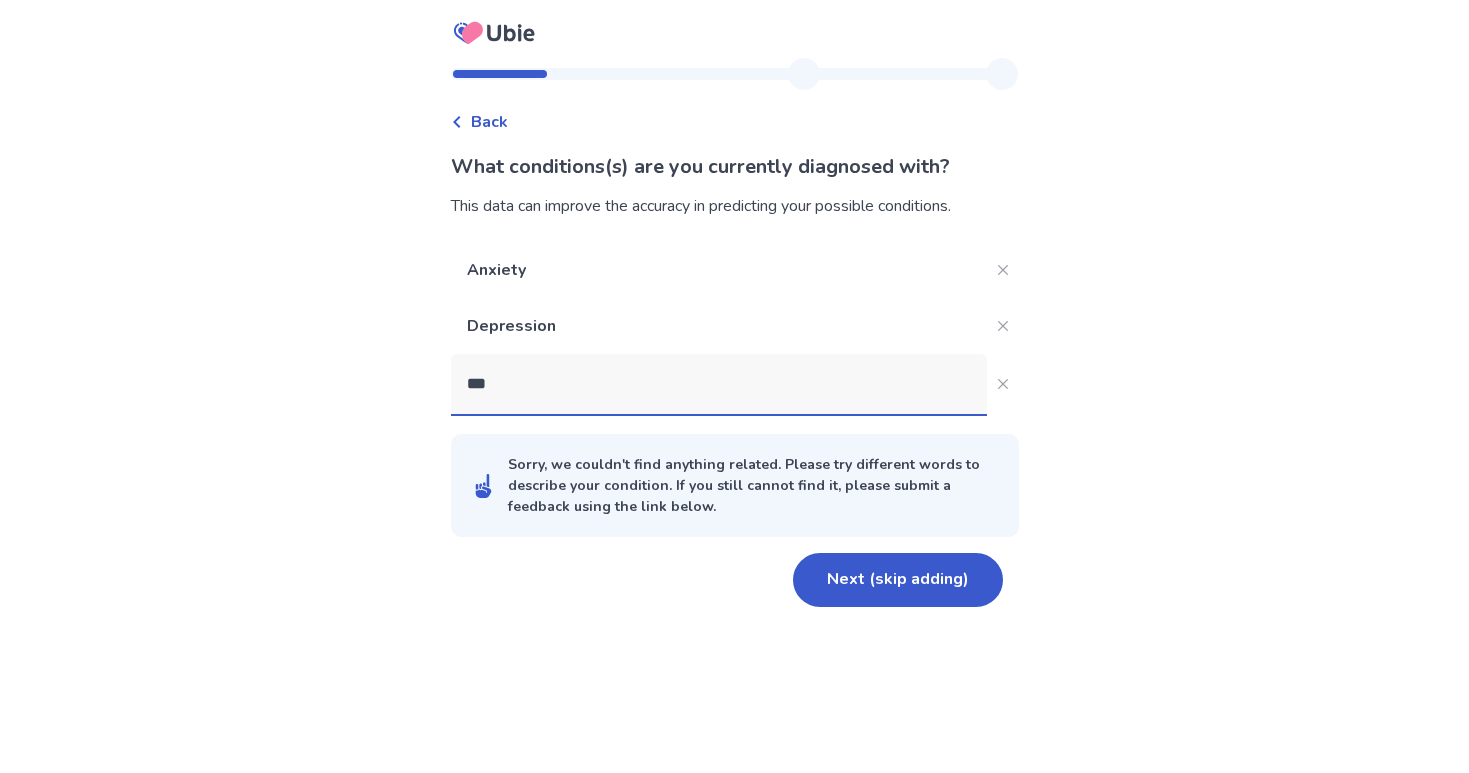 type on "****" 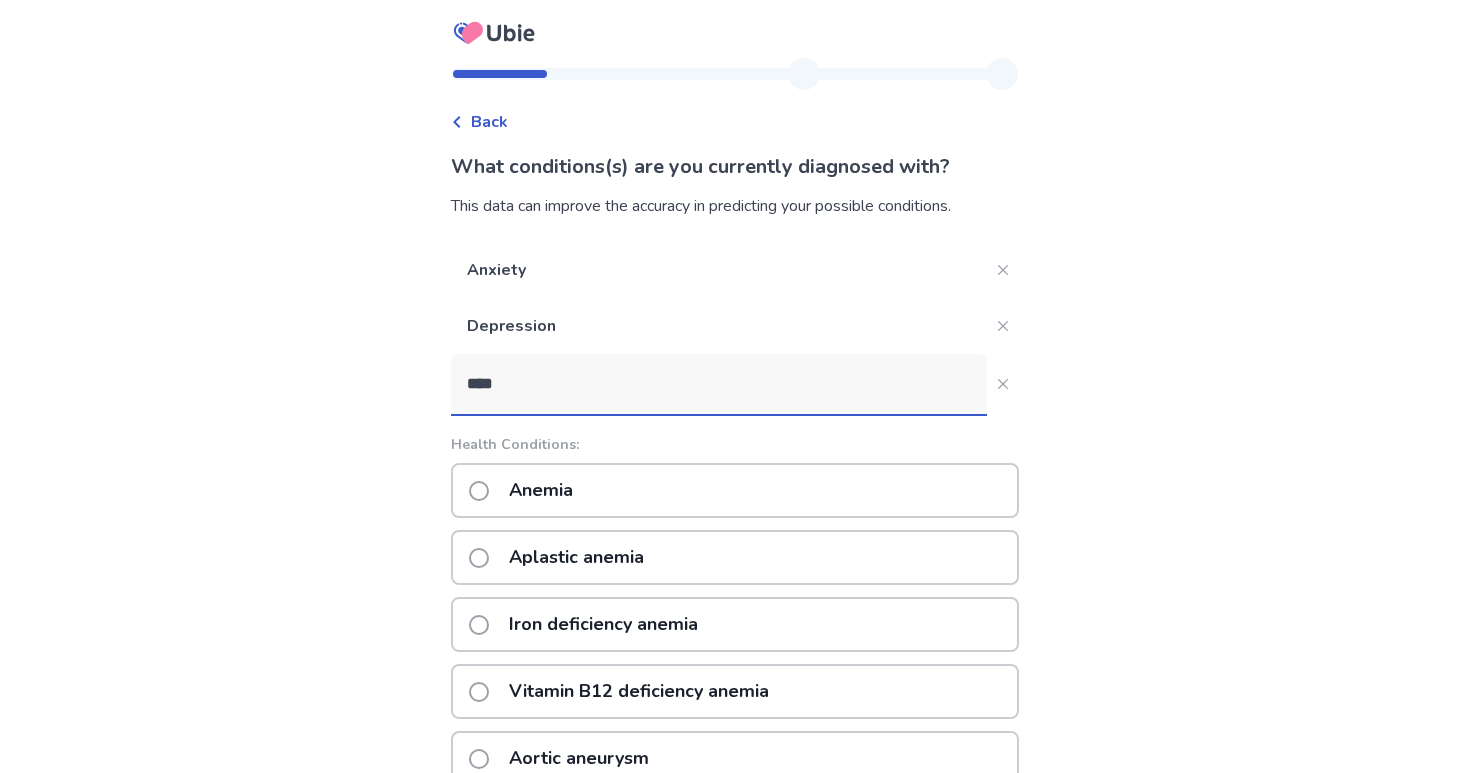 click on "Anemia" at bounding box center [541, 490] 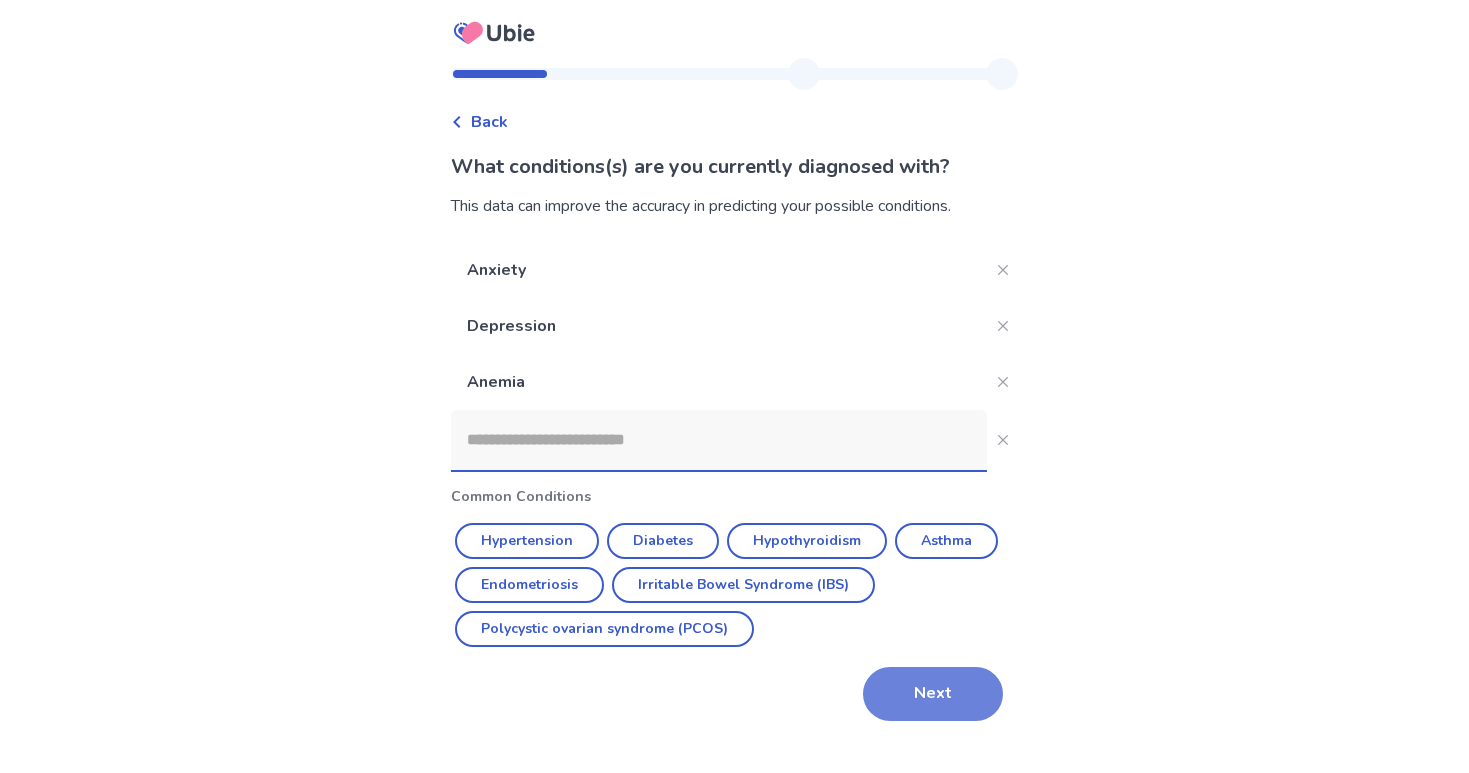 click on "Next" at bounding box center [933, 694] 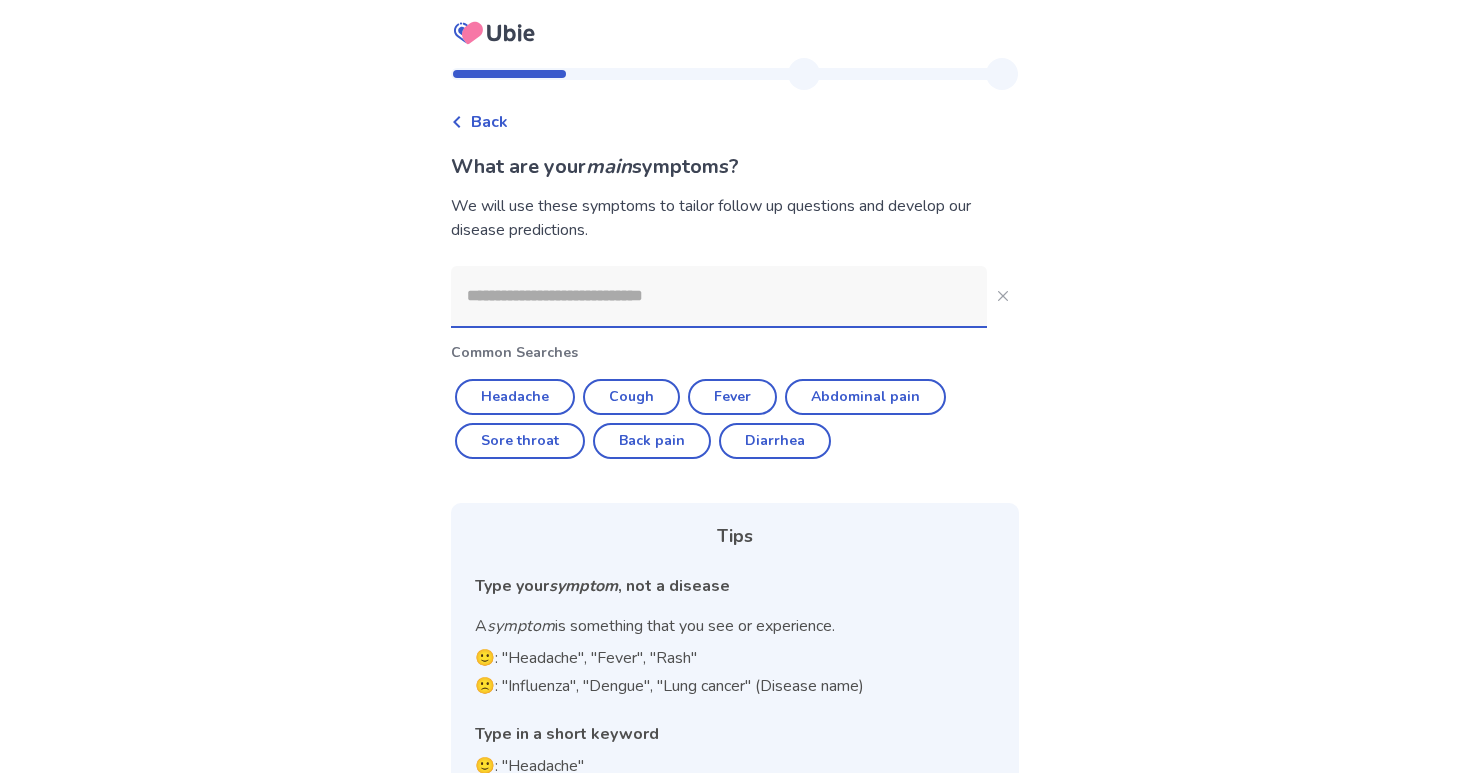 click 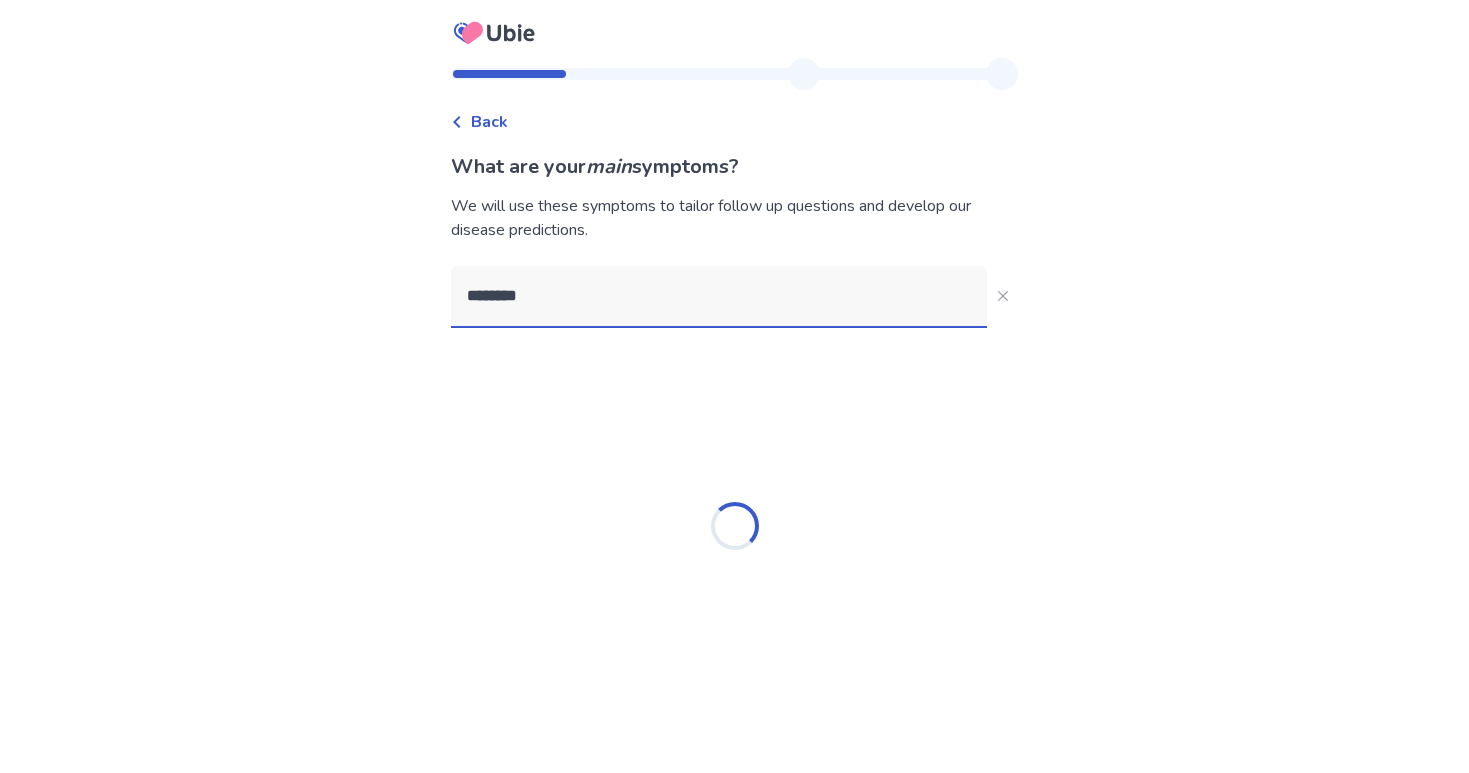 scroll, scrollTop: 0, scrollLeft: 0, axis: both 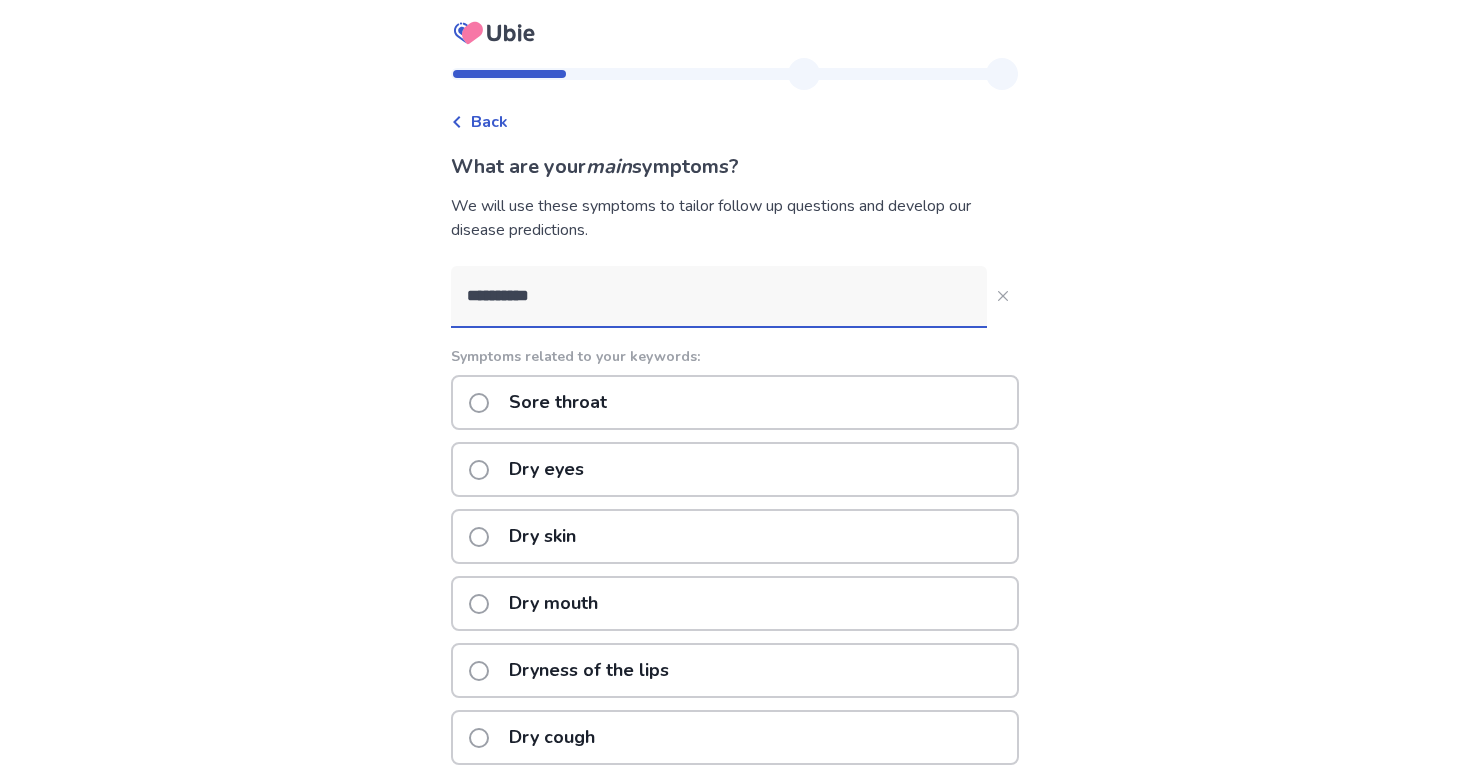 type on "**********" 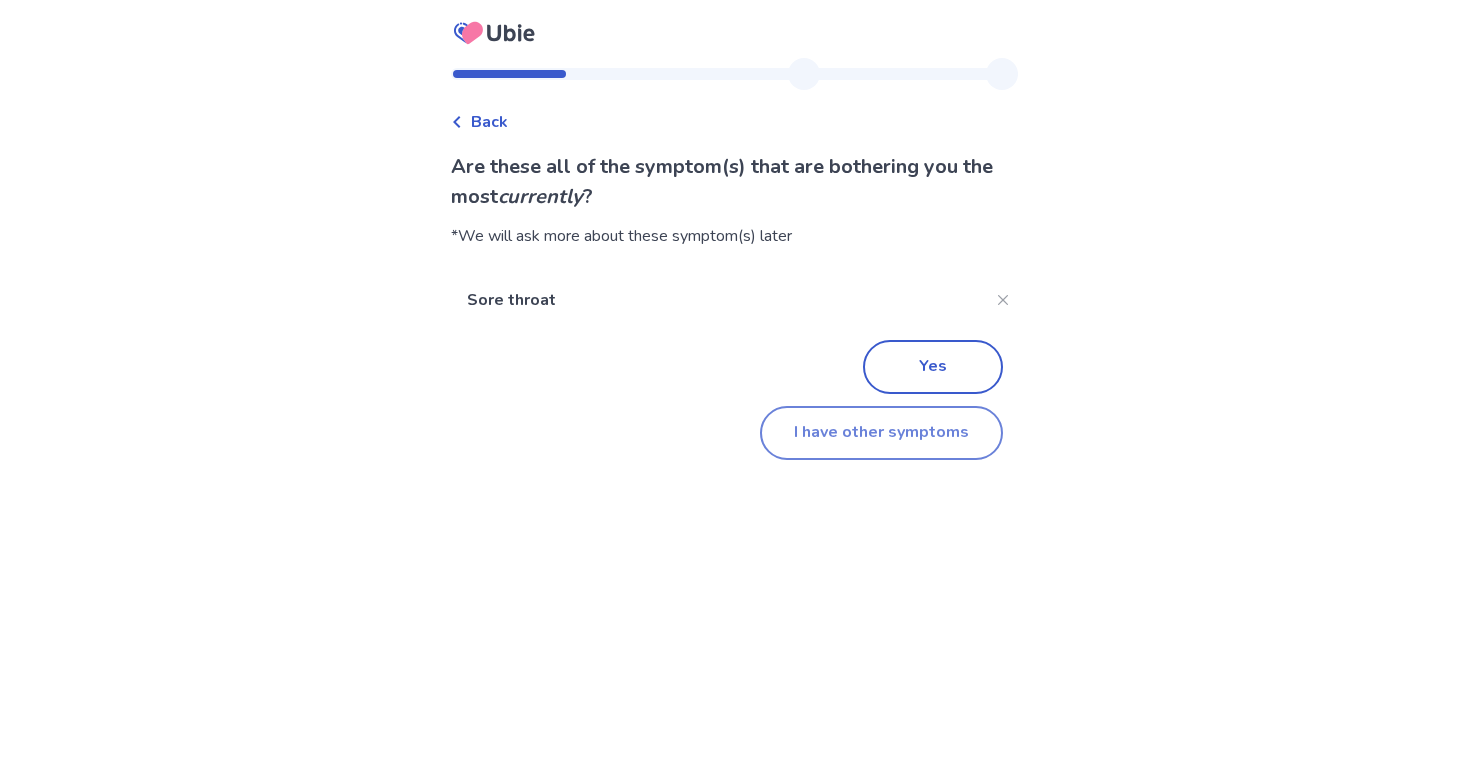 click on "I have other symptoms" 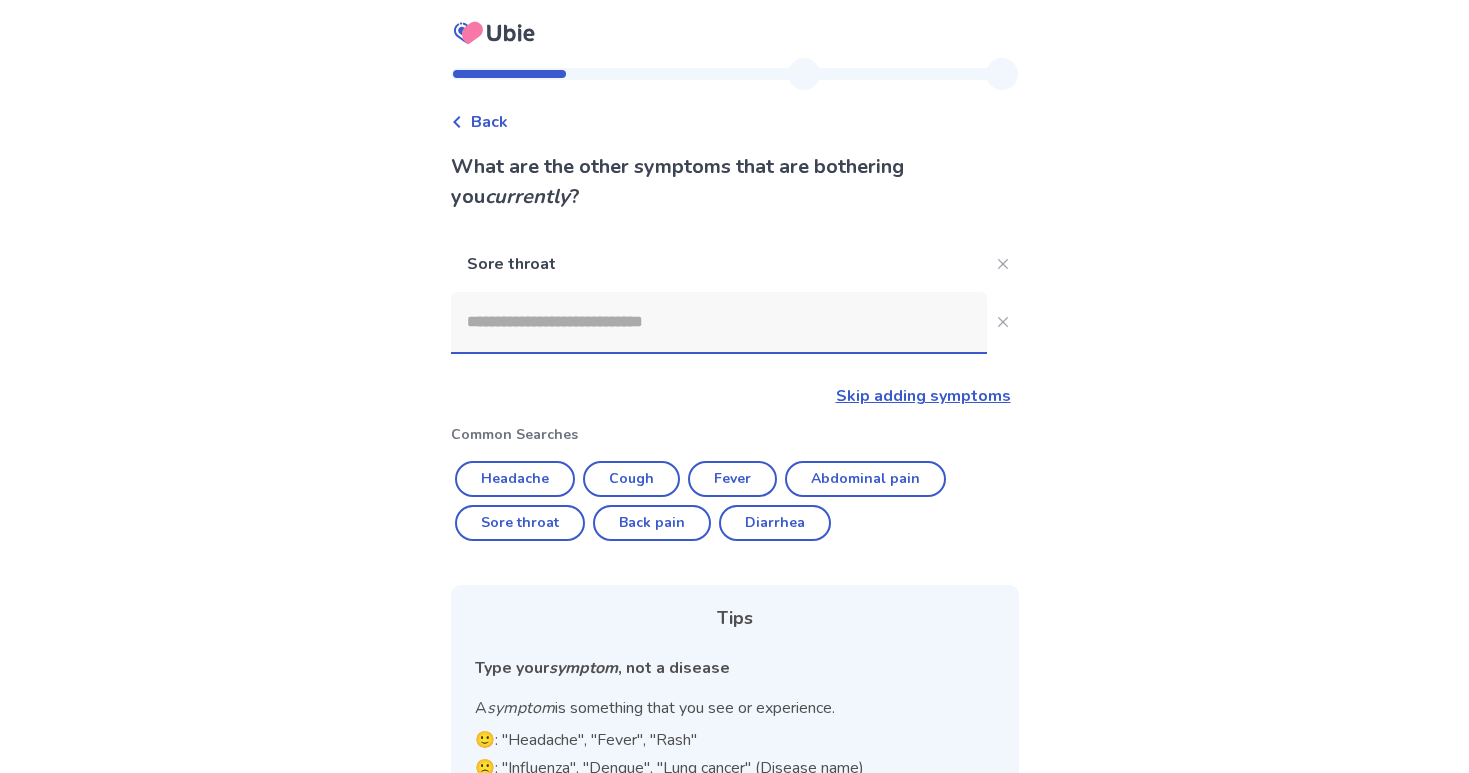 click 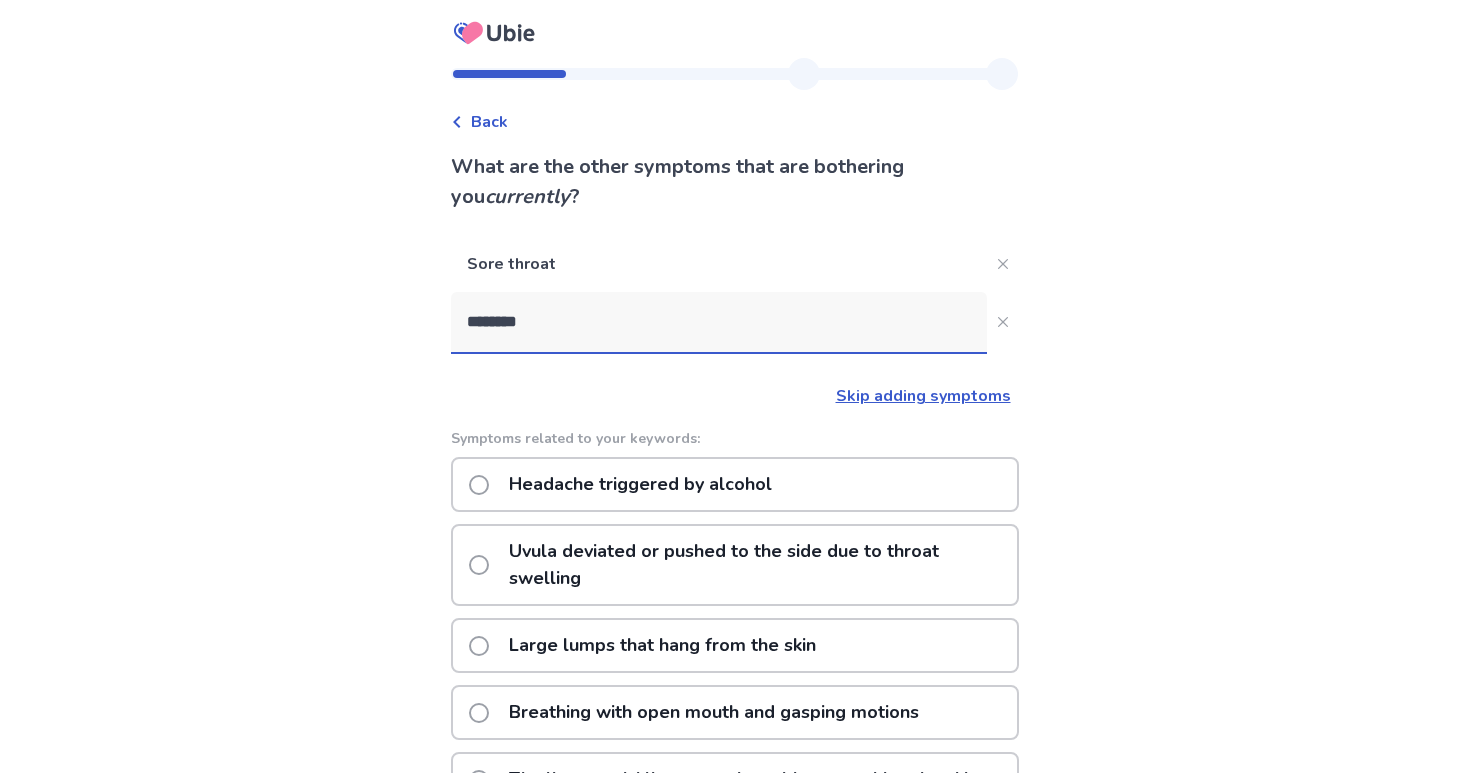 scroll, scrollTop: 0, scrollLeft: 0, axis: both 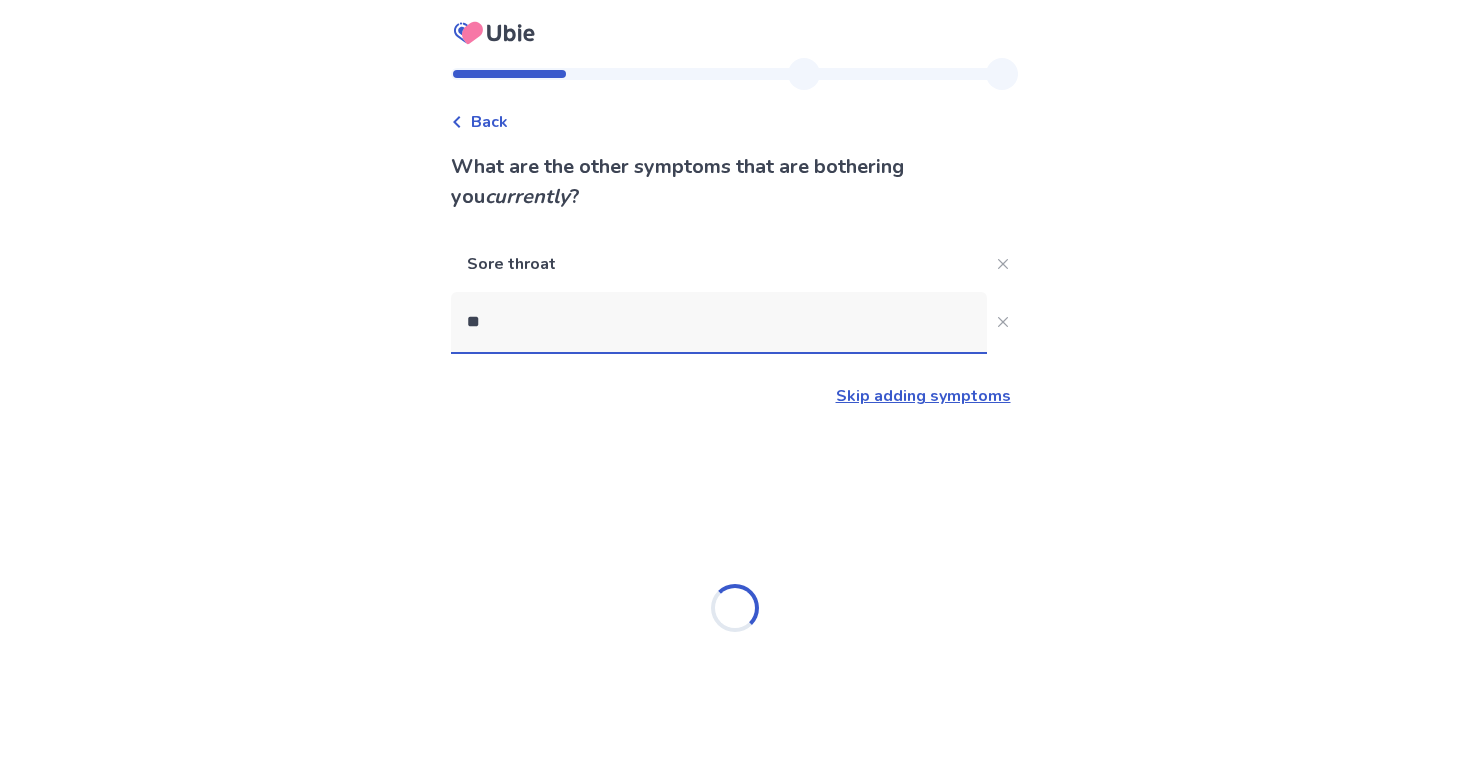 type on "*" 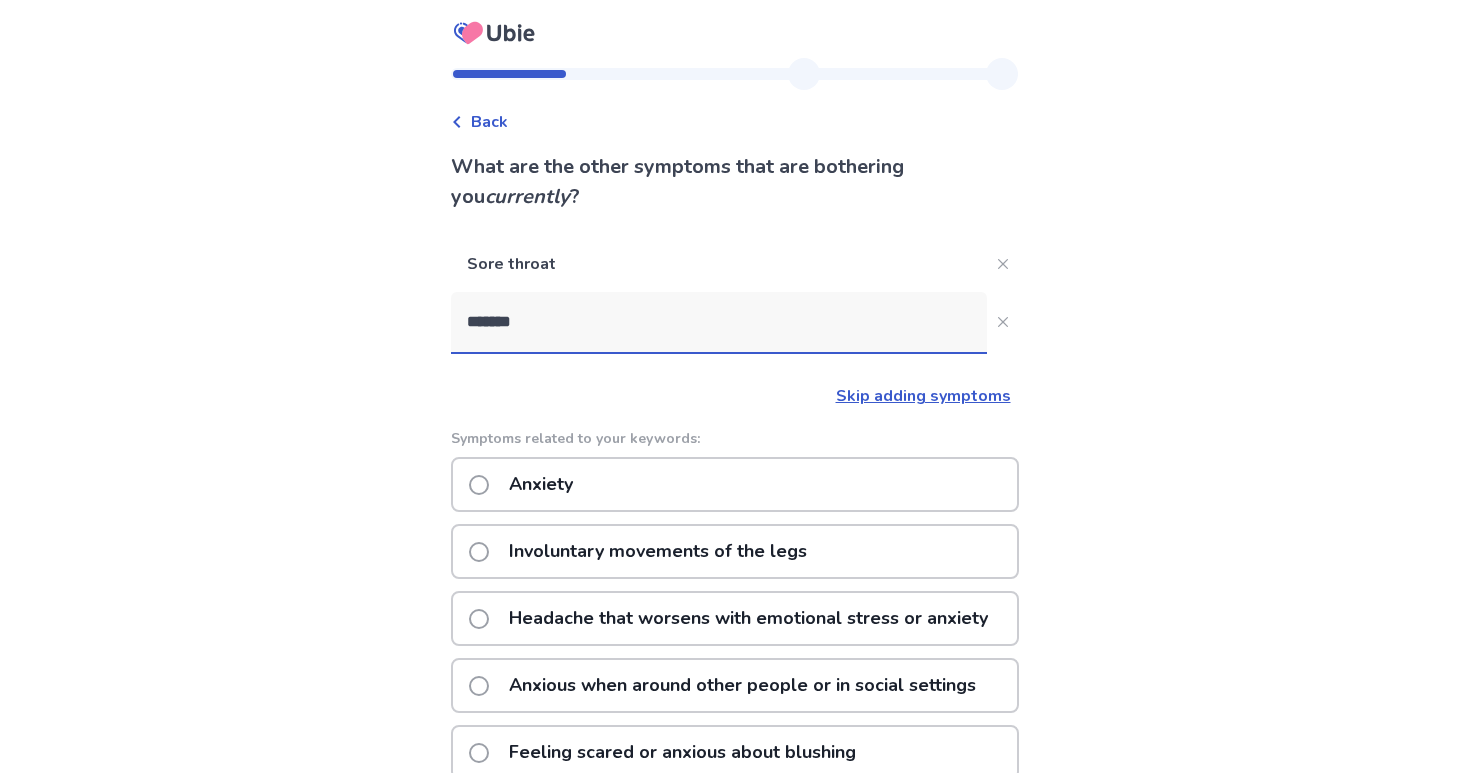 type on "*******" 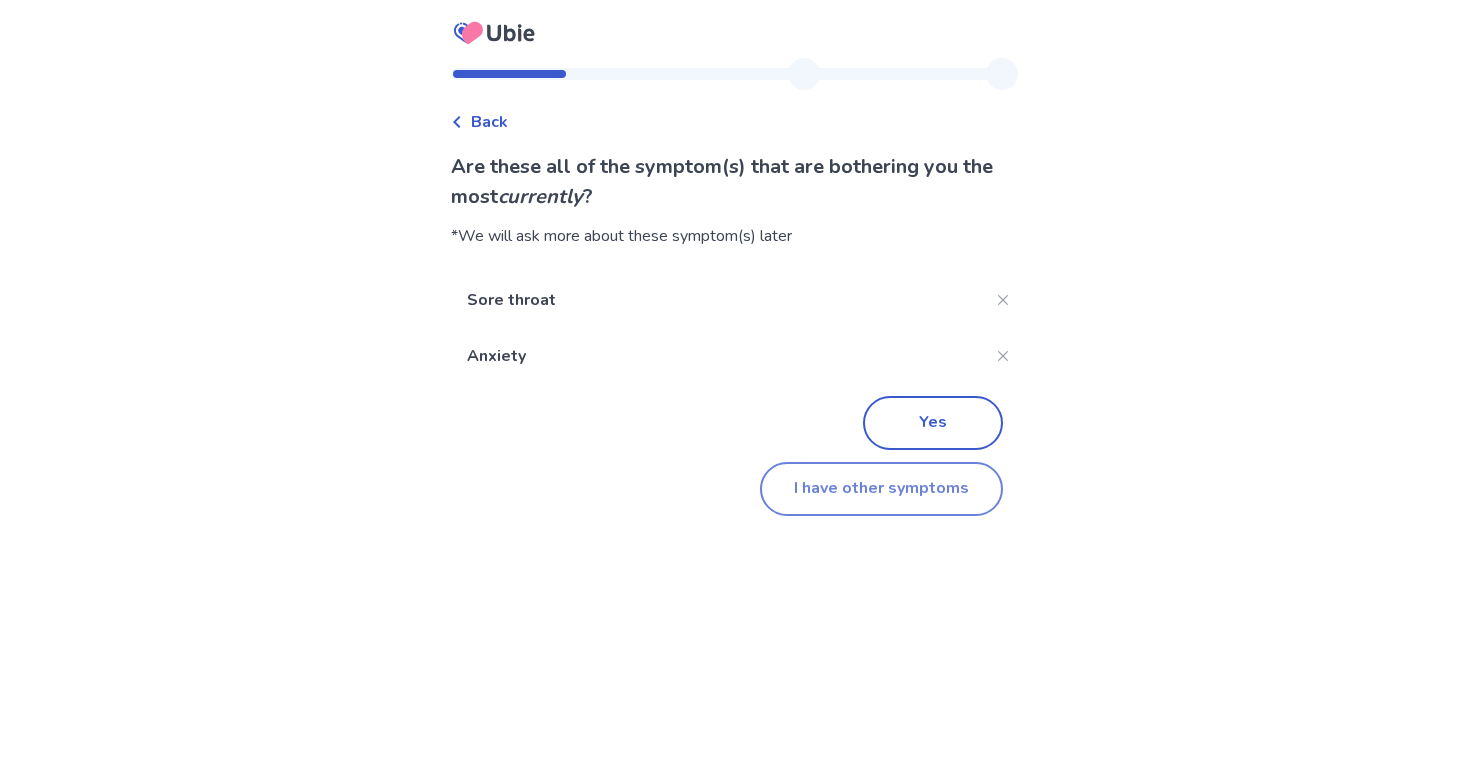 click on "I have other symptoms" 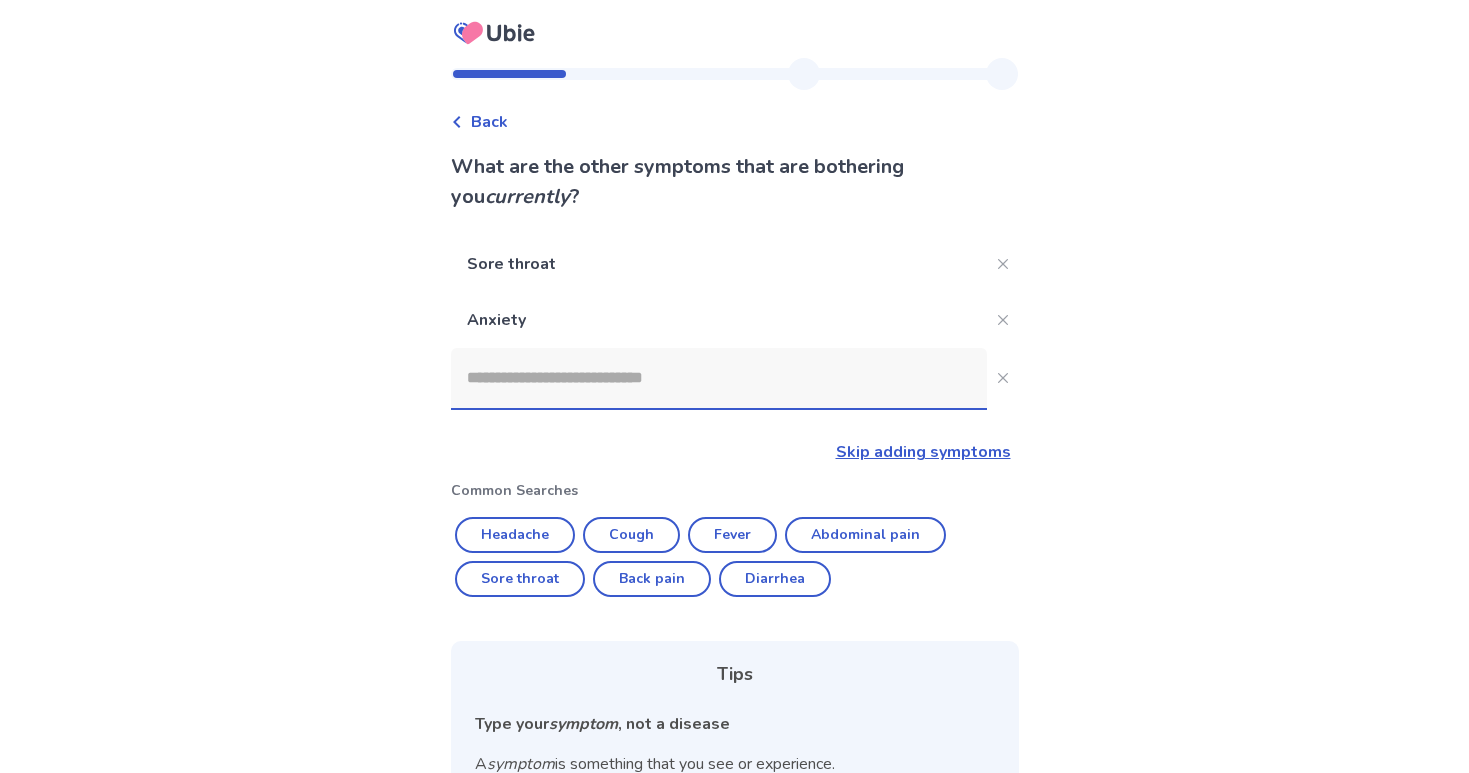 click 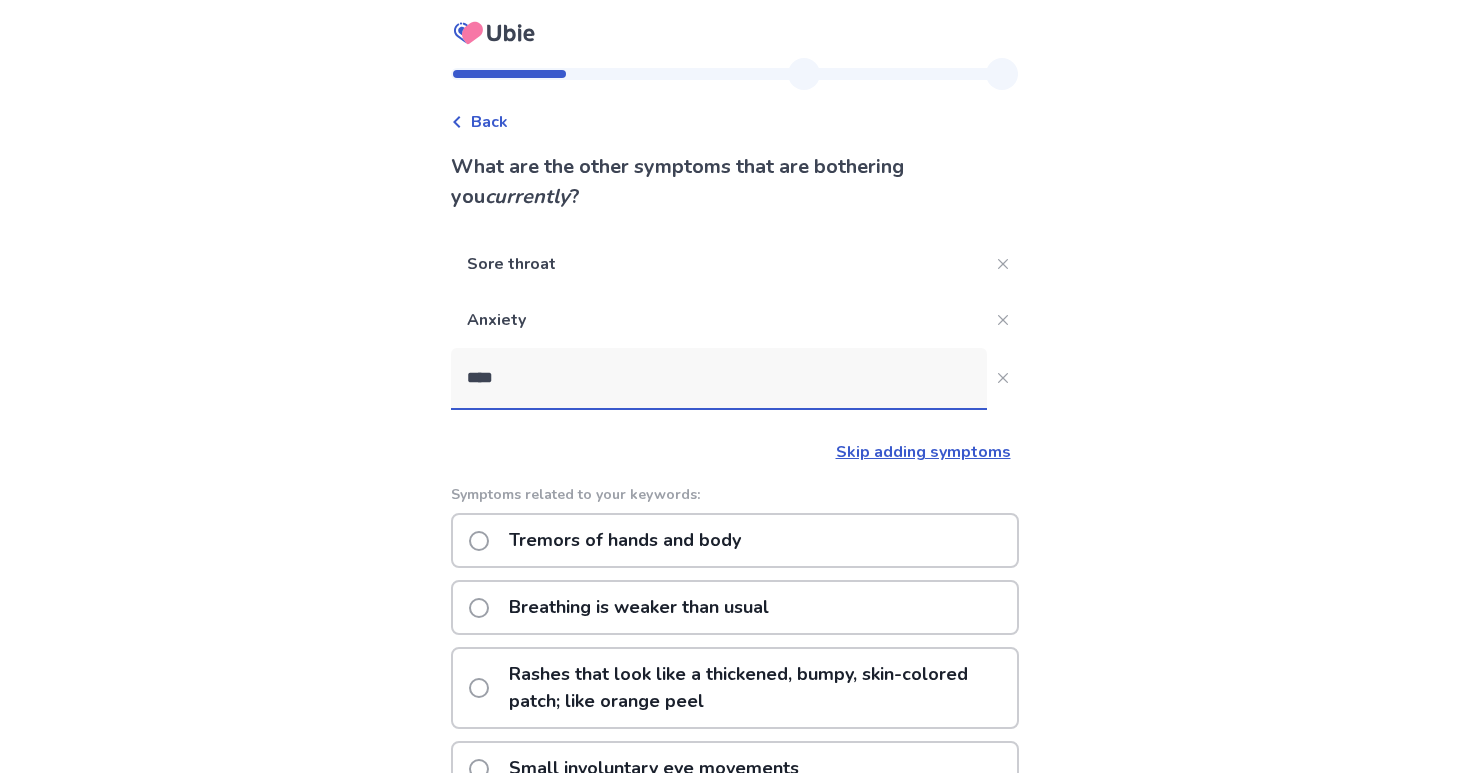 type on "*****" 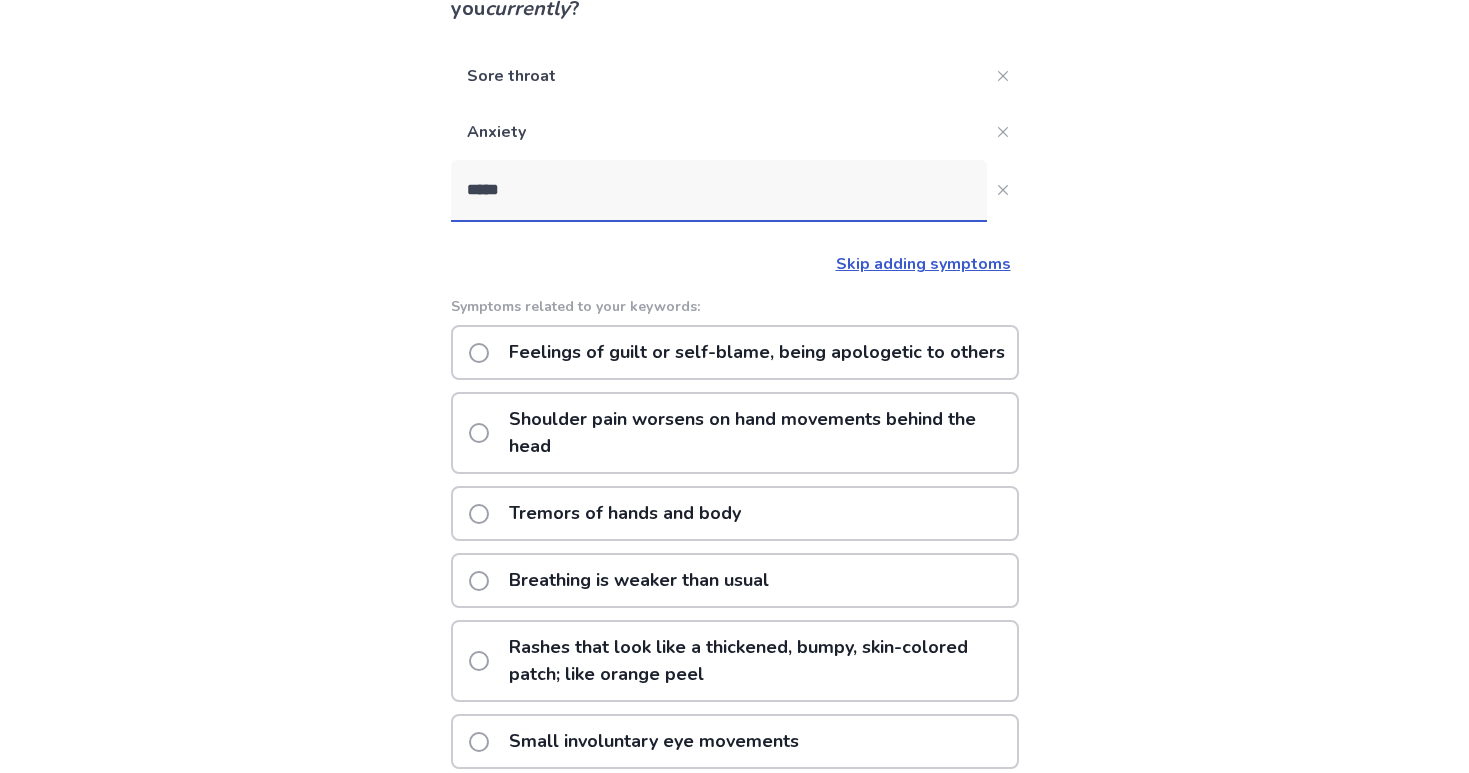 scroll, scrollTop: 195, scrollLeft: 0, axis: vertical 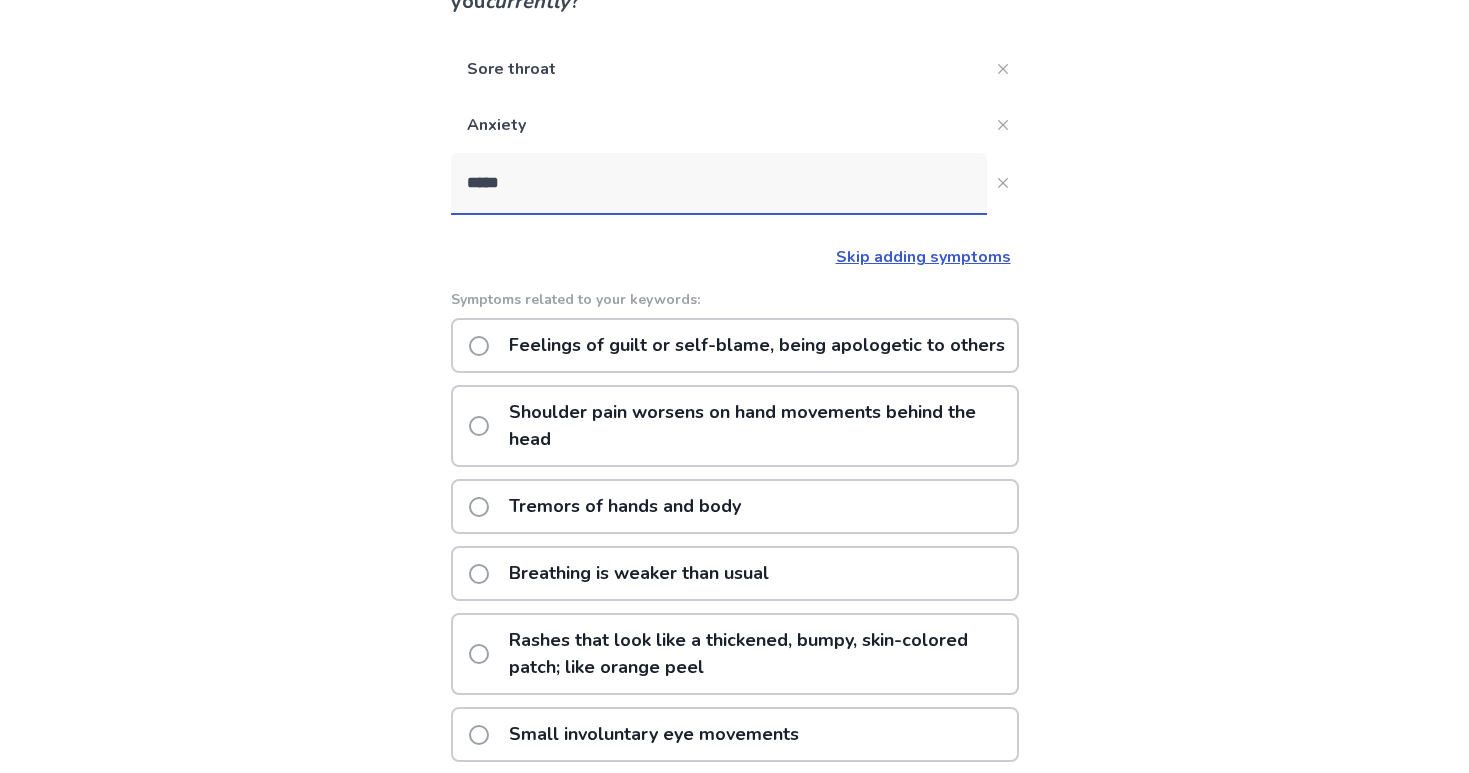 click on "Feelings of guilt or self-blame, being apologetic to others" 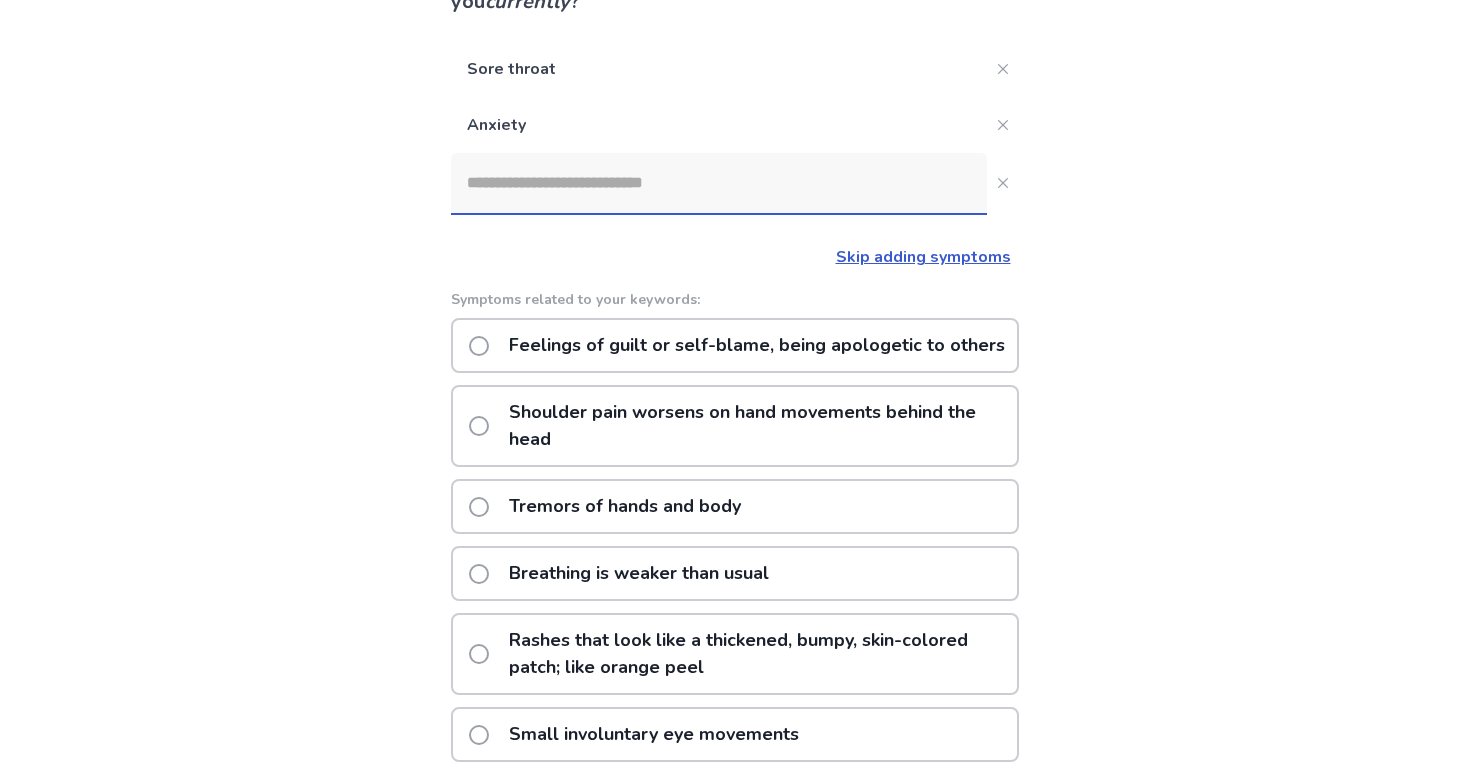 scroll, scrollTop: 0, scrollLeft: 0, axis: both 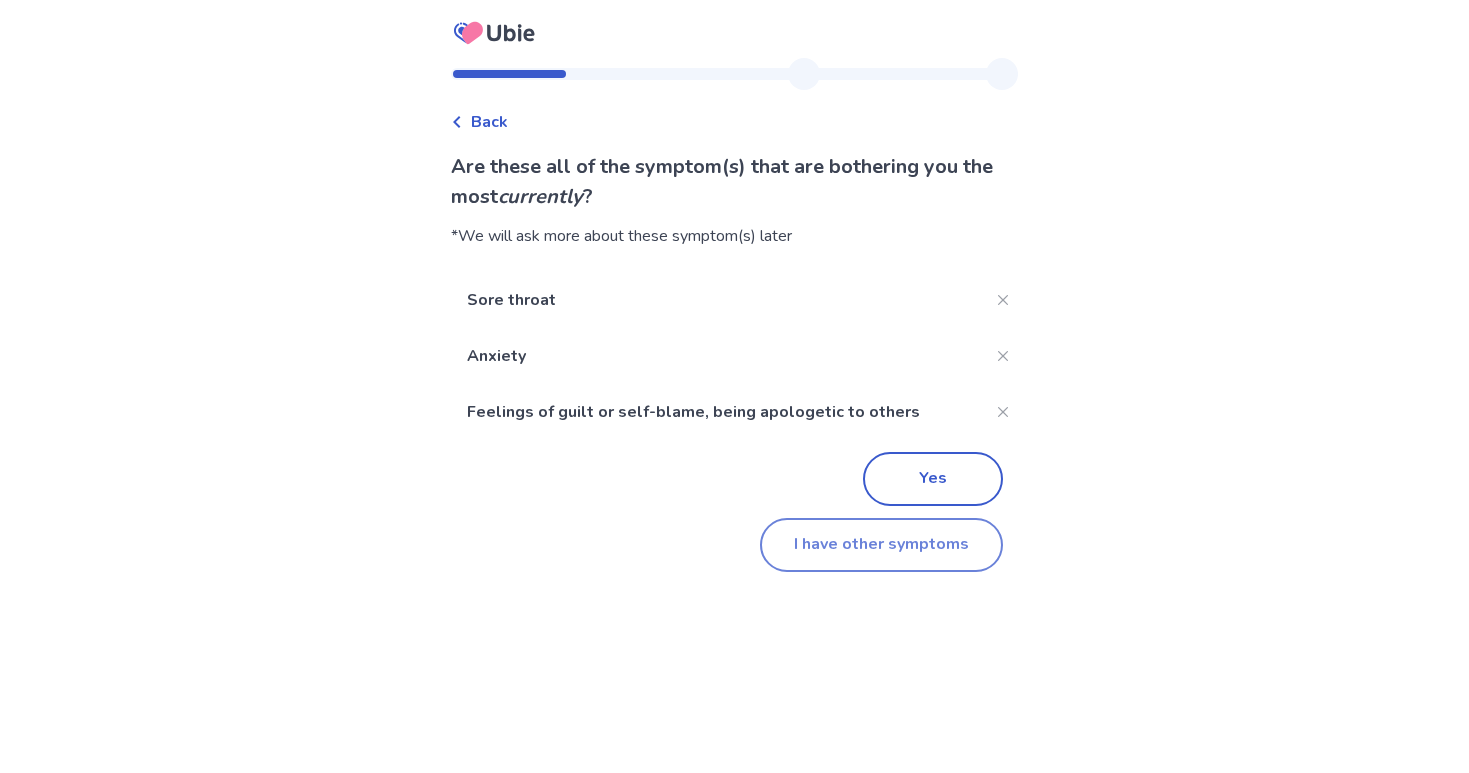 click on "I have other symptoms" 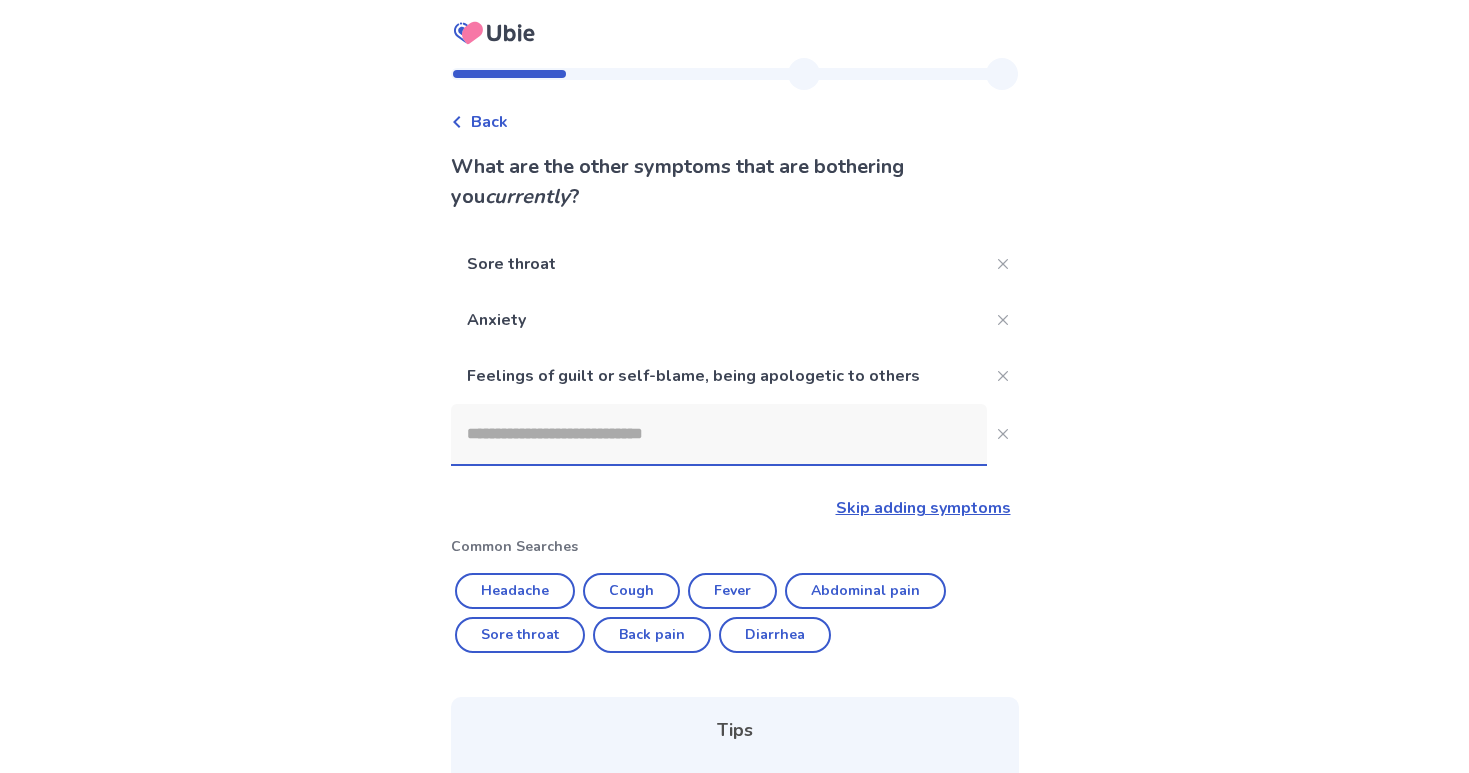 scroll, scrollTop: 195, scrollLeft: 0, axis: vertical 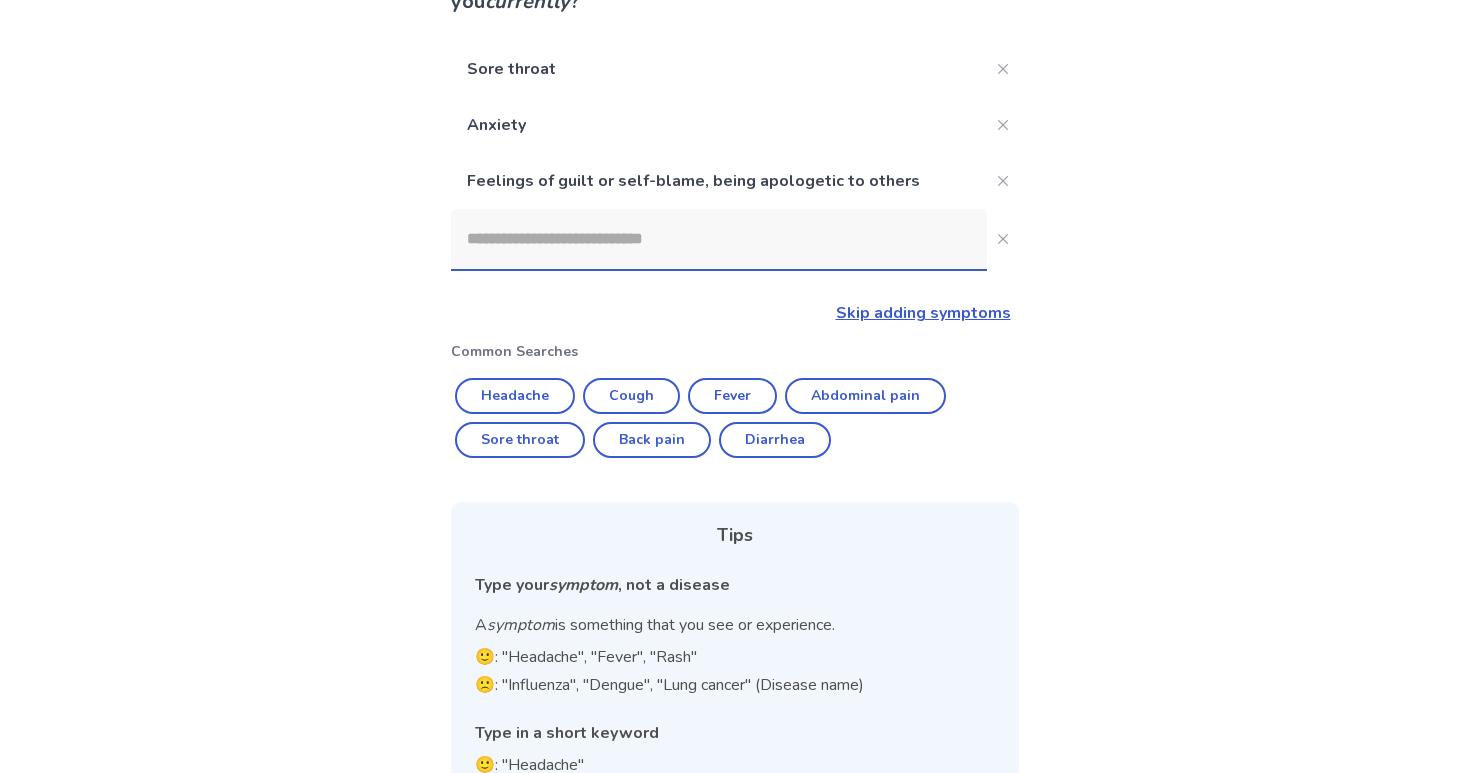 click 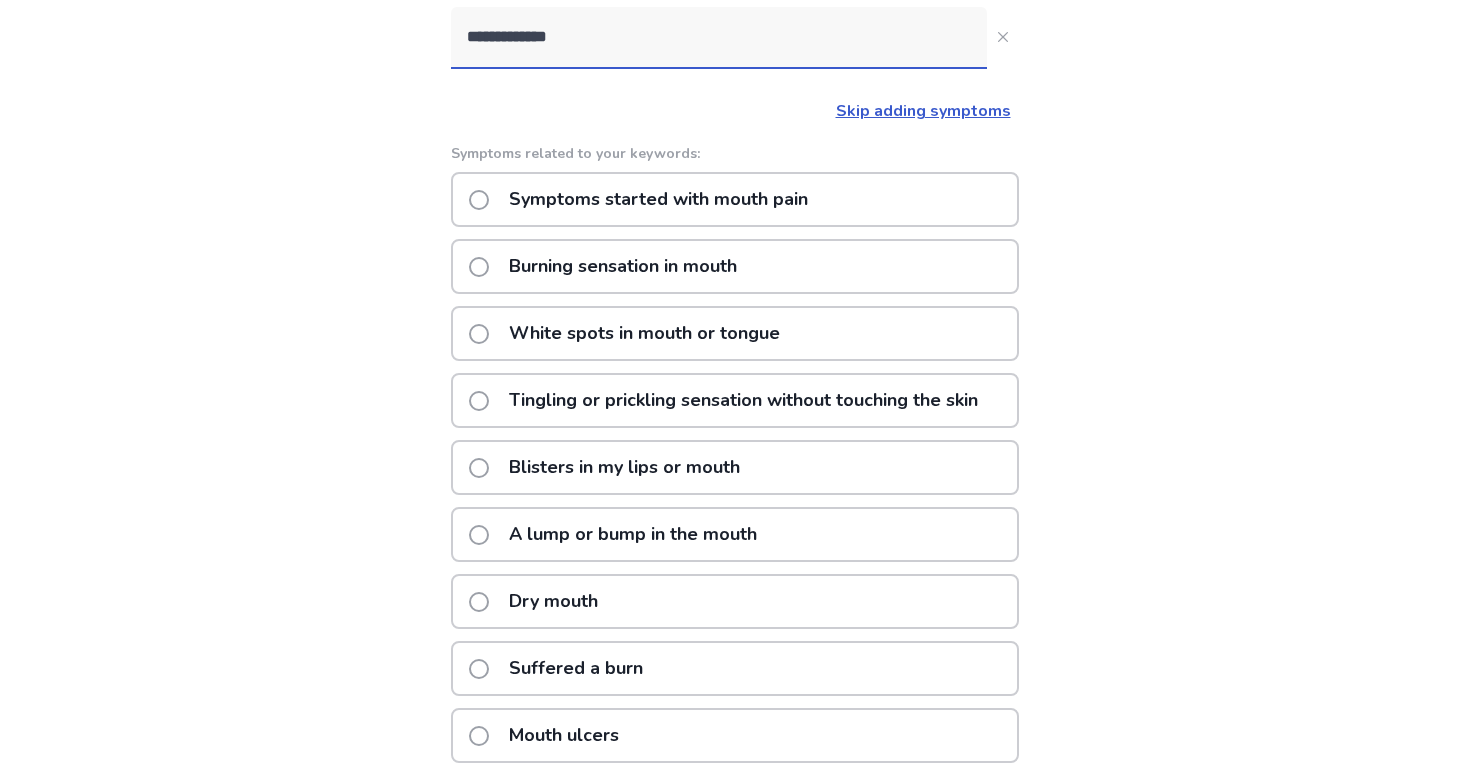 scroll, scrollTop: 399, scrollLeft: 0, axis: vertical 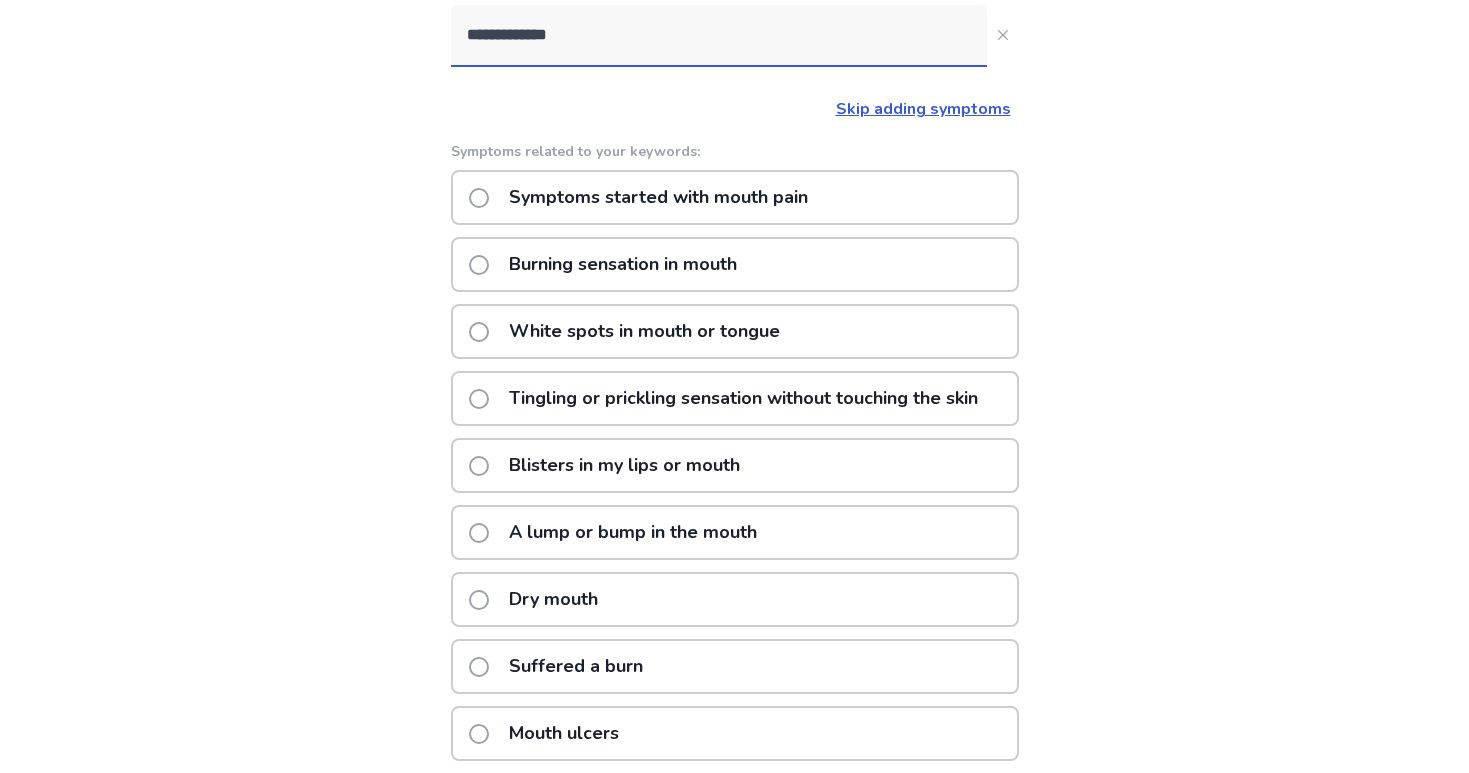 type on "**********" 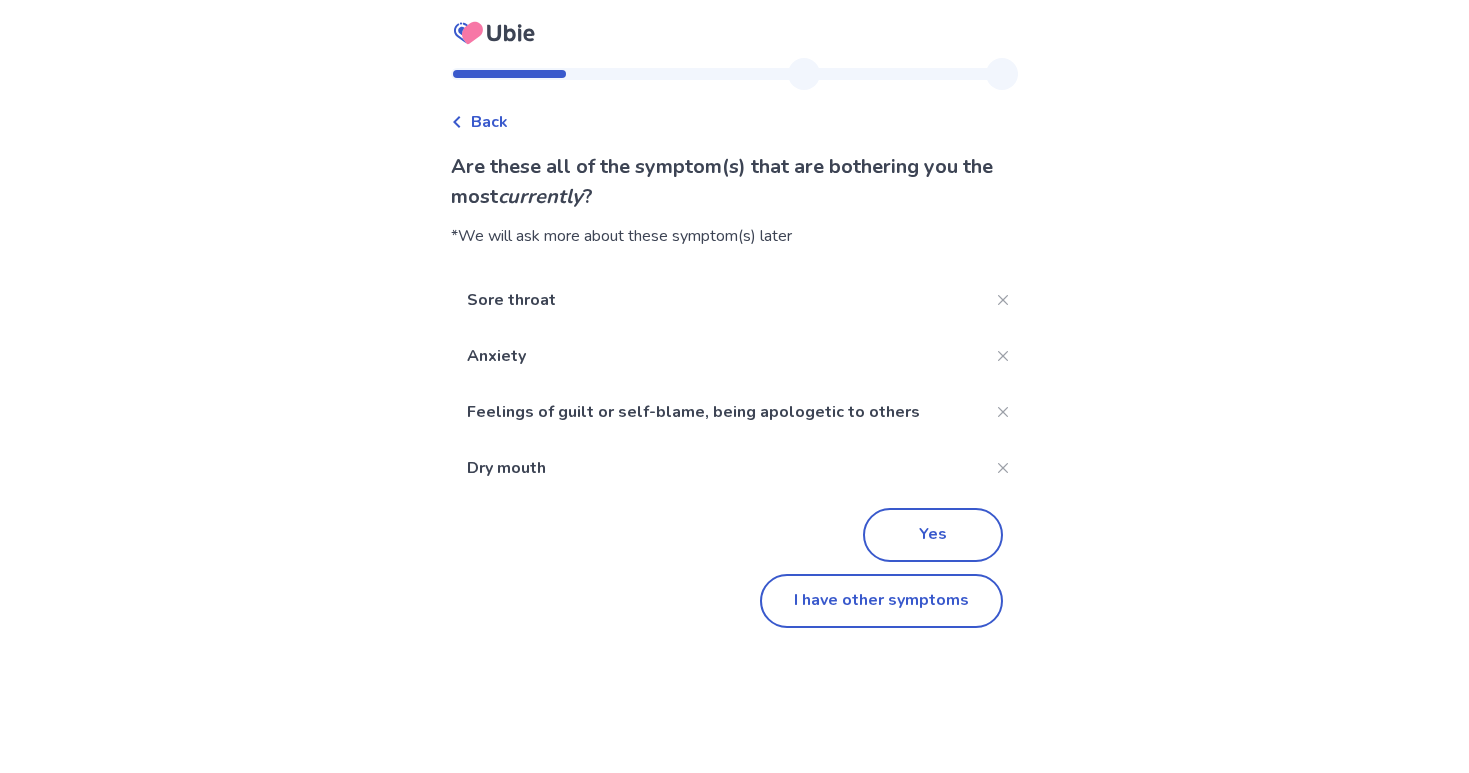 scroll, scrollTop: 0, scrollLeft: 0, axis: both 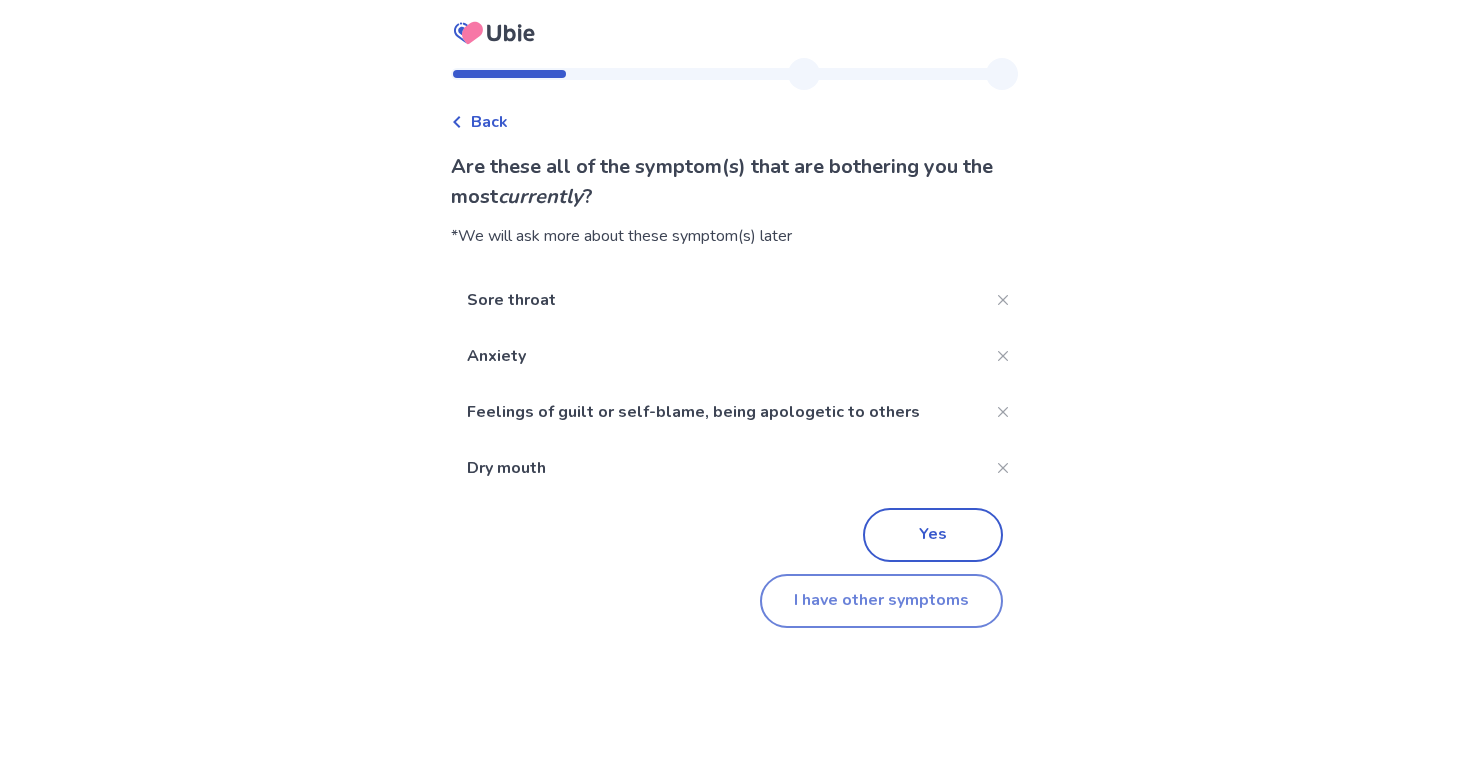 click on "I have other symptoms" 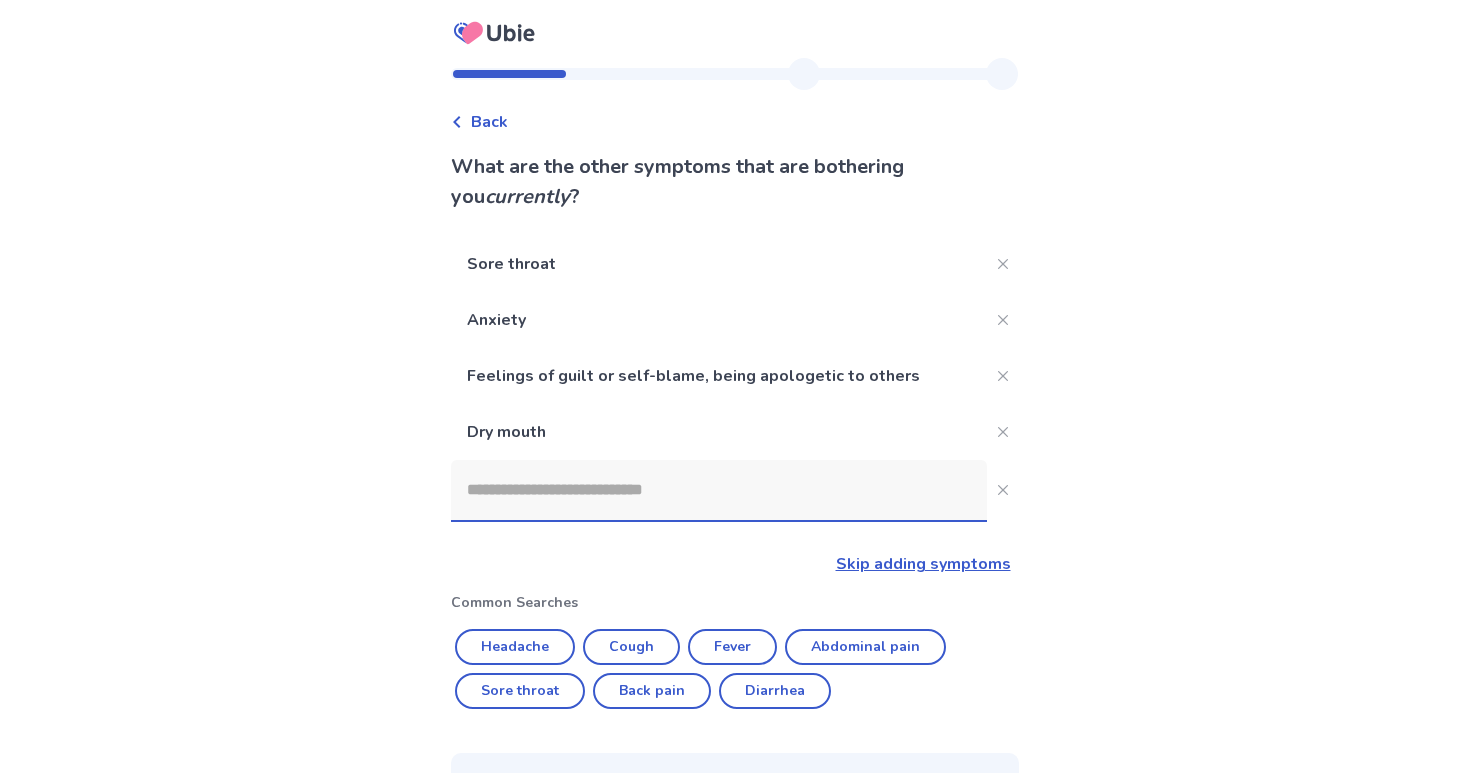scroll, scrollTop: 0, scrollLeft: 0, axis: both 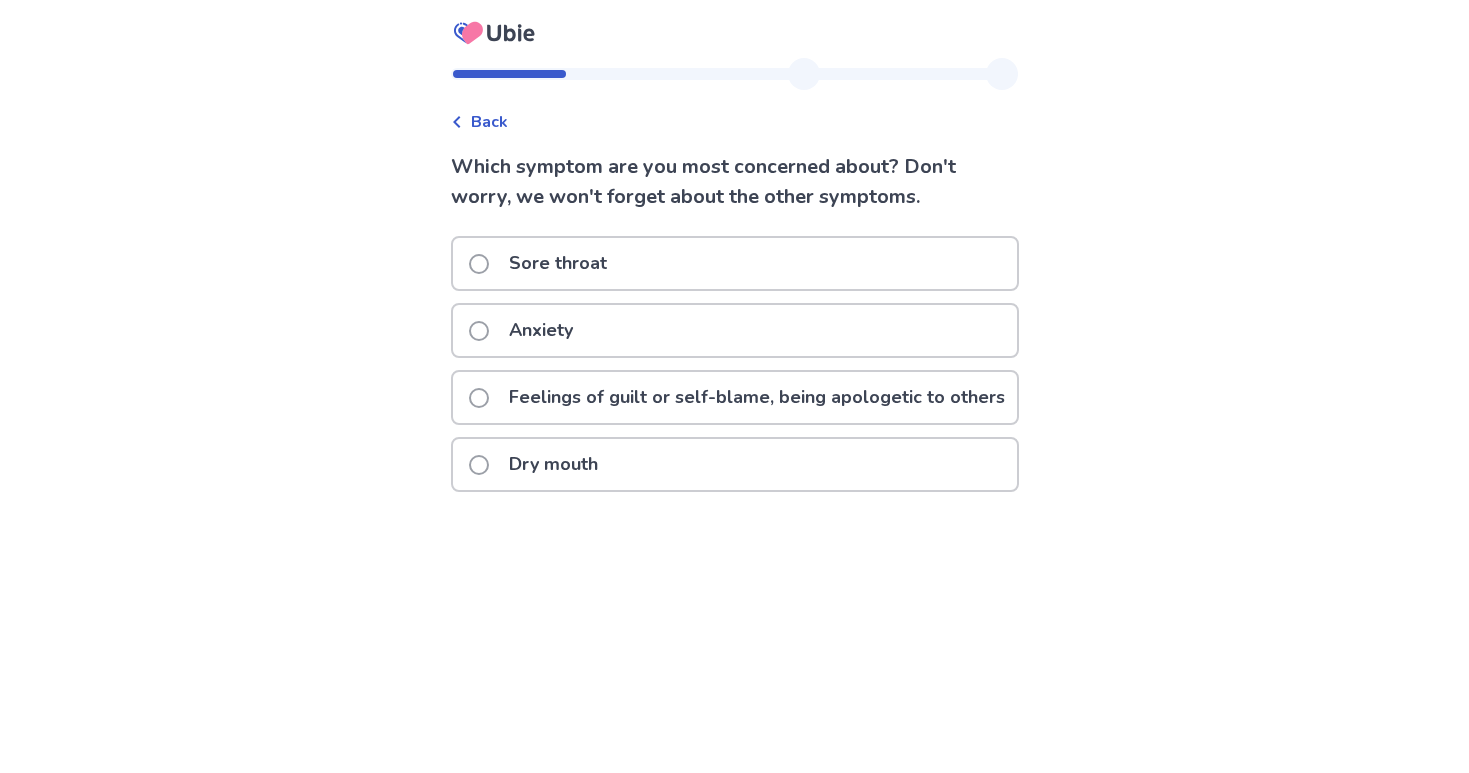 click on "Sore throat" 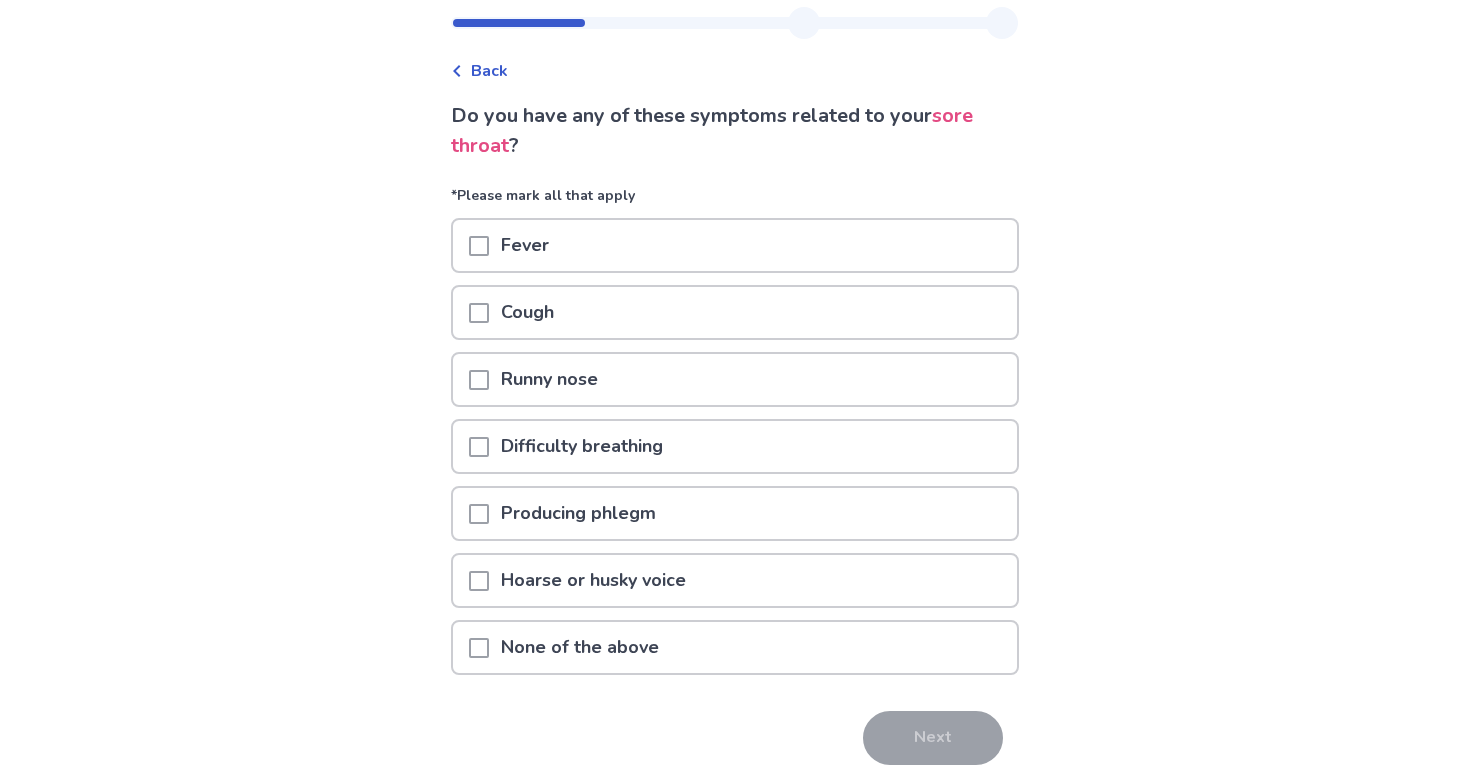 scroll, scrollTop: 88, scrollLeft: 0, axis: vertical 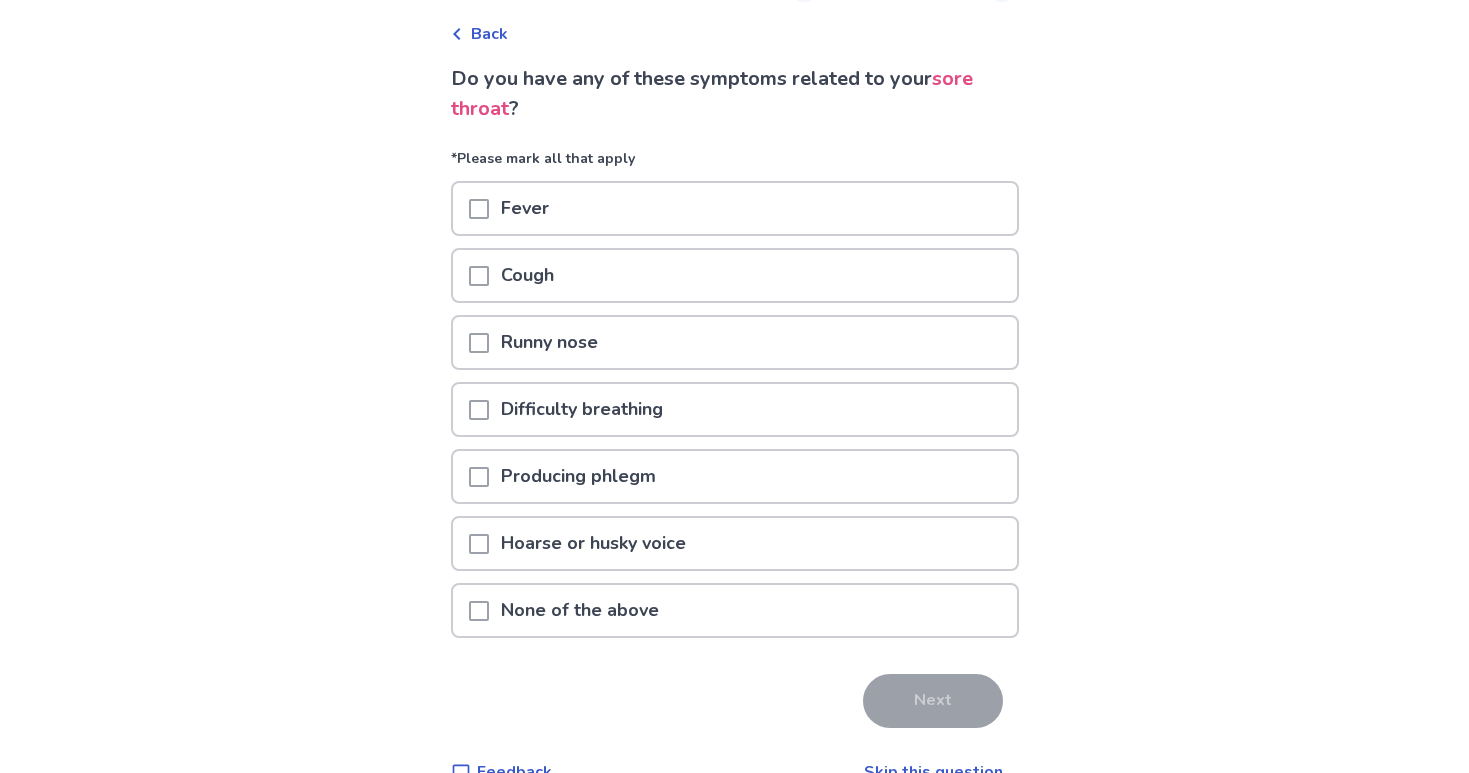 click on "None of the above" at bounding box center (735, 610) 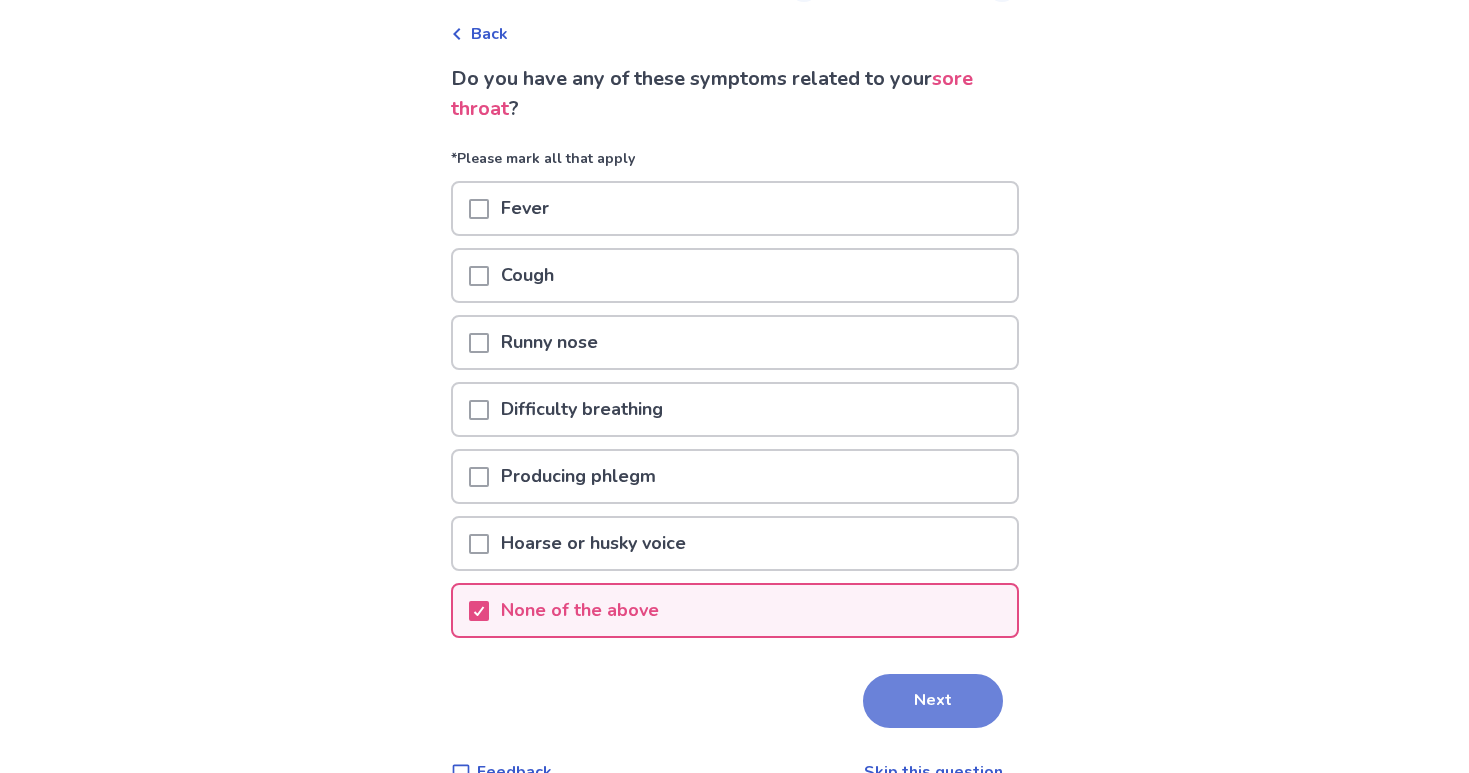 click on "Next" at bounding box center (933, 701) 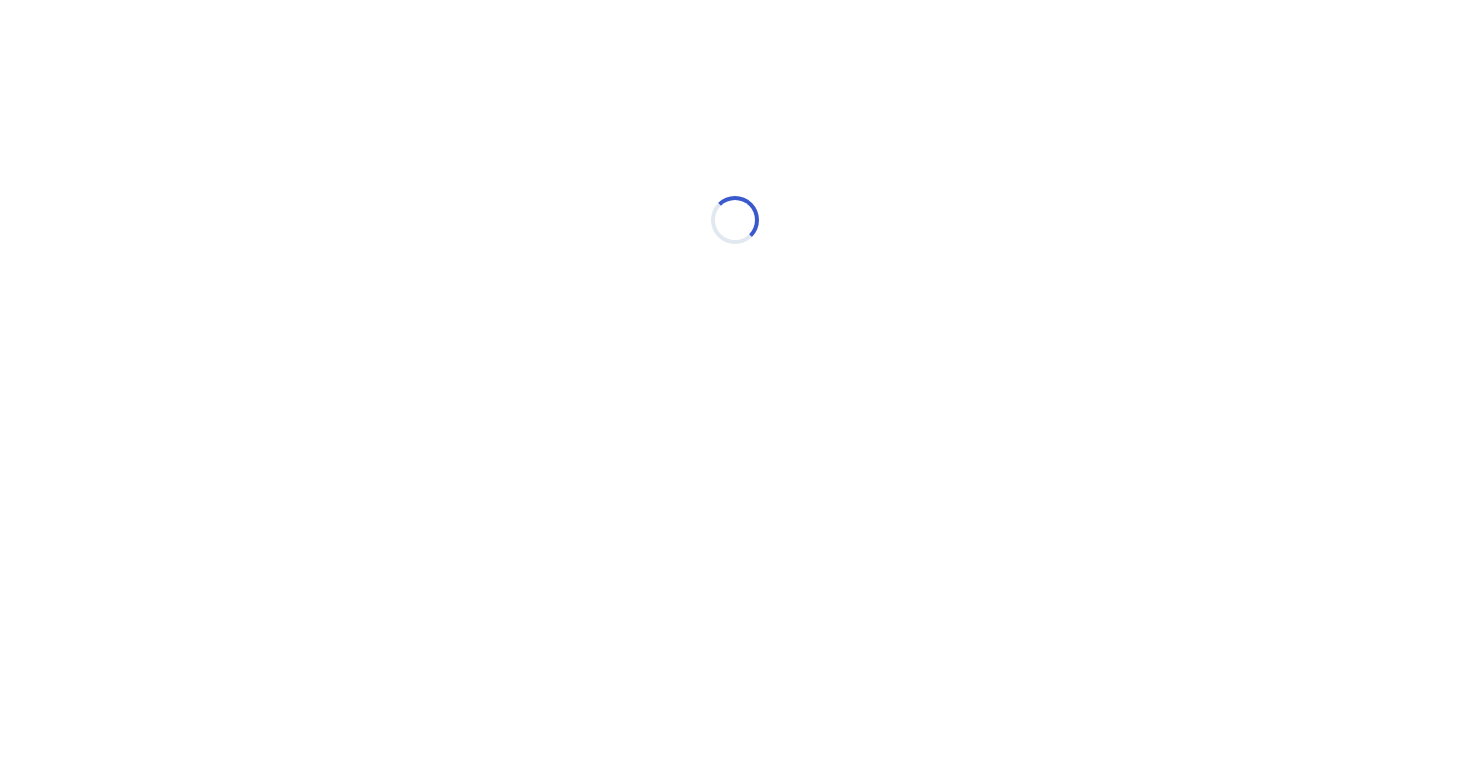 scroll, scrollTop: 0, scrollLeft: 0, axis: both 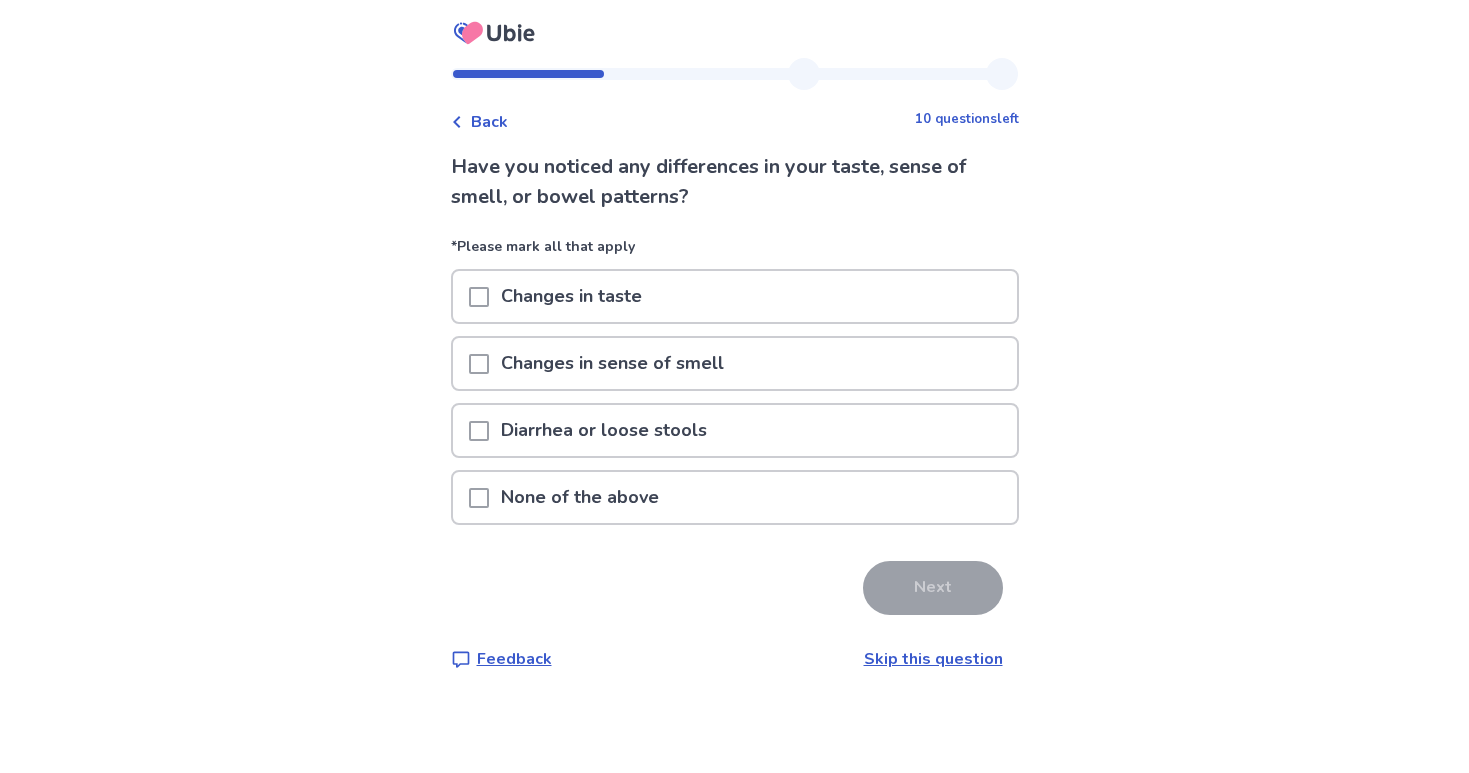 click on "None of the above" at bounding box center [735, 497] 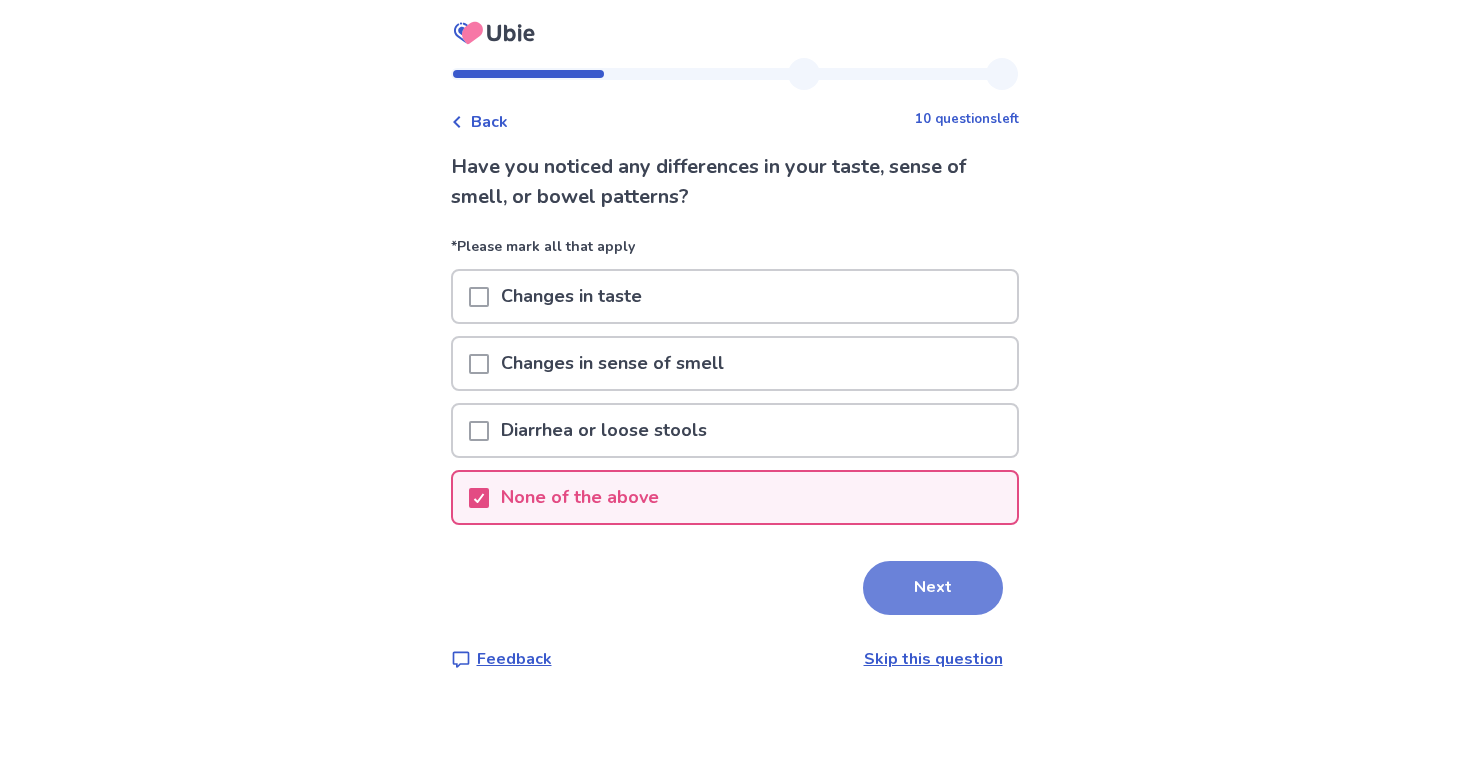 click on "Next" at bounding box center [933, 588] 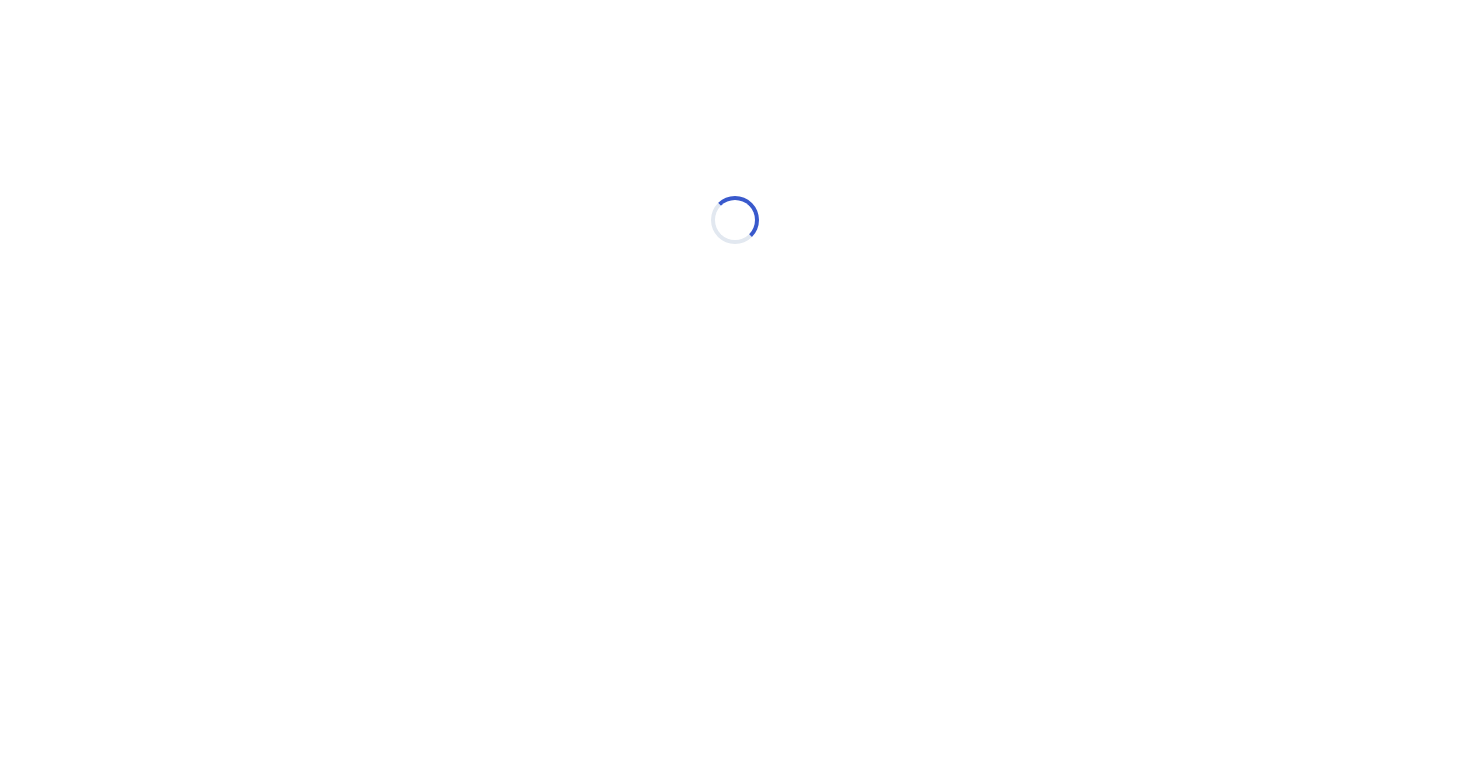select on "*" 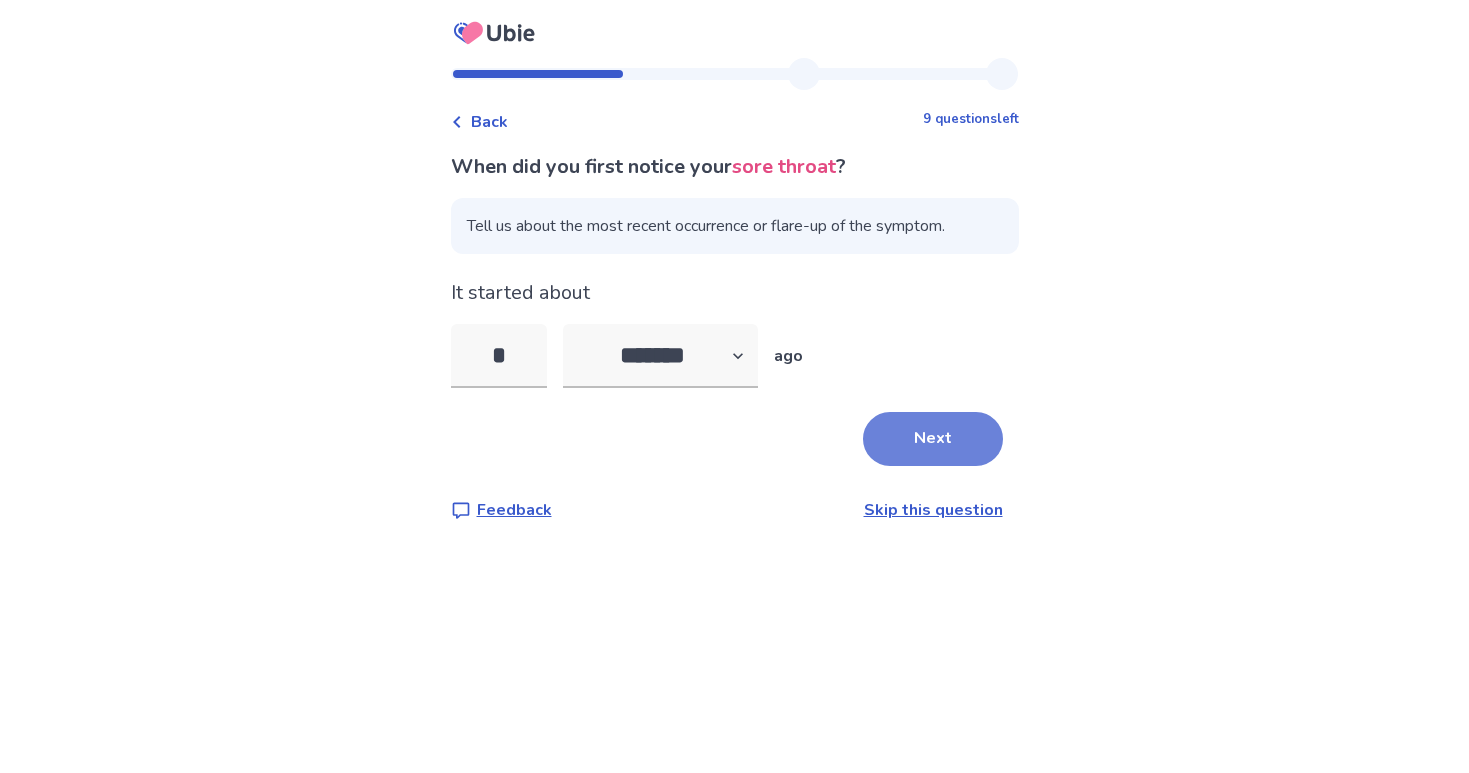 type on "*" 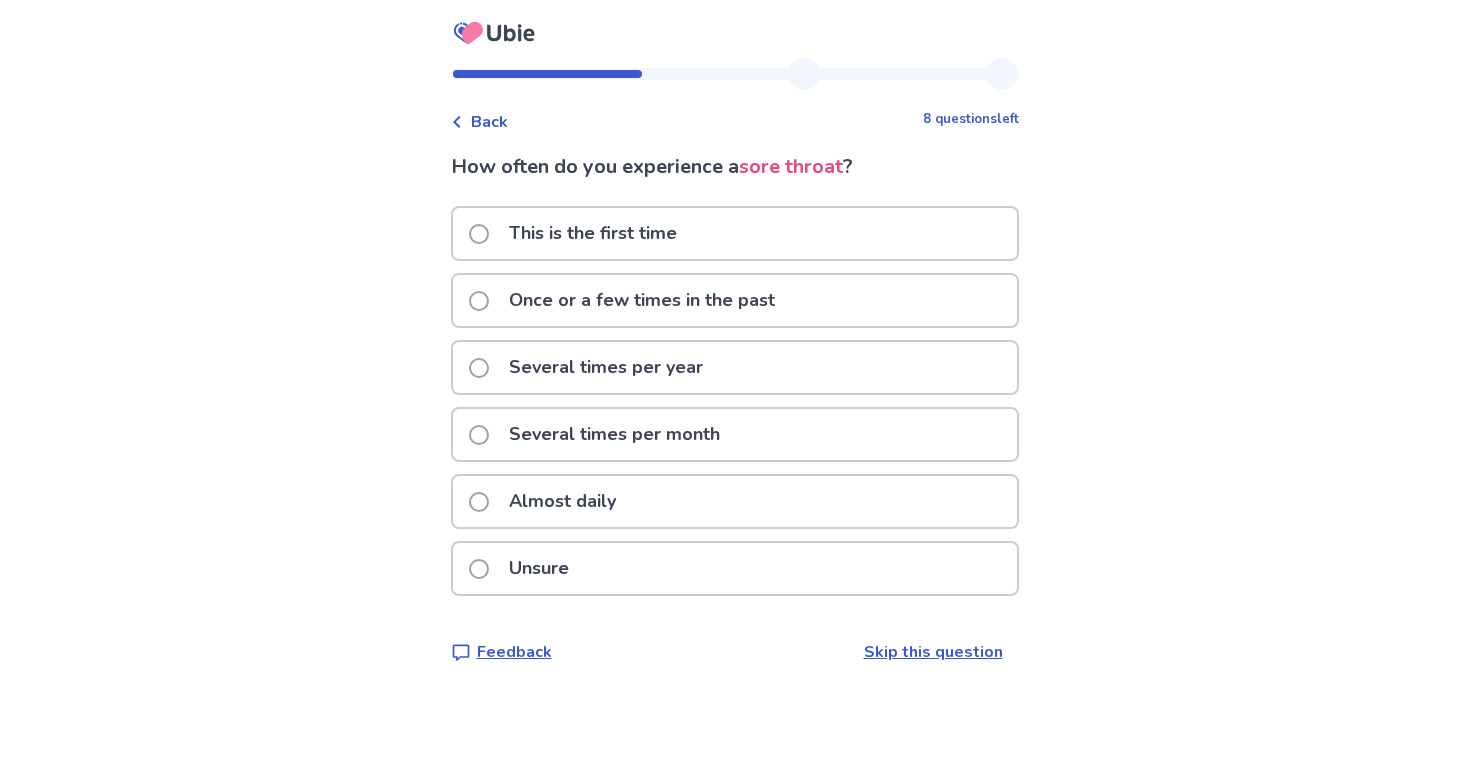 click on "Several times per year" at bounding box center (735, 367) 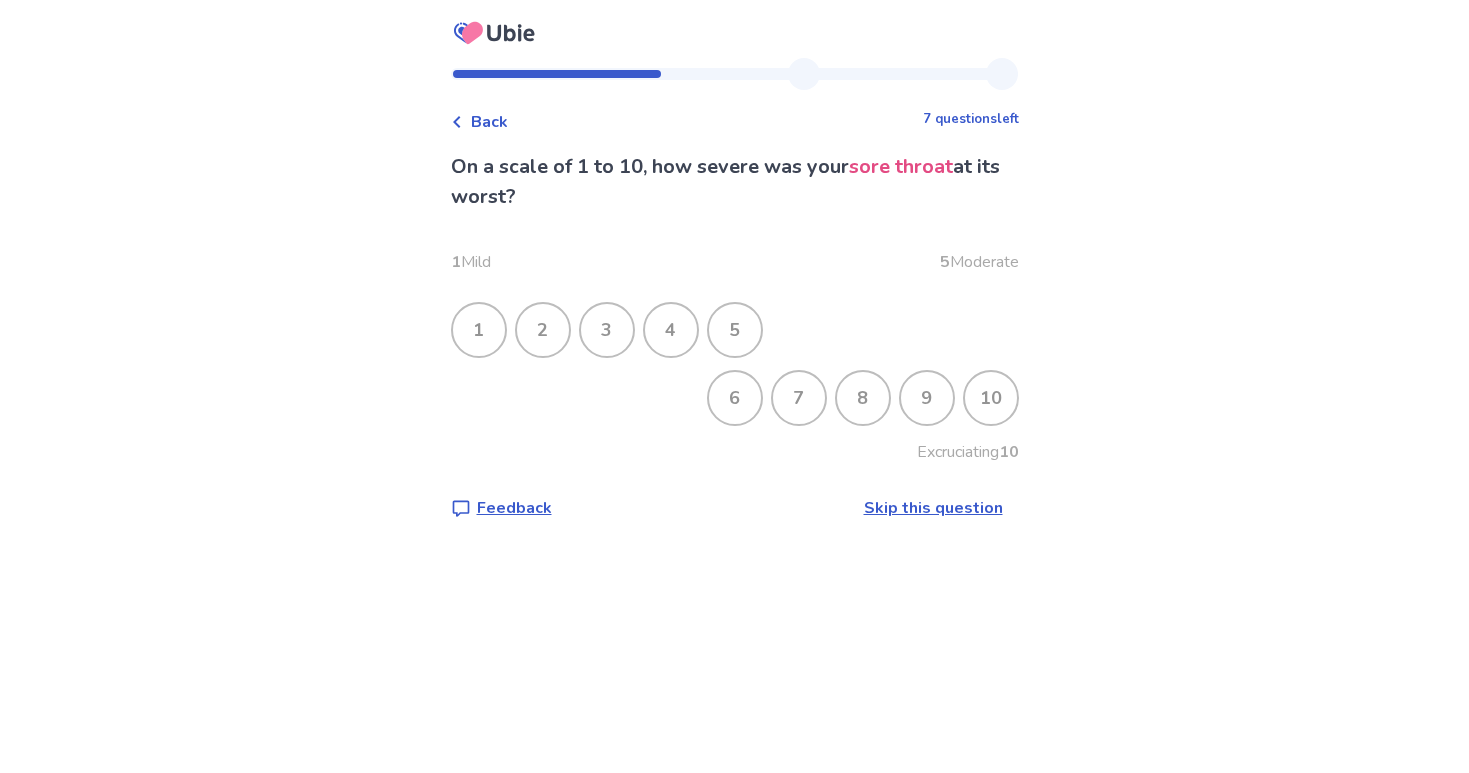 click on "3" at bounding box center [607, 330] 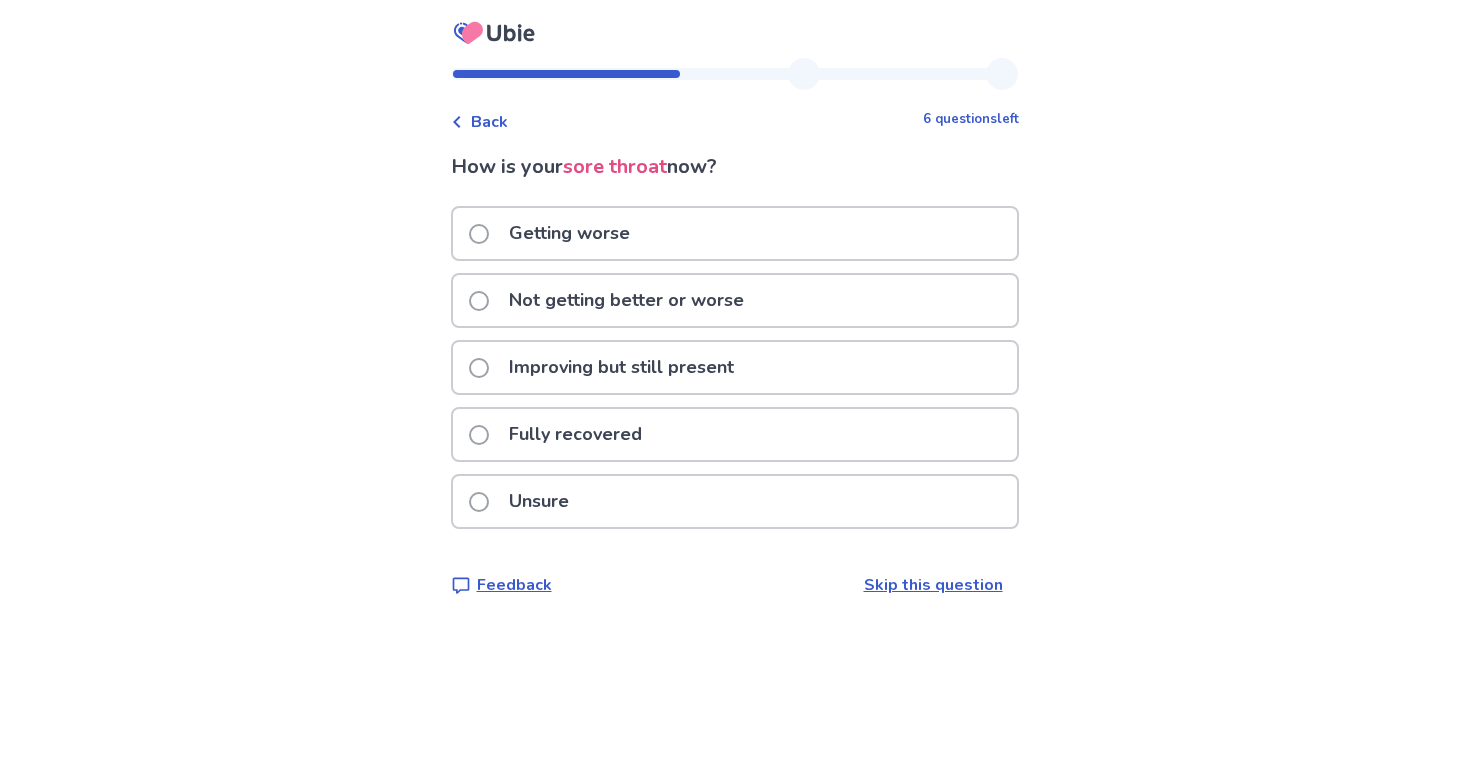 click on "Unsure" at bounding box center (735, 501) 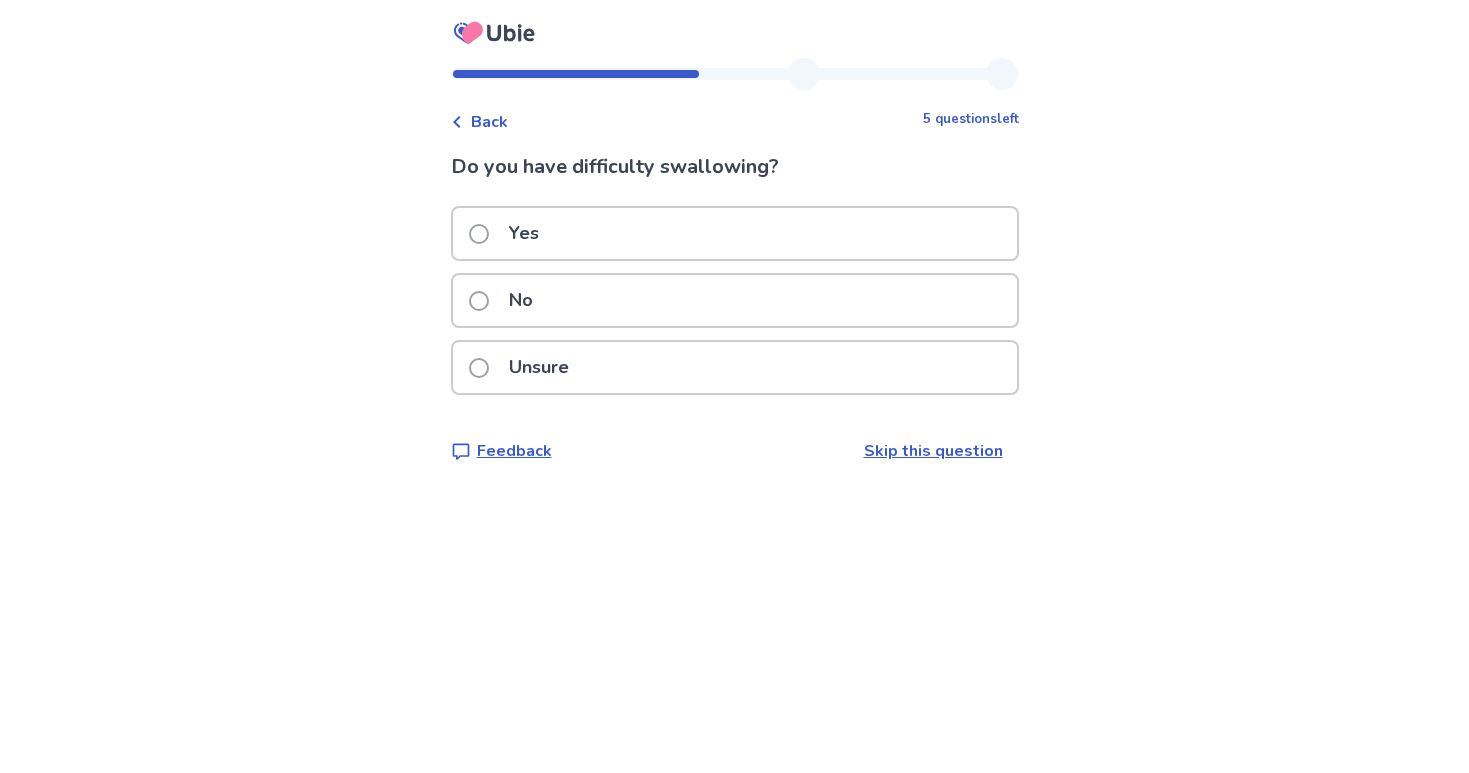 click on "No" at bounding box center (735, 300) 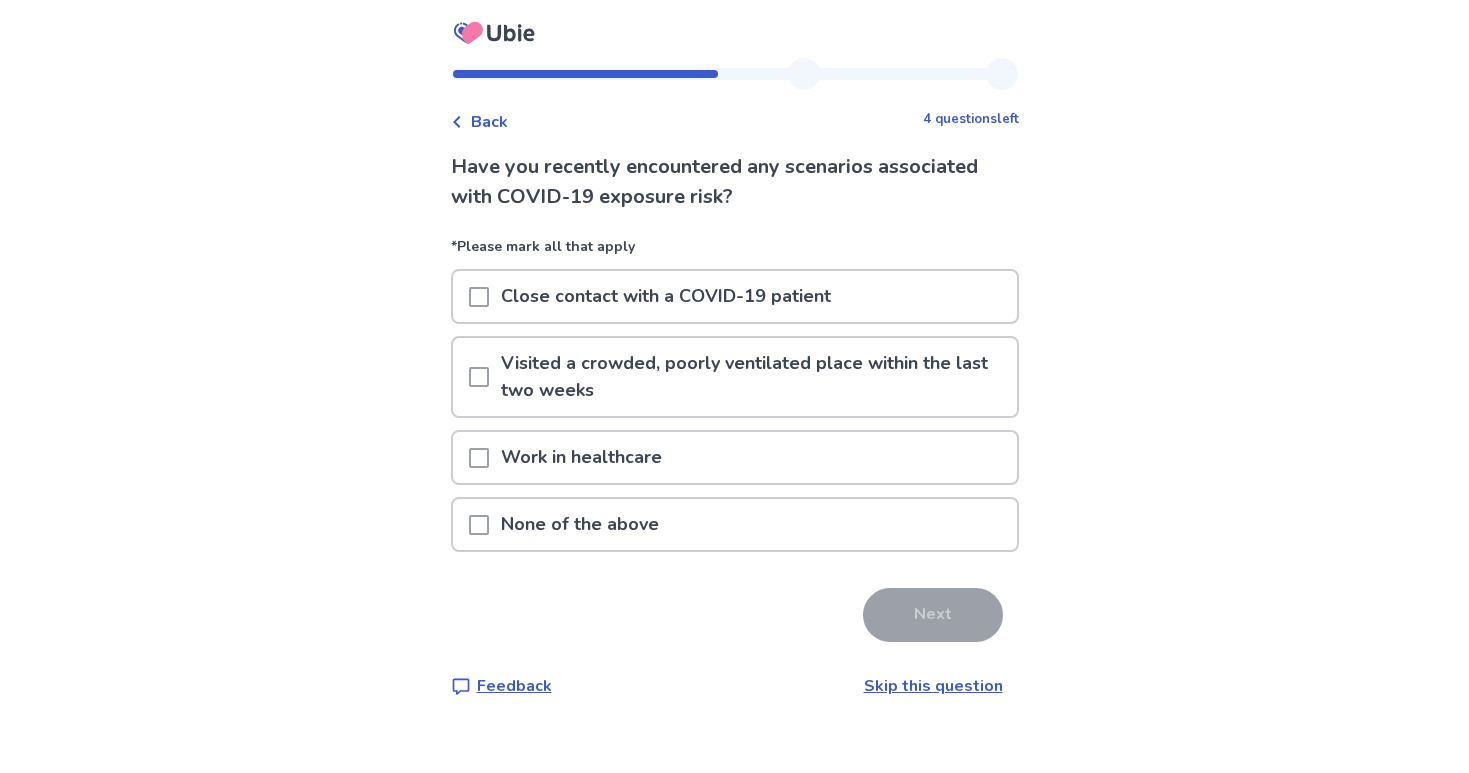 click at bounding box center (479, 377) 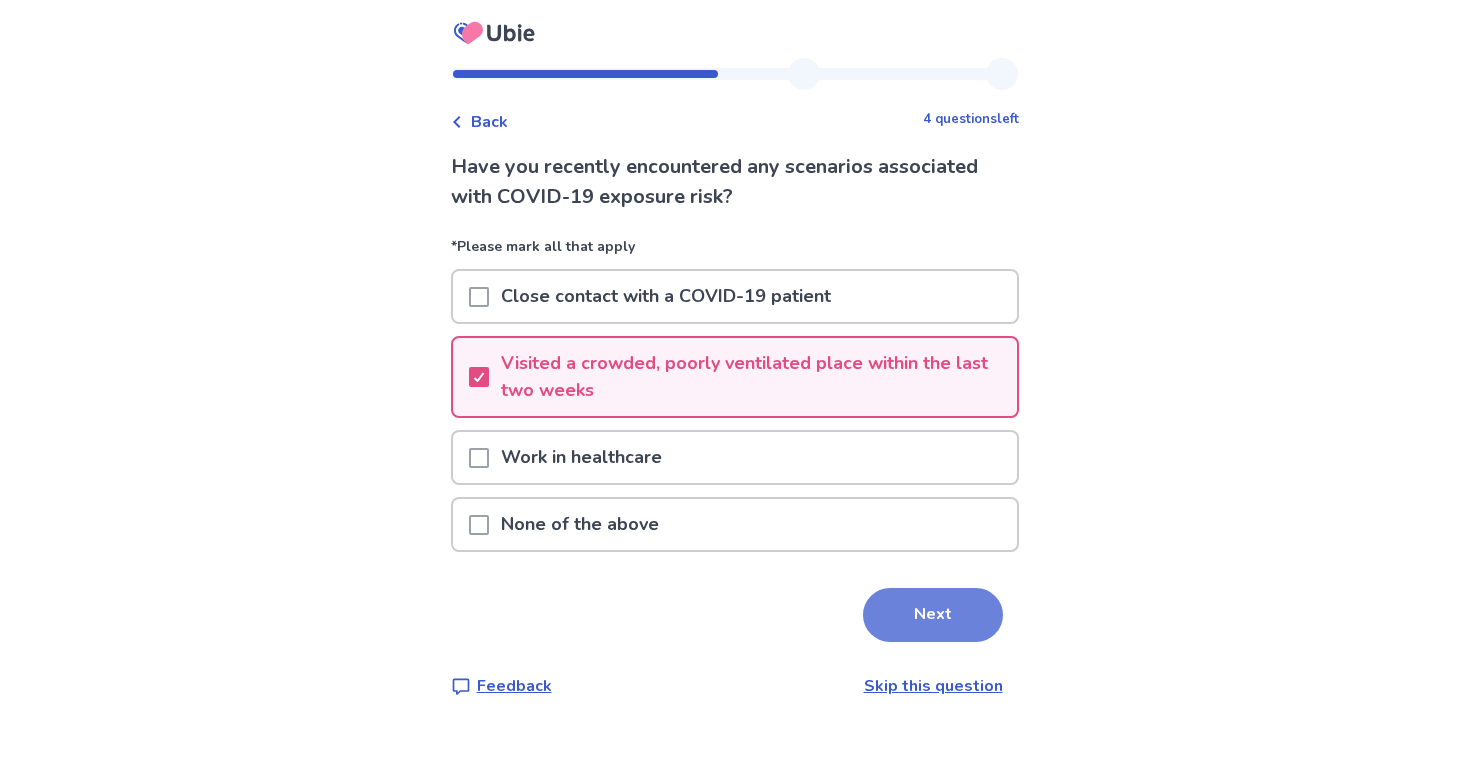click on "Next" at bounding box center [933, 615] 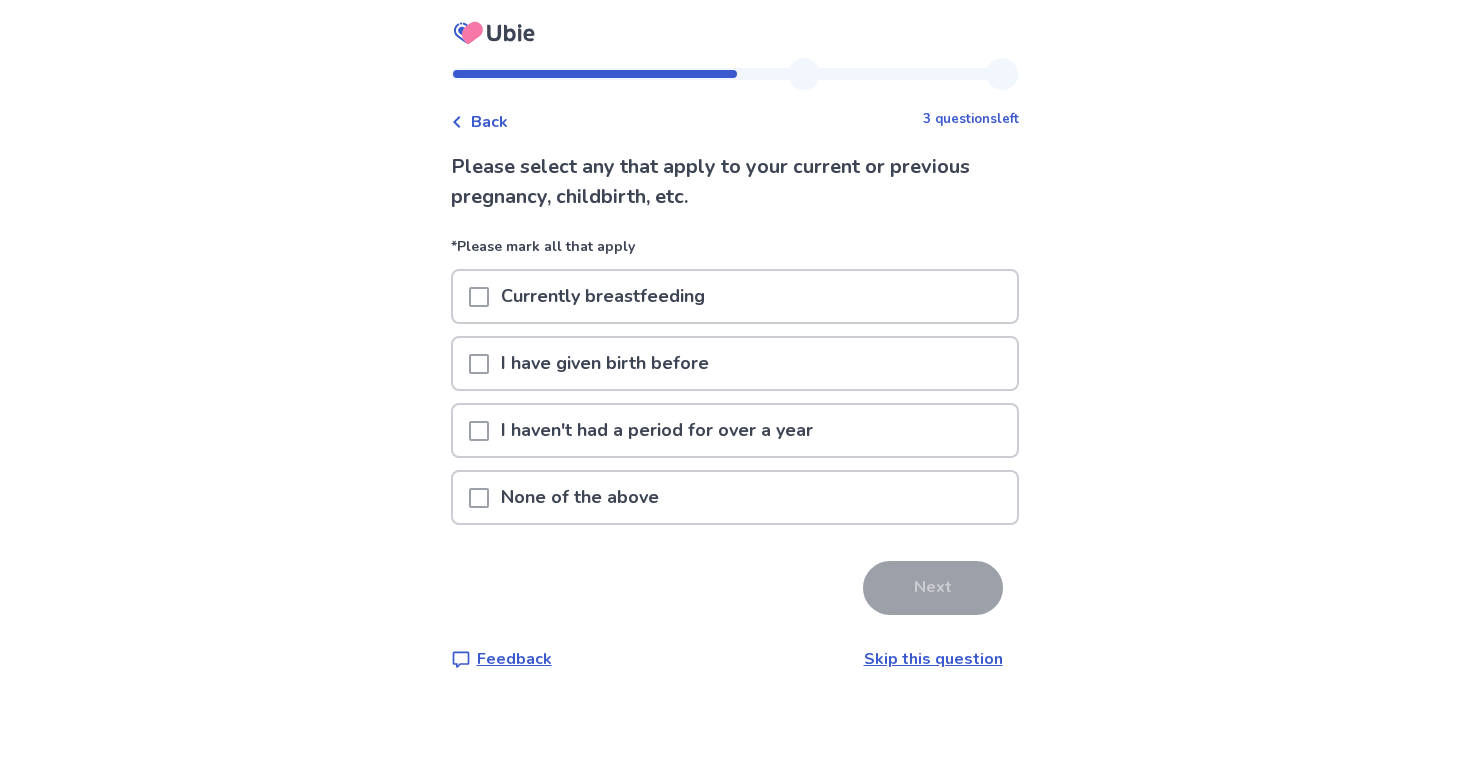 click on "None of the above" at bounding box center [735, 497] 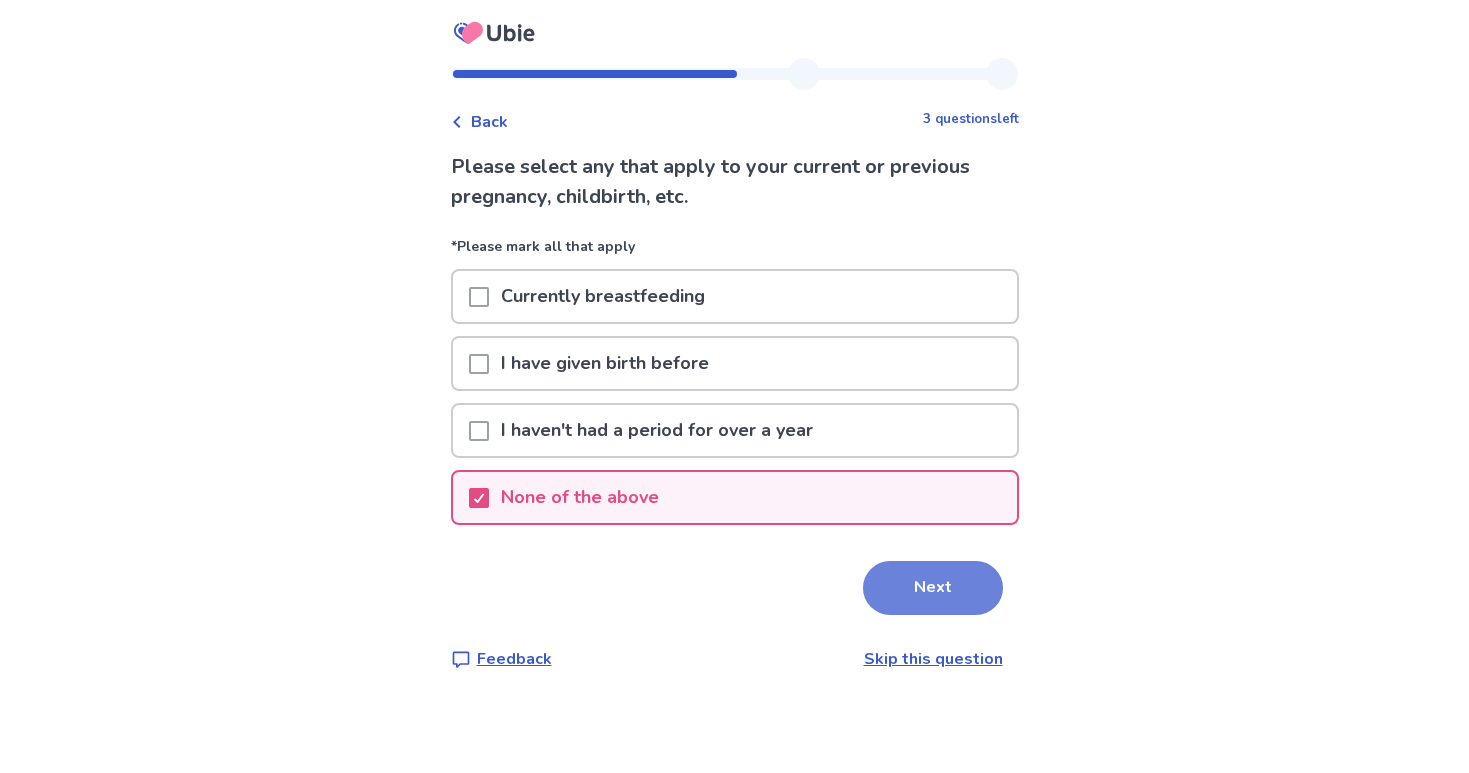 click on "Next" at bounding box center (933, 588) 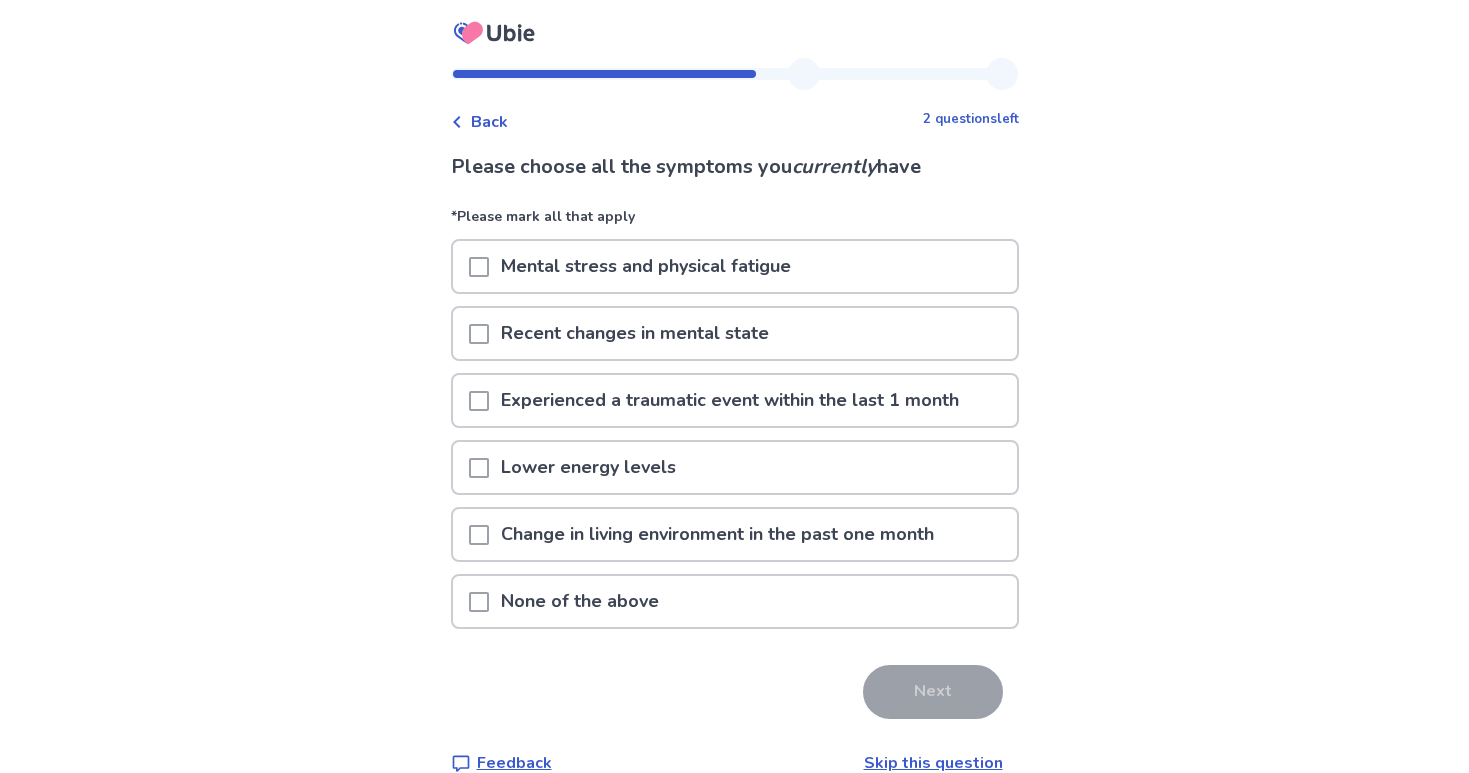 click on "Mental stress and physical fatigue" at bounding box center (735, 266) 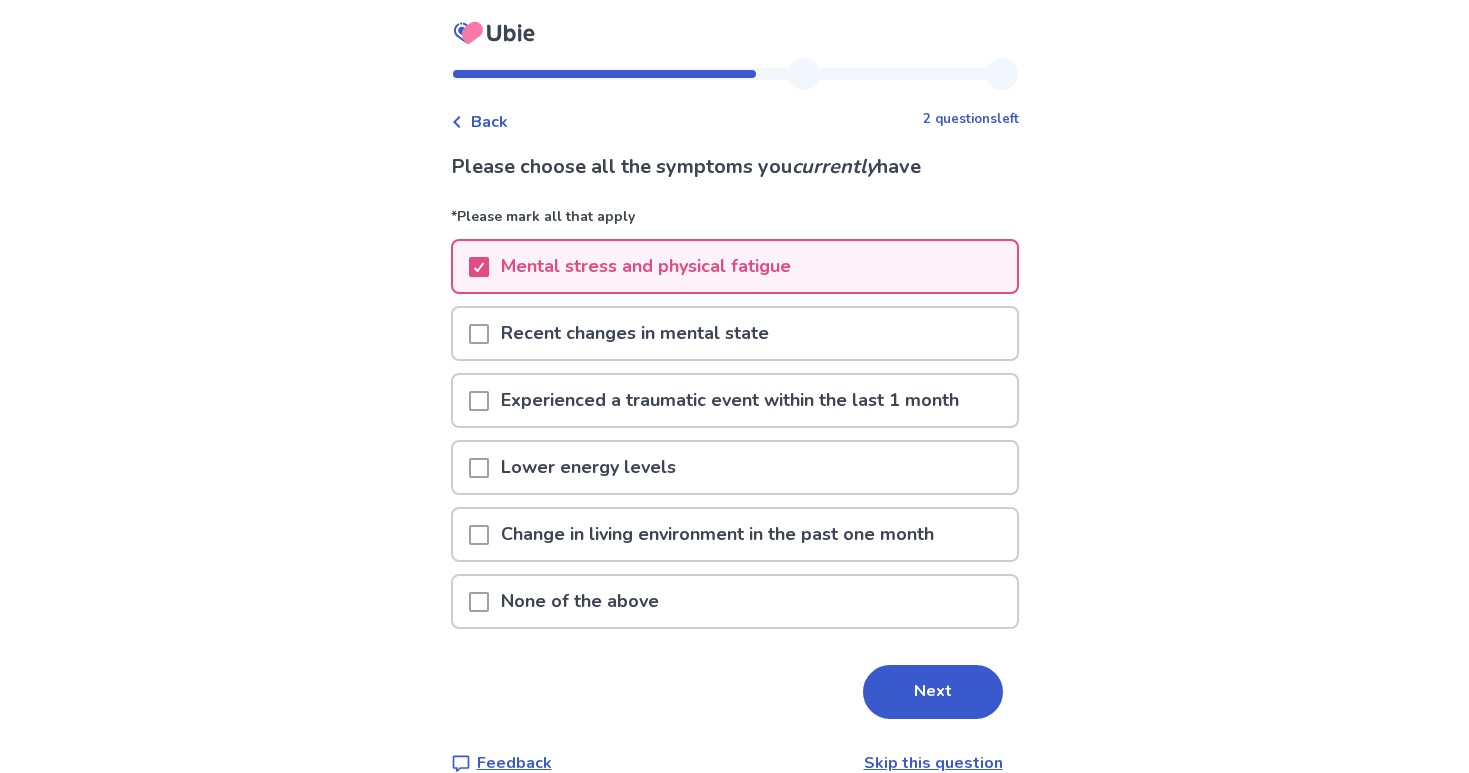 click on "Lower energy levels" at bounding box center [735, 467] 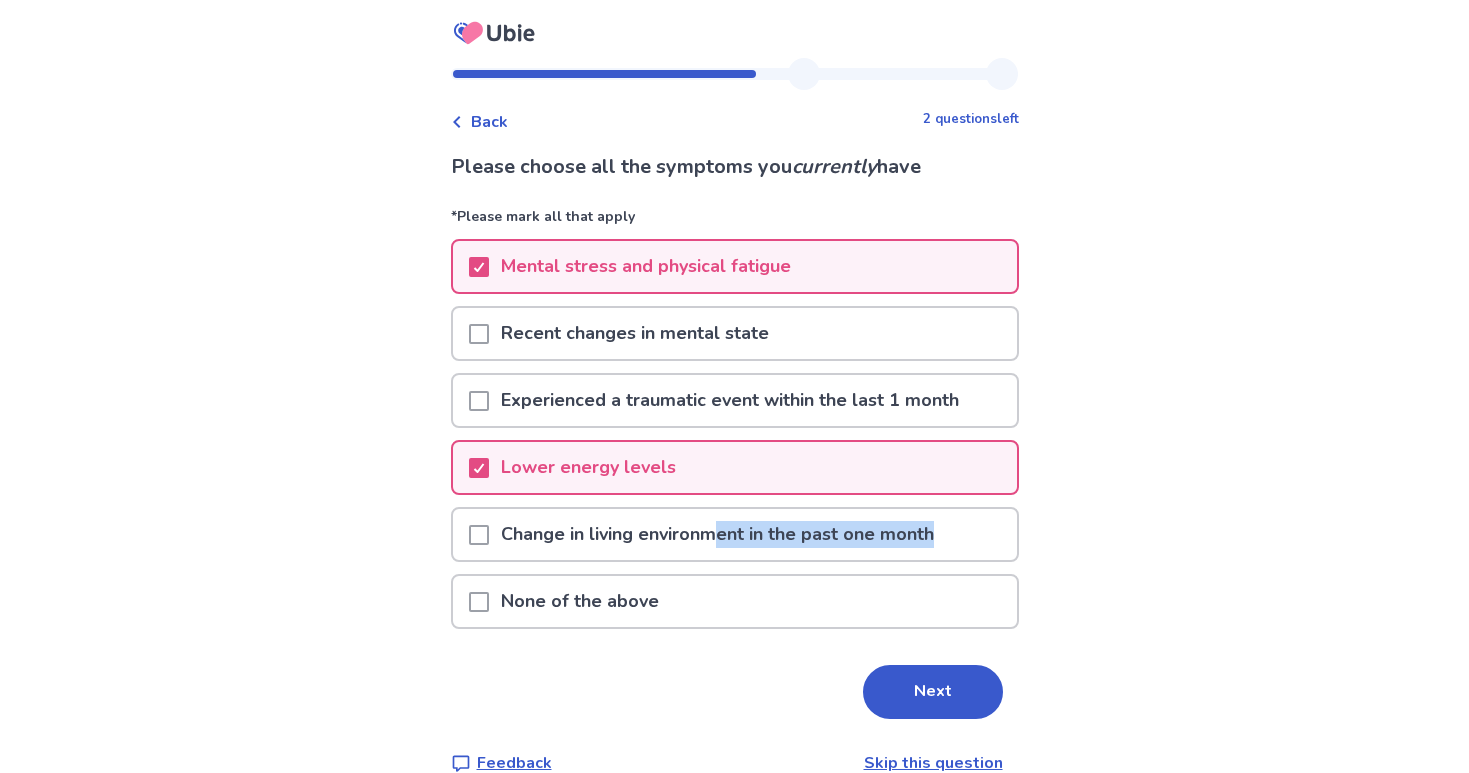 click on "Change in living environment in the past one month" at bounding box center (717, 534) 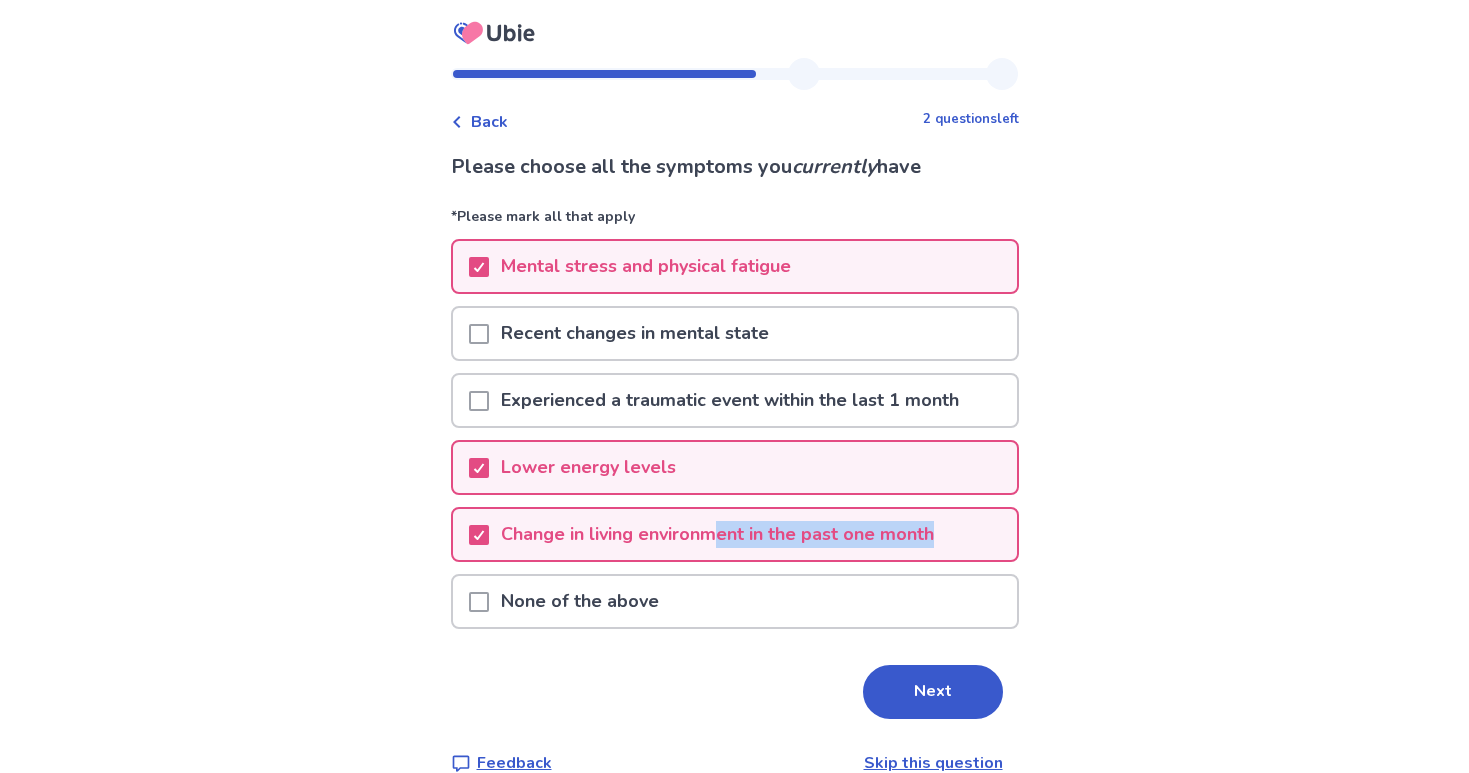 click on "Change in living environment in the past one month" at bounding box center (717, 534) 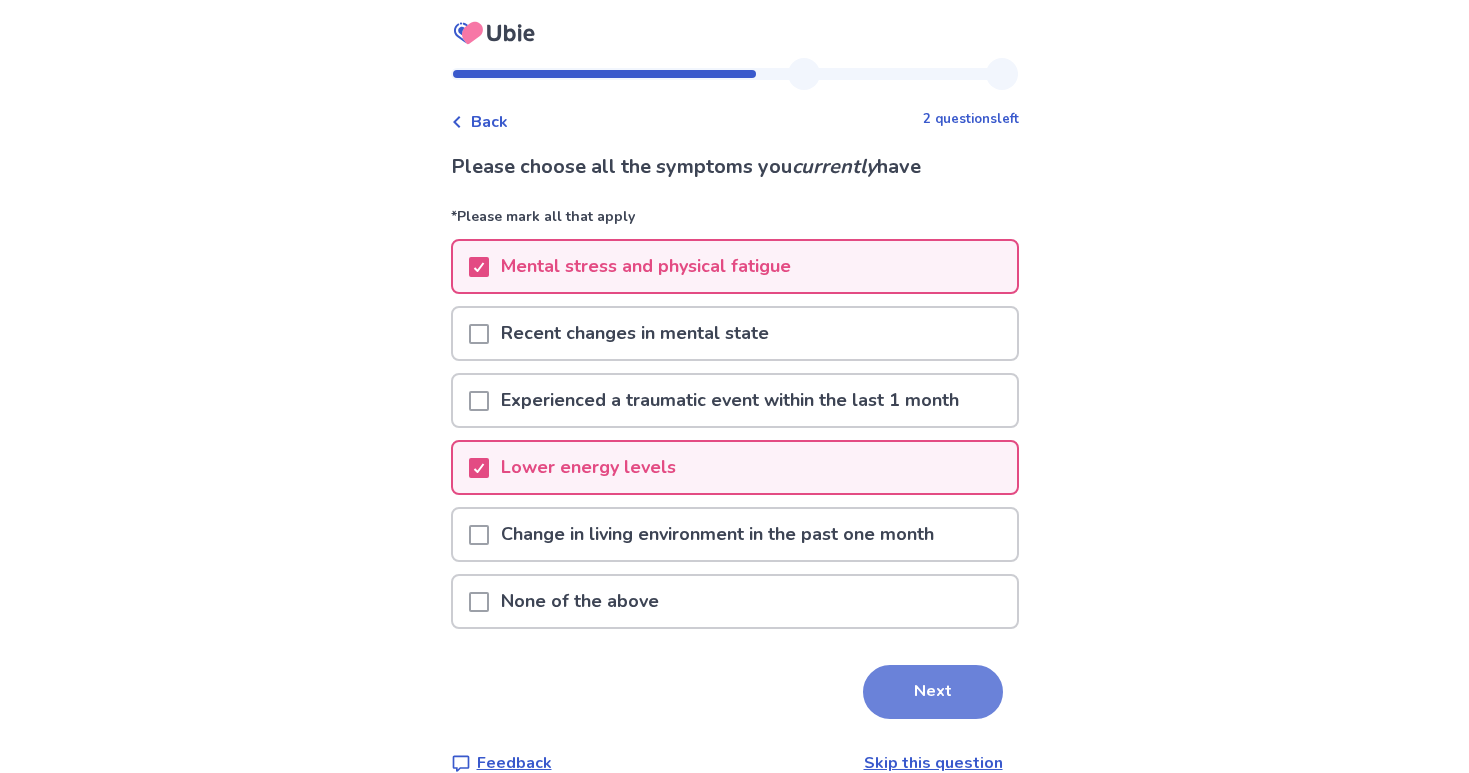click on "Next" at bounding box center [933, 692] 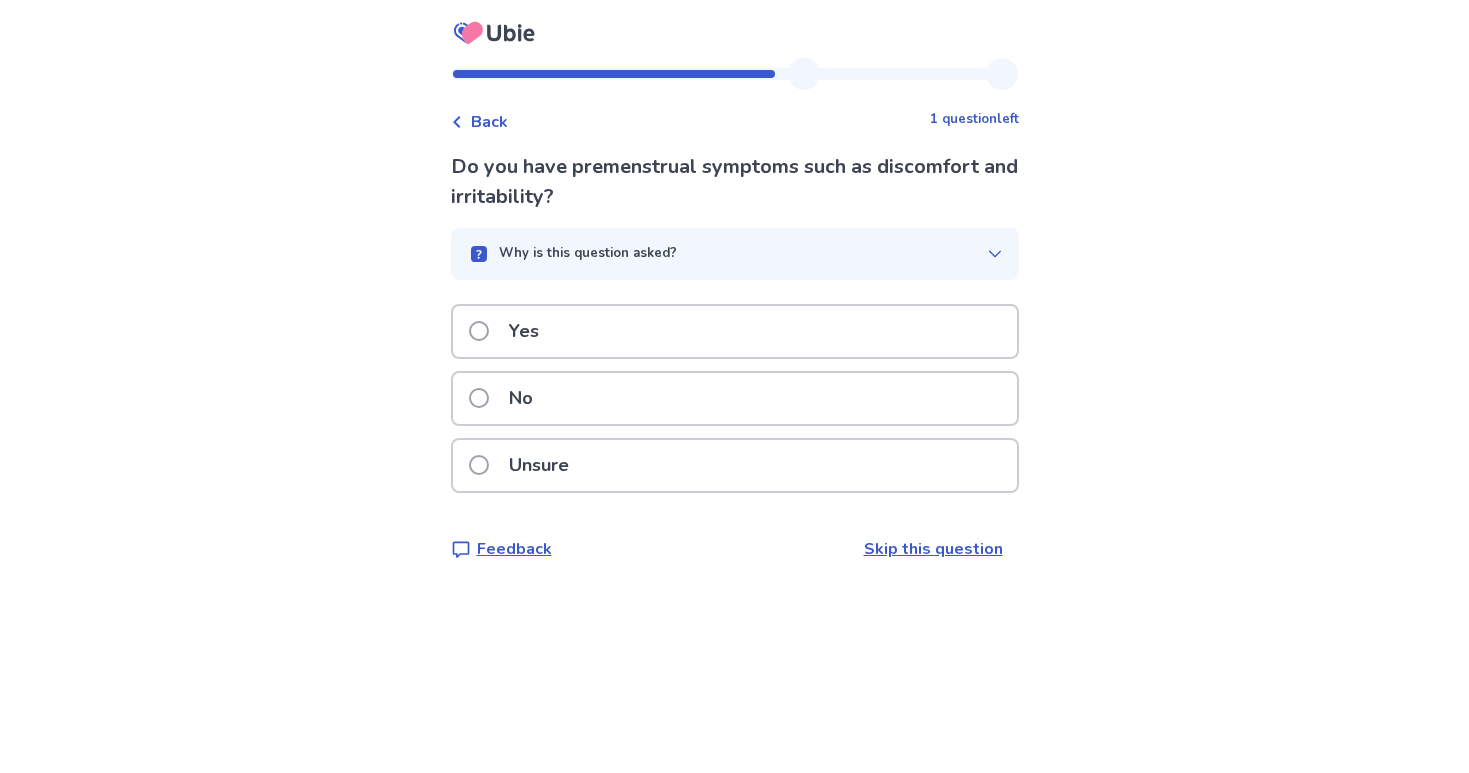 click on "Why is this question asked?" at bounding box center (727, 254) 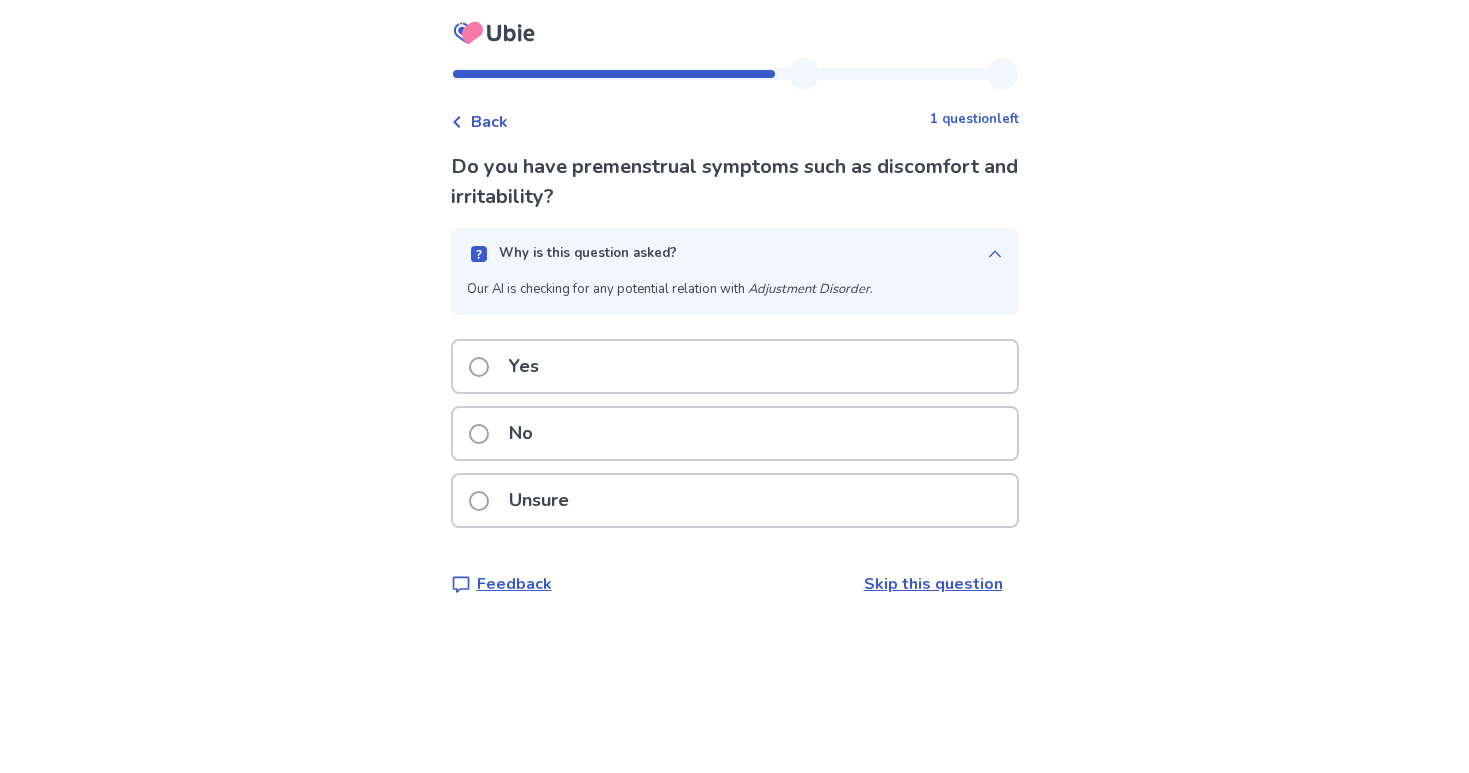 click on "Why is this question asked?" at bounding box center [727, 254] 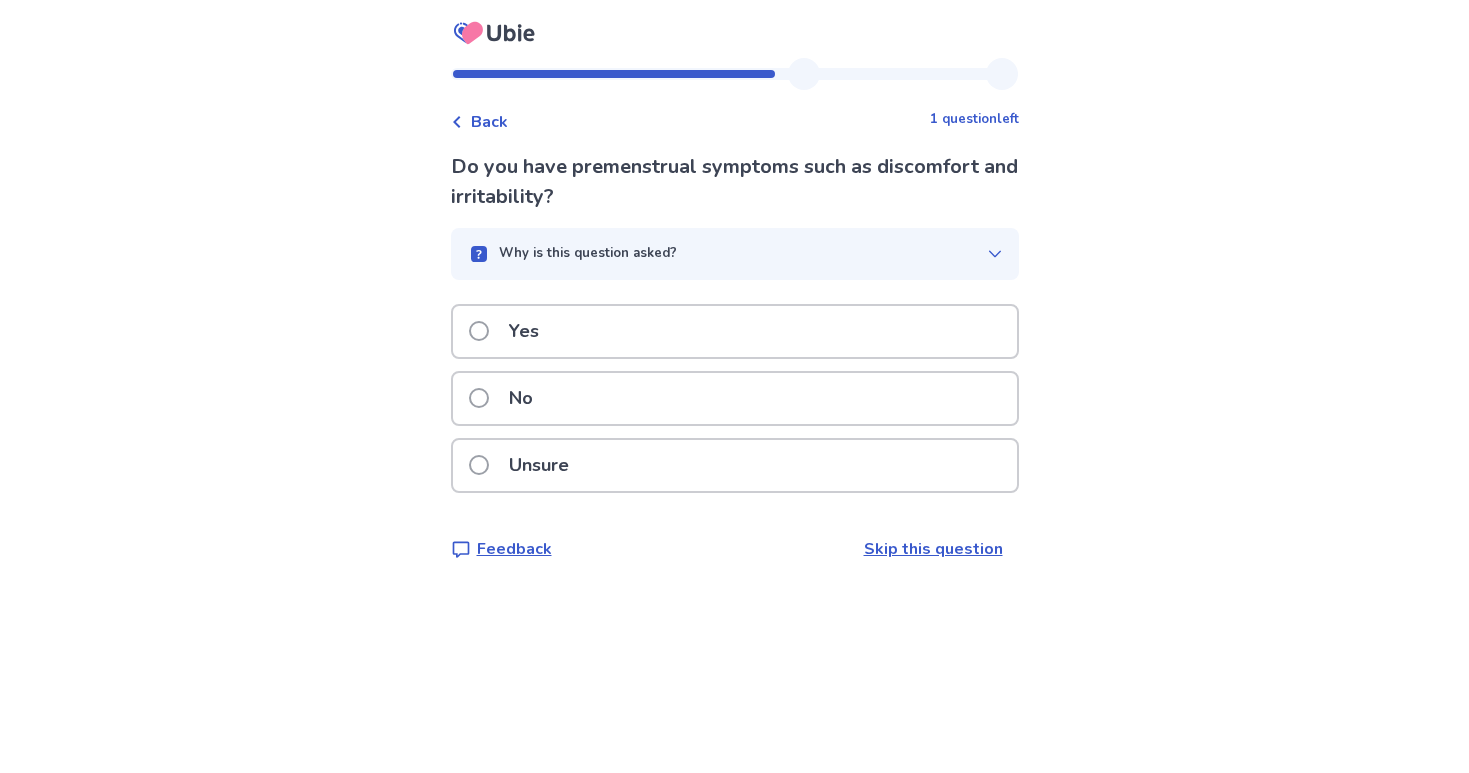 click on "Why is this question asked?" at bounding box center [727, 254] 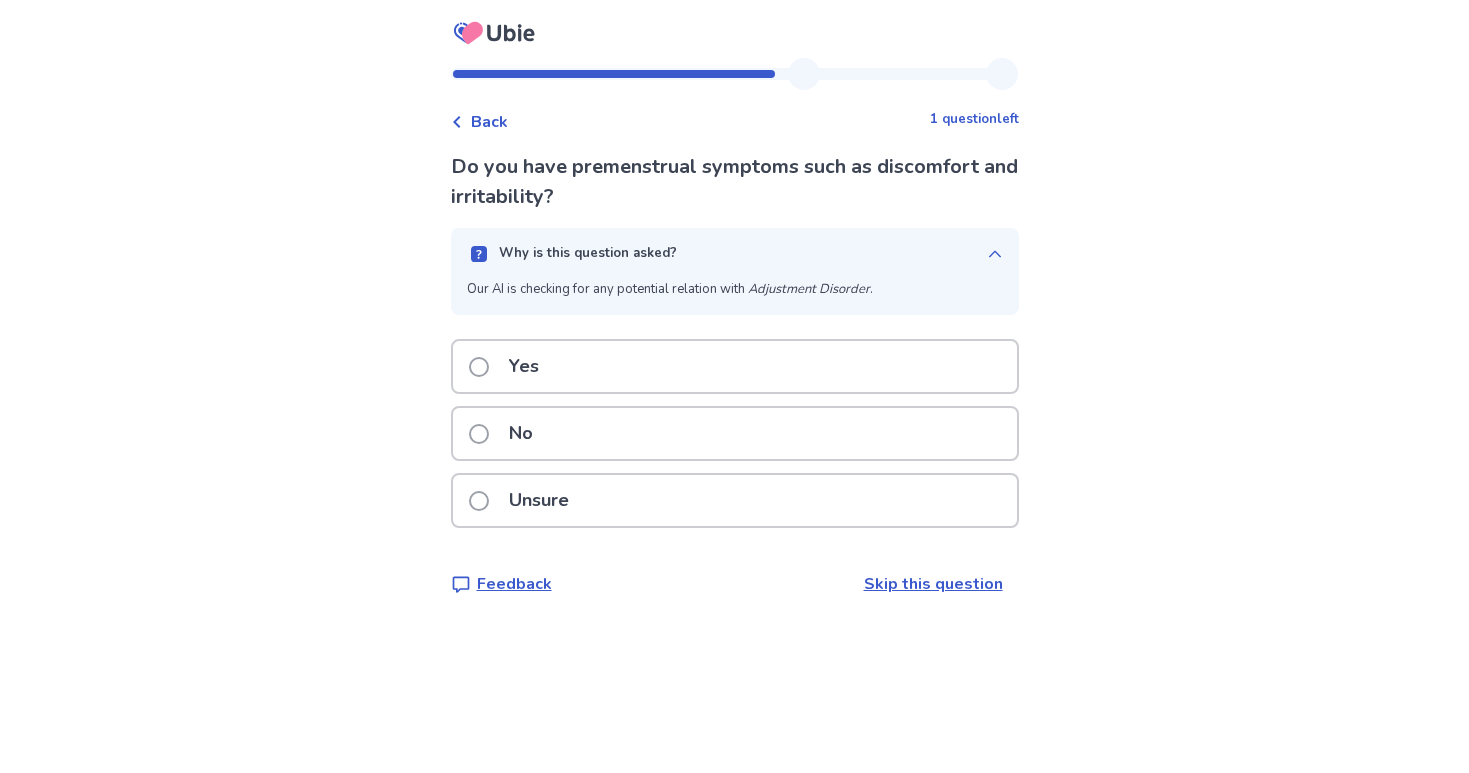 click on "Why is this question asked?" at bounding box center (727, 254) 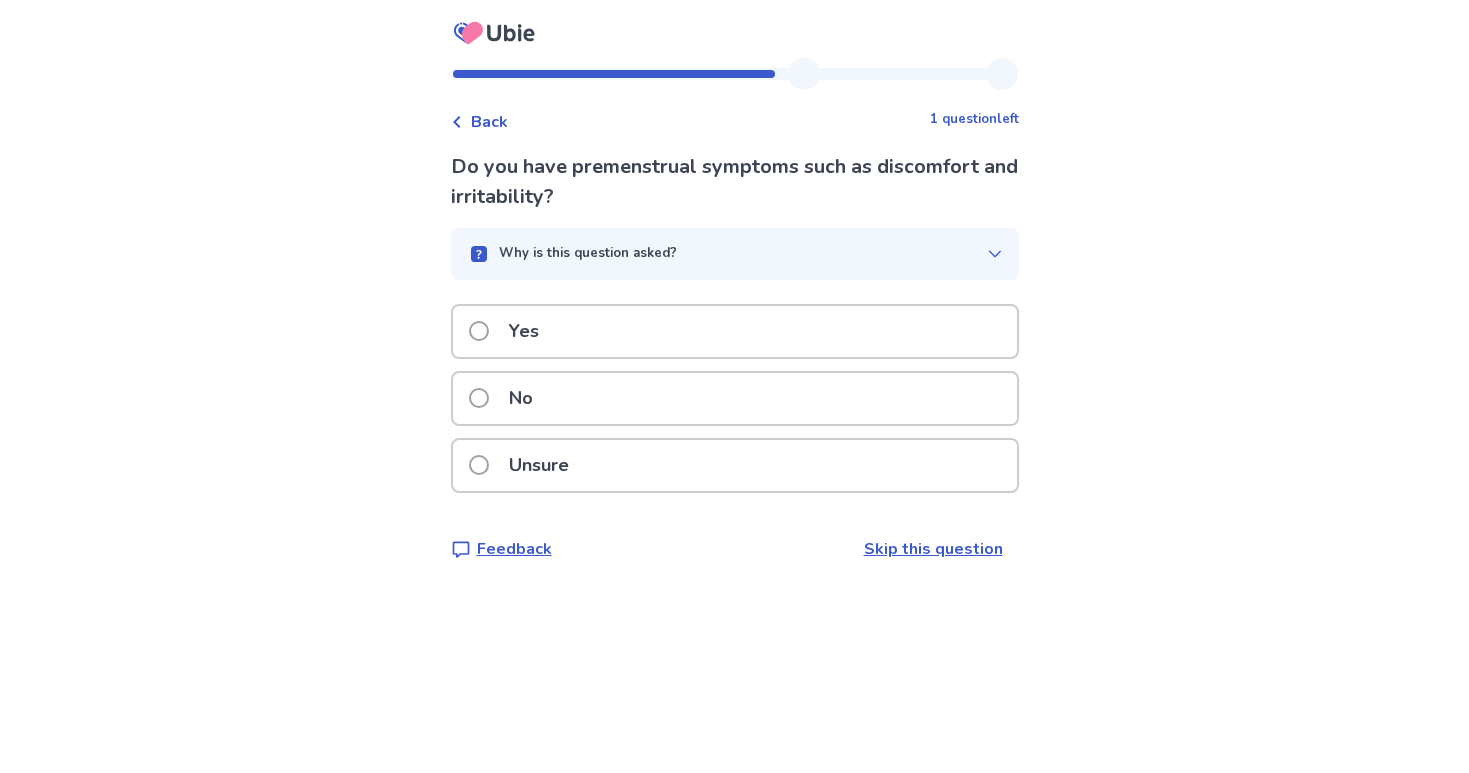 click on "Yes" at bounding box center (735, 331) 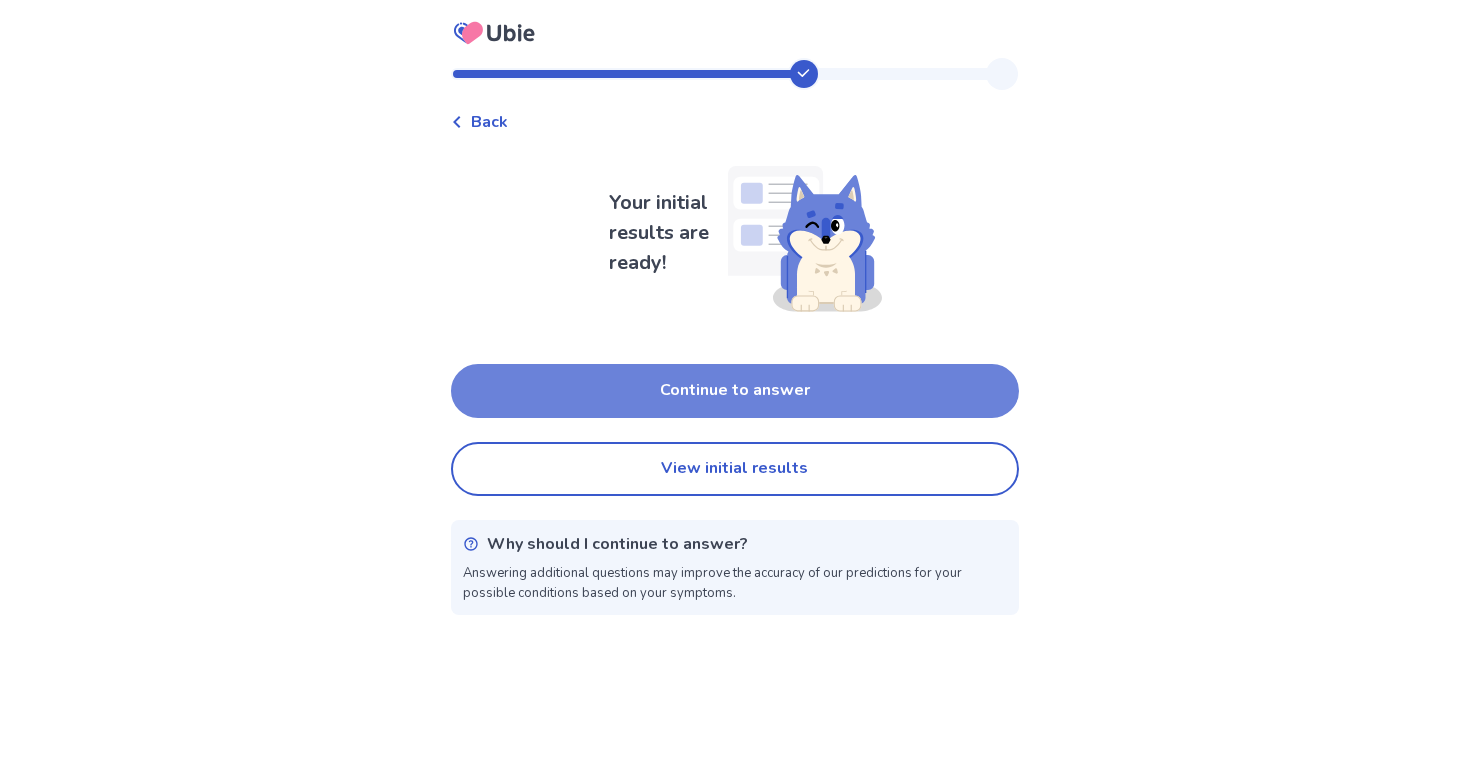 click on "Continue to answer" at bounding box center [735, 391] 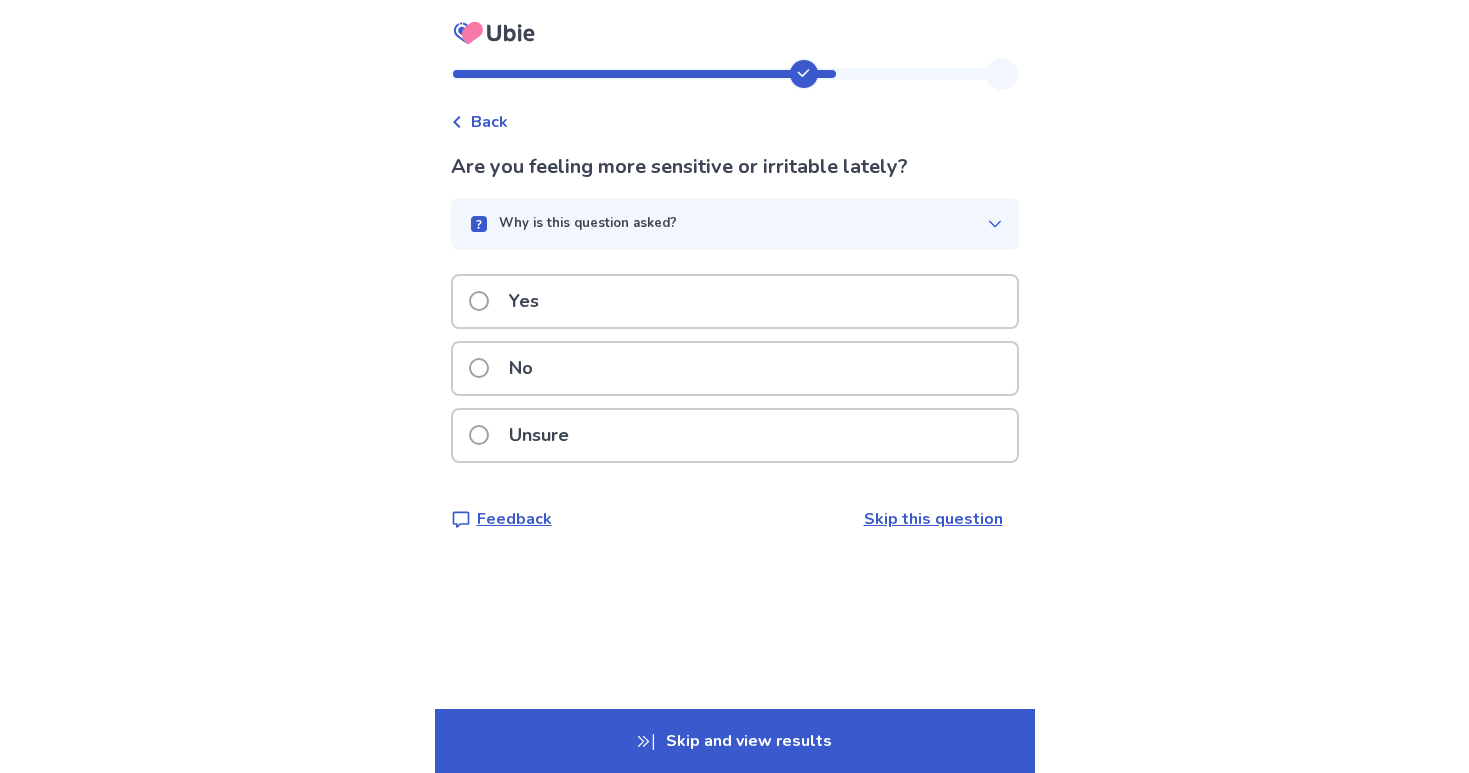 click on "Unsure" at bounding box center (735, 435) 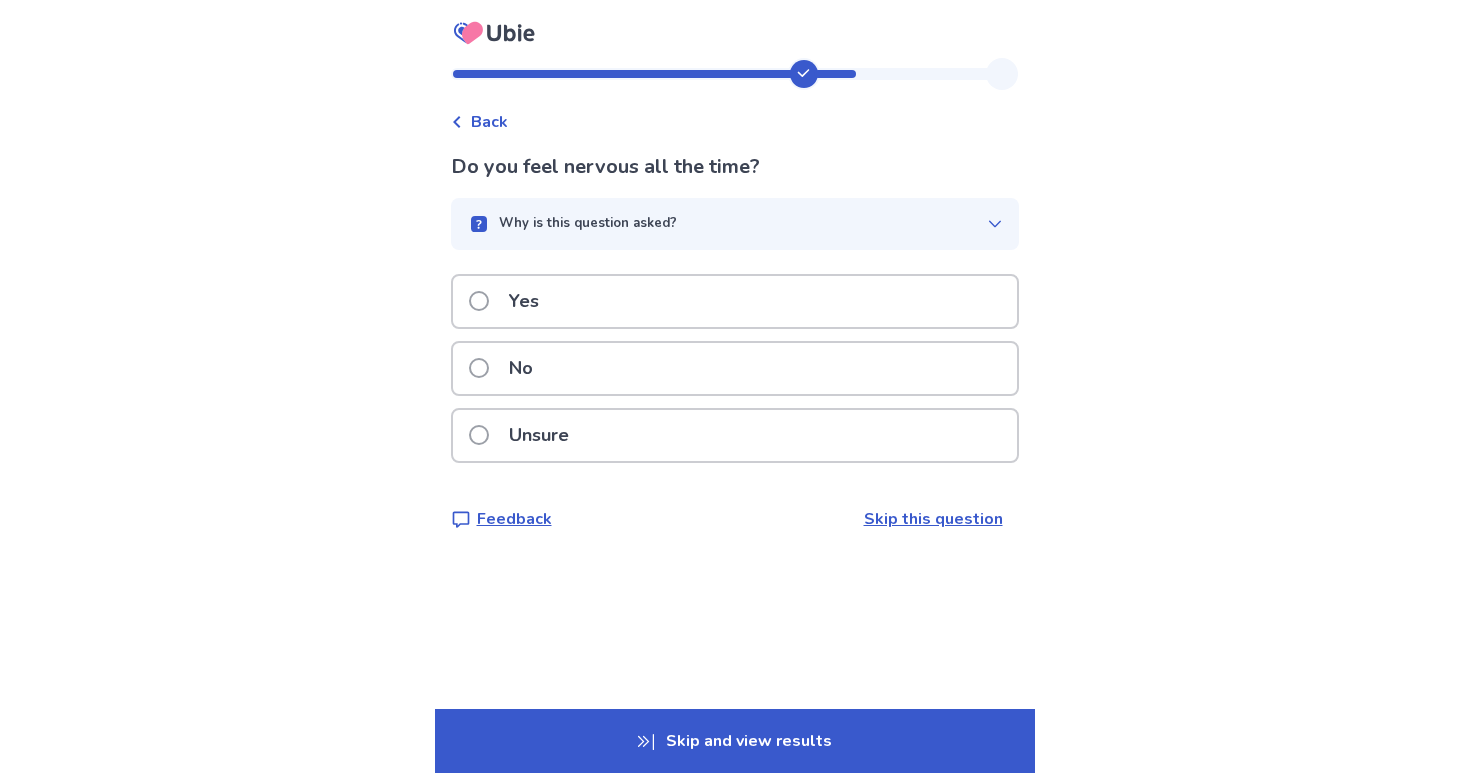 click on "Yes" at bounding box center [735, 301] 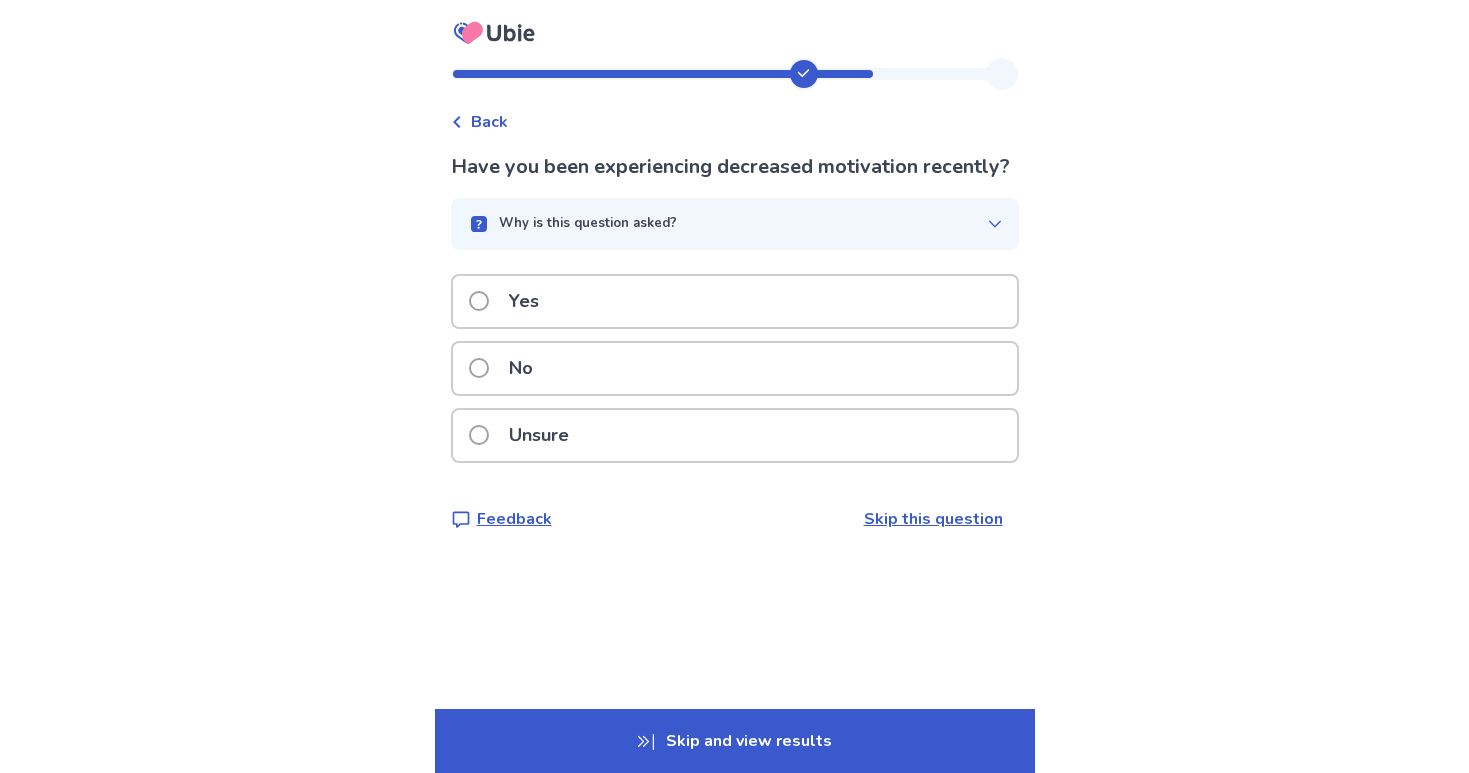 click on "Yes" at bounding box center [735, 301] 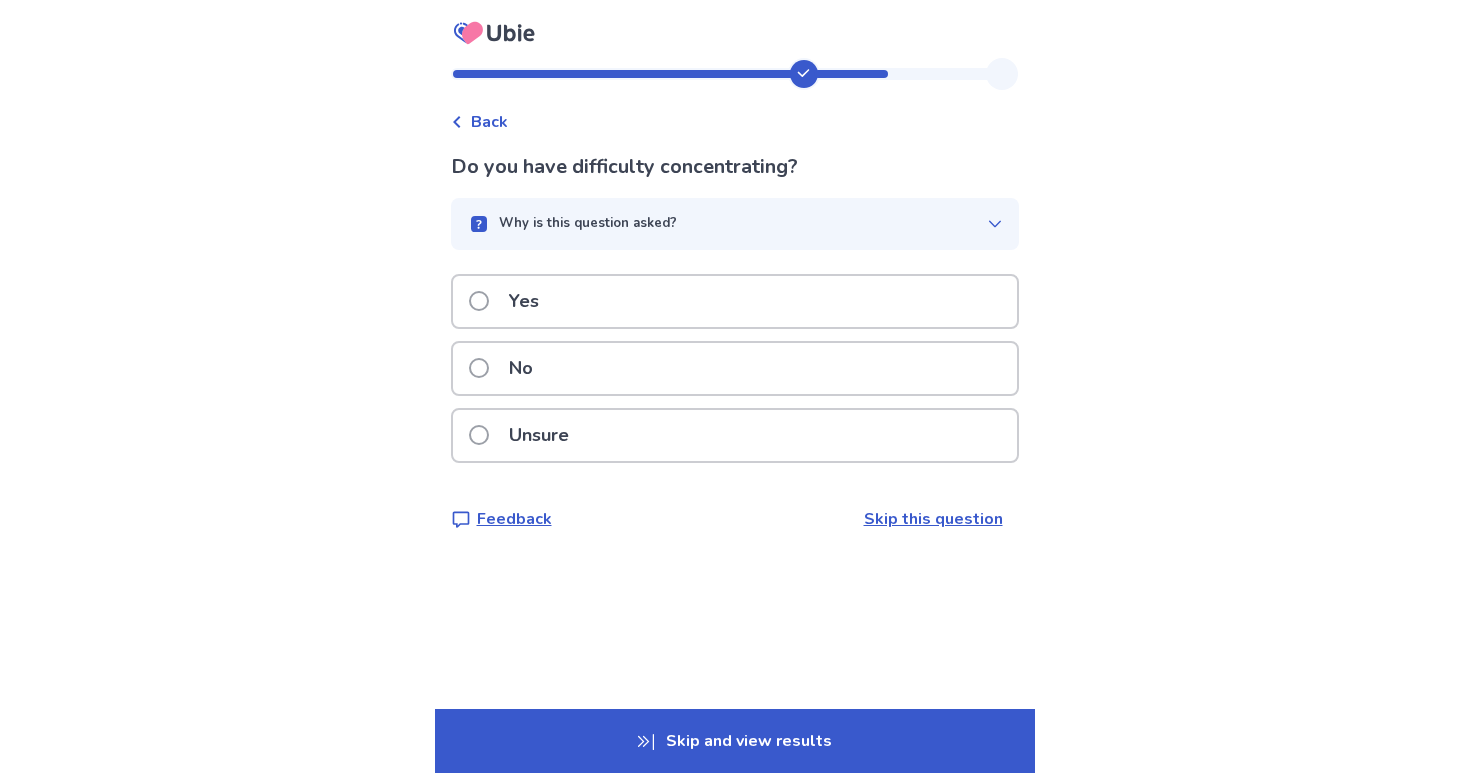 click on "No" at bounding box center (735, 368) 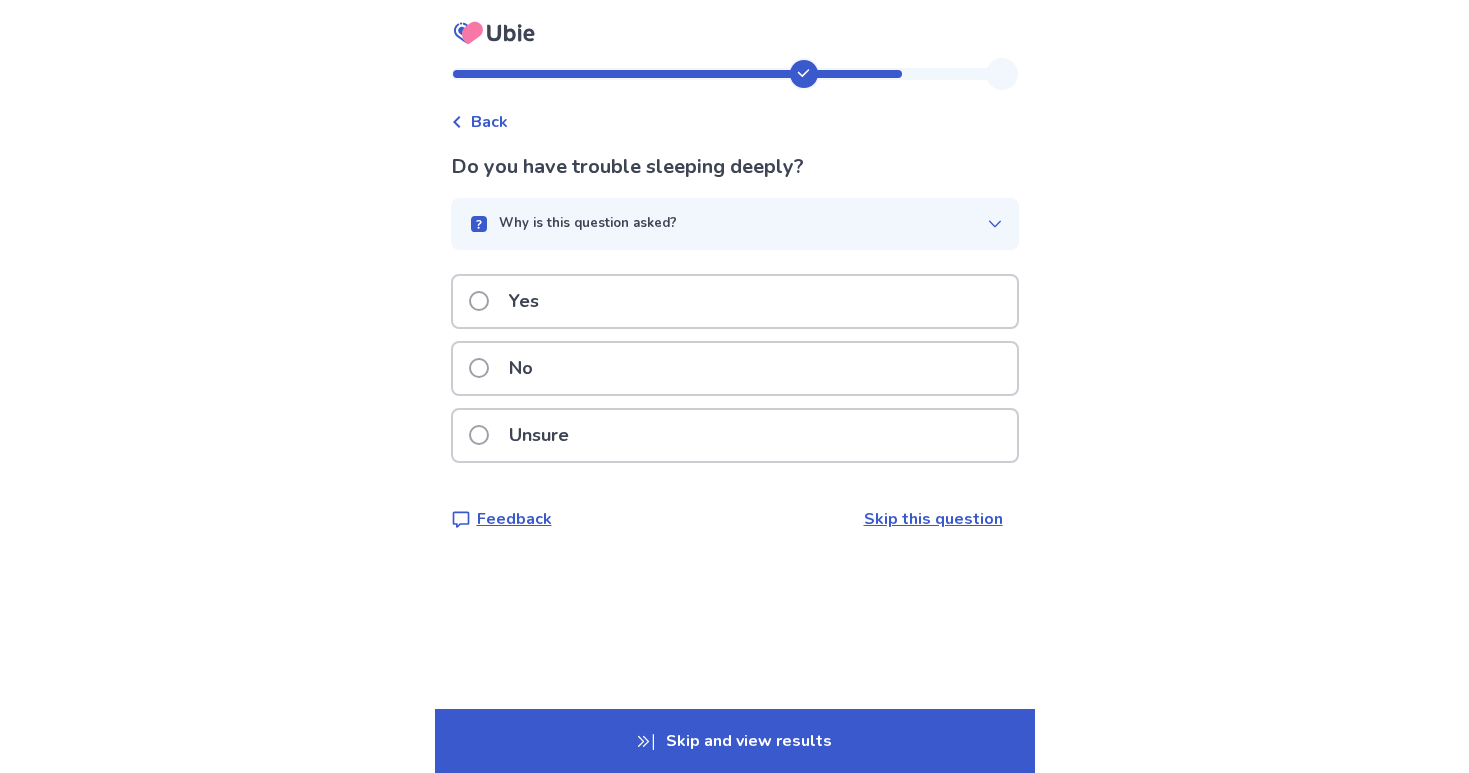 click on "Unsure" at bounding box center [735, 435] 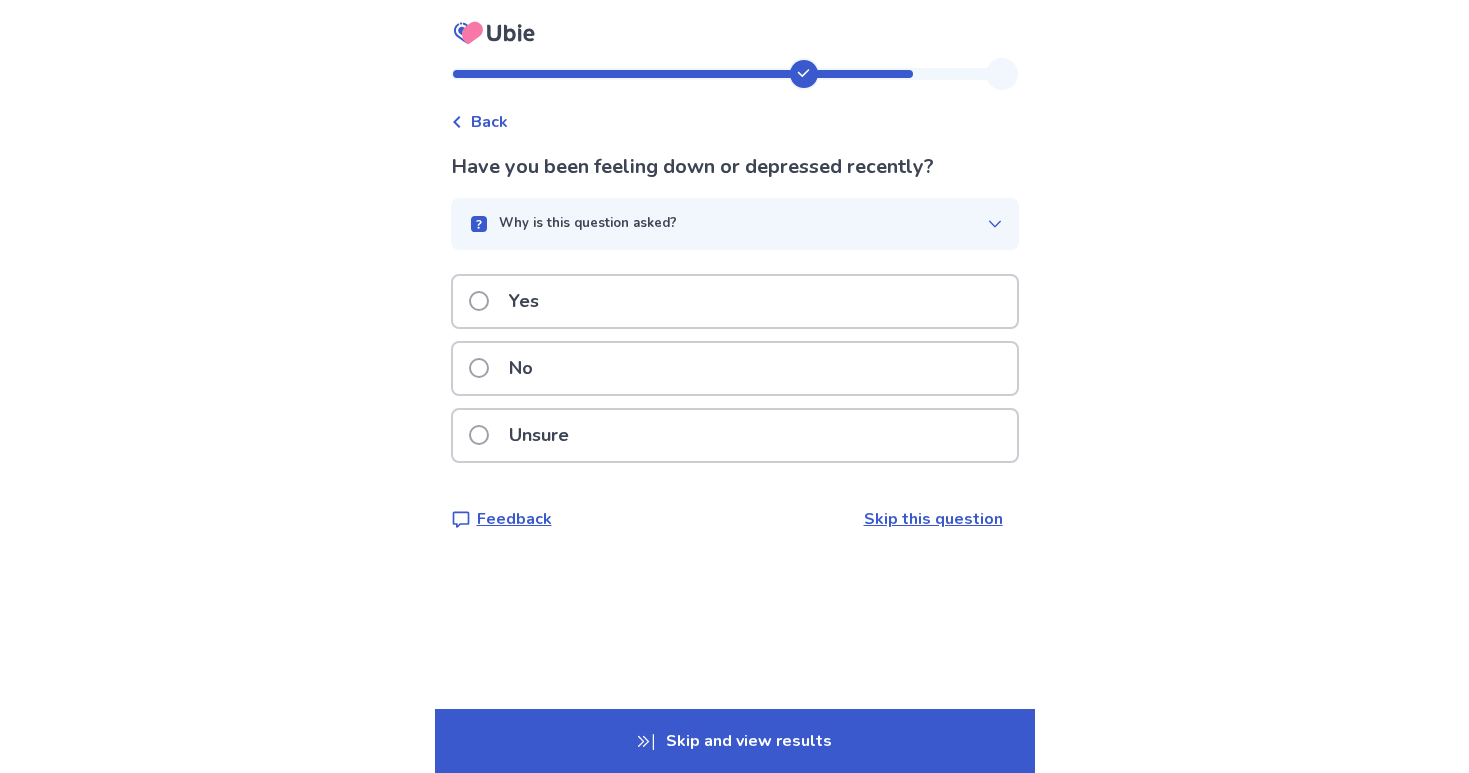 click on "Yes" at bounding box center (735, 301) 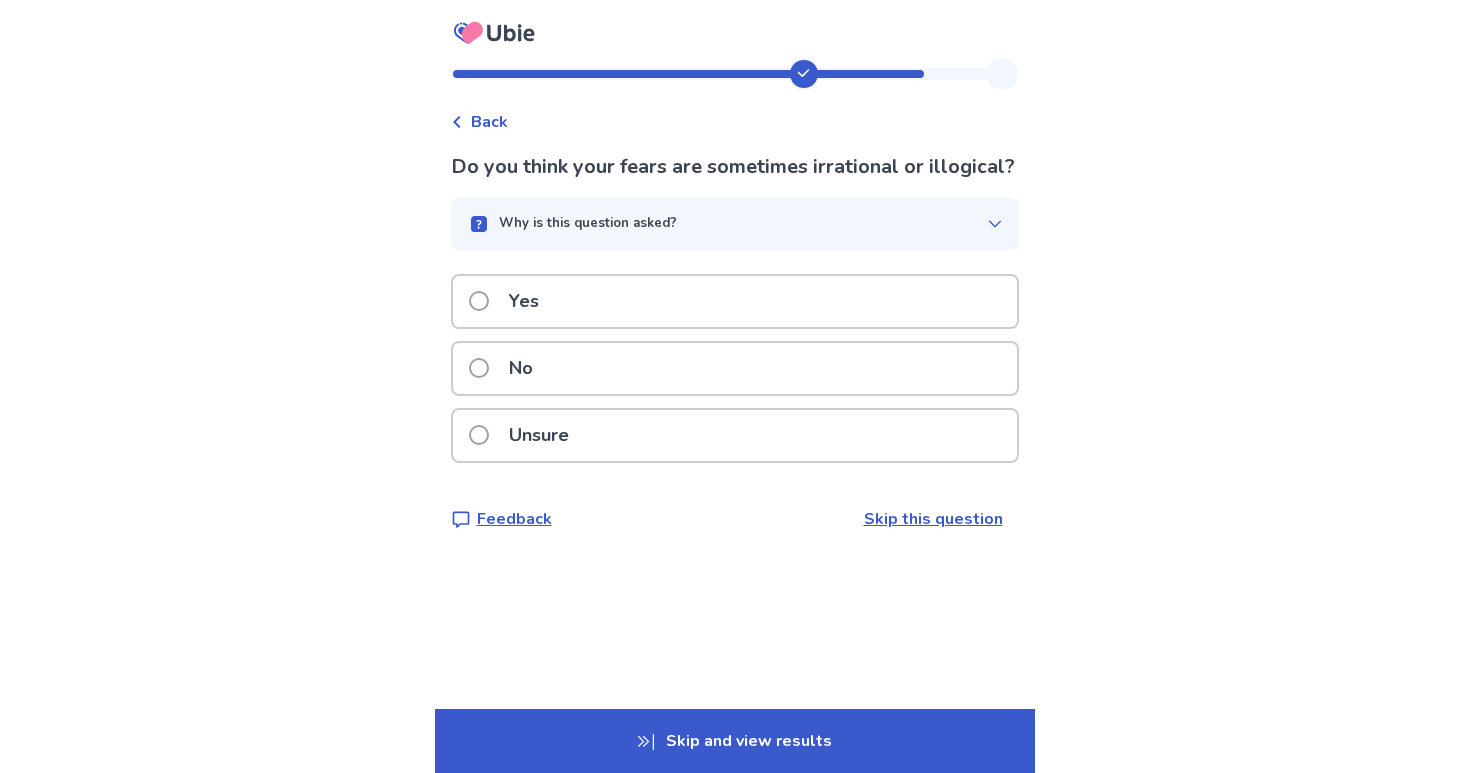 click on "Why is this question asked?" at bounding box center (735, 224) 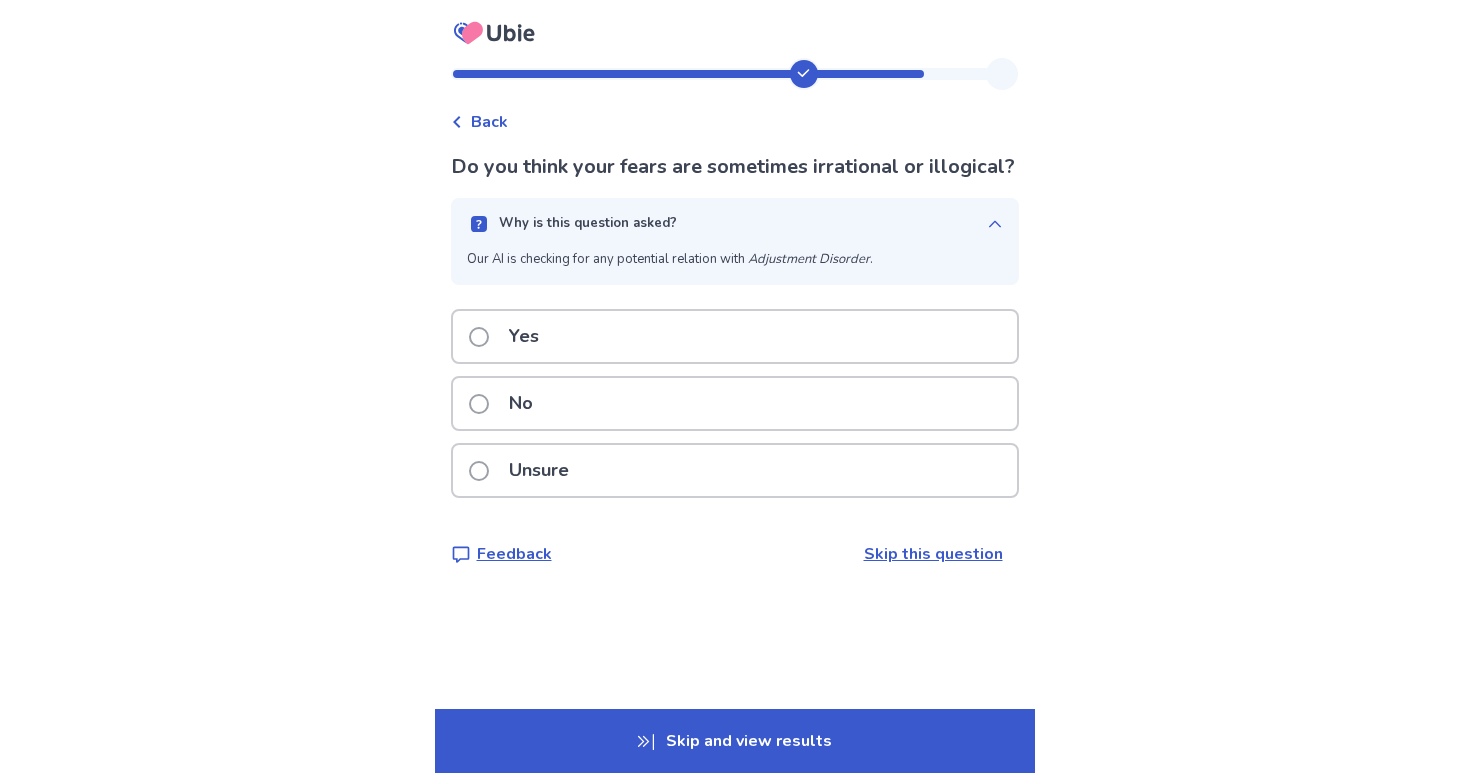 click on "Why is this question asked?" at bounding box center [735, 224] 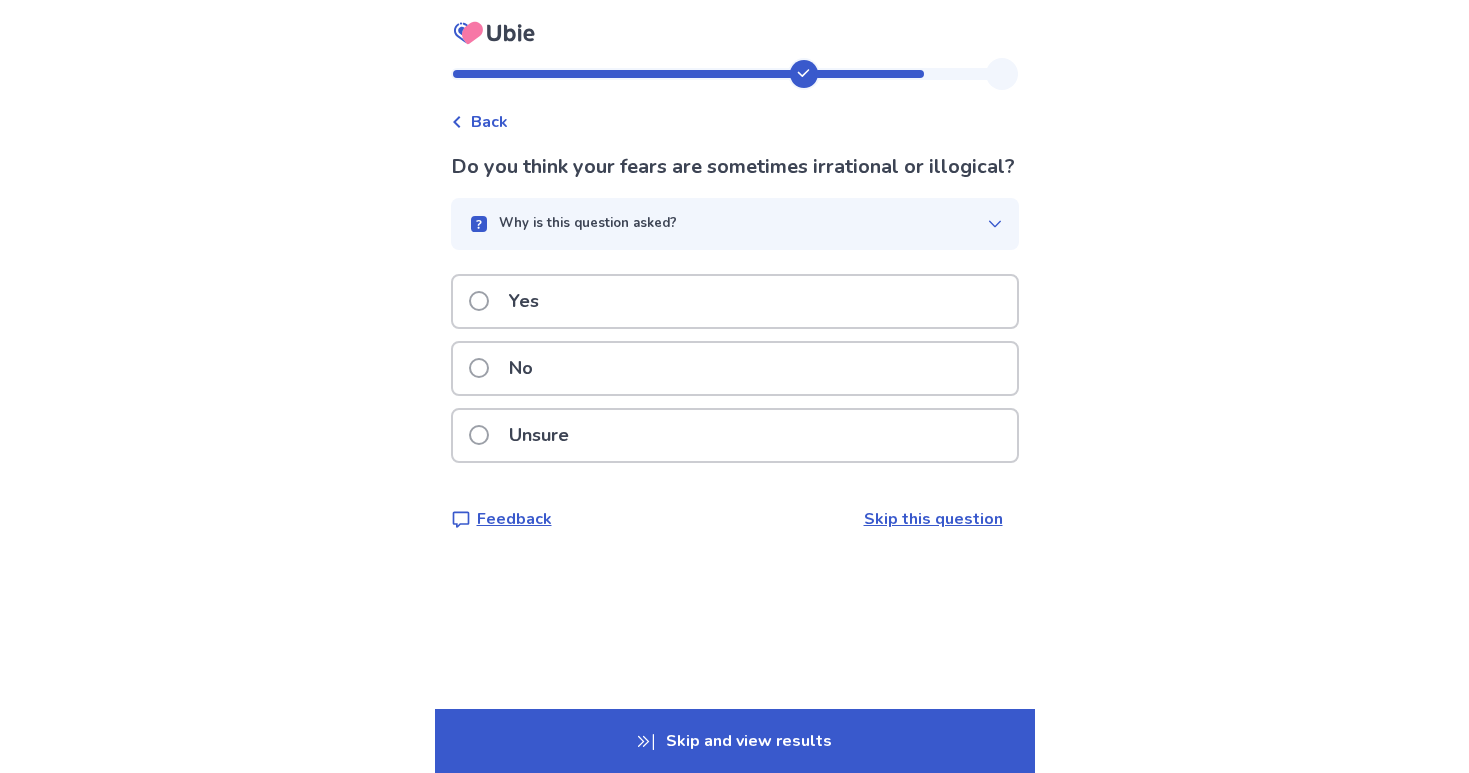 click on "No" at bounding box center [507, 368] 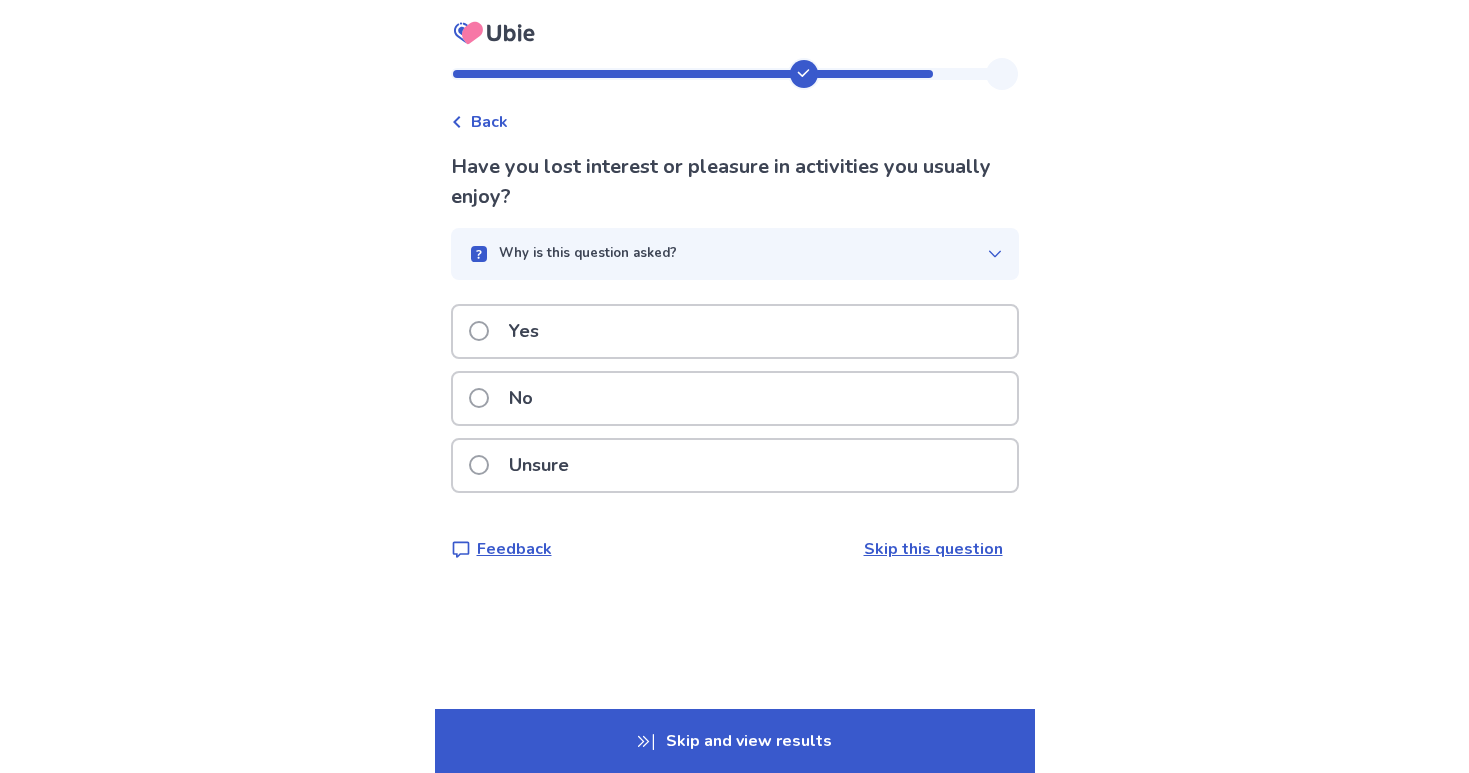 click on "Yes" at bounding box center [524, 331] 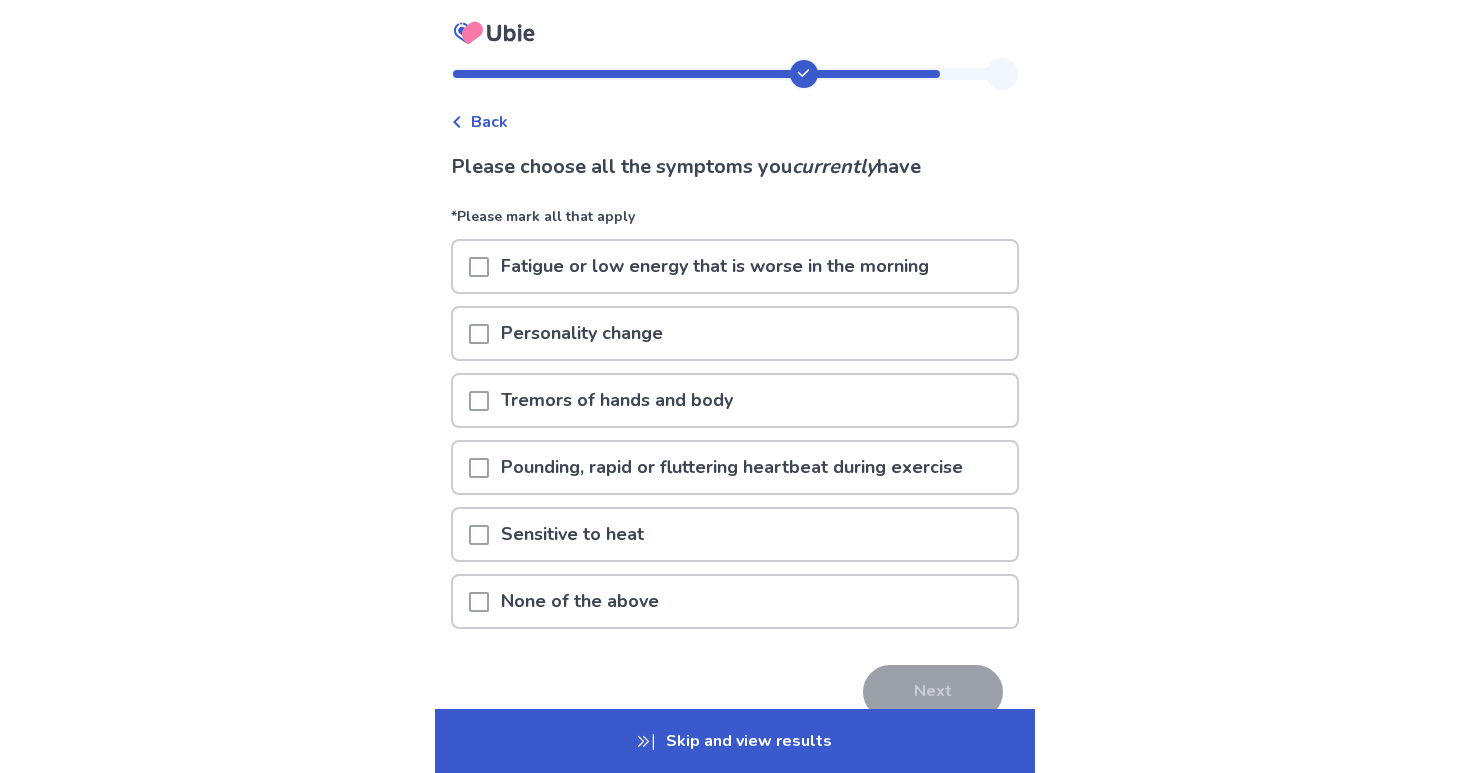click on "Fatigue or low energy that is worse in the morning" at bounding box center (715, 266) 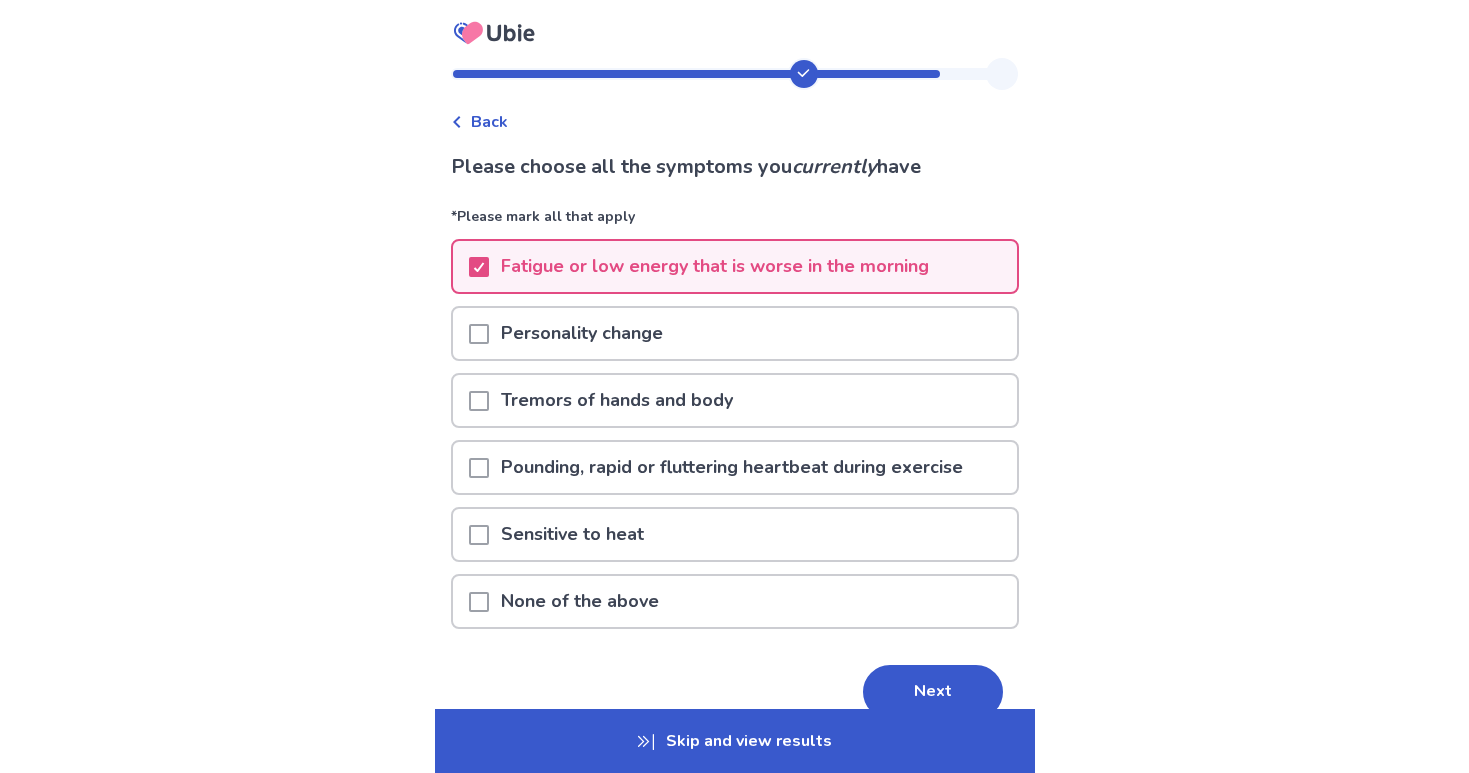 click on "Pounding, rapid or fluttering heartbeat during exercise" at bounding box center (732, 467) 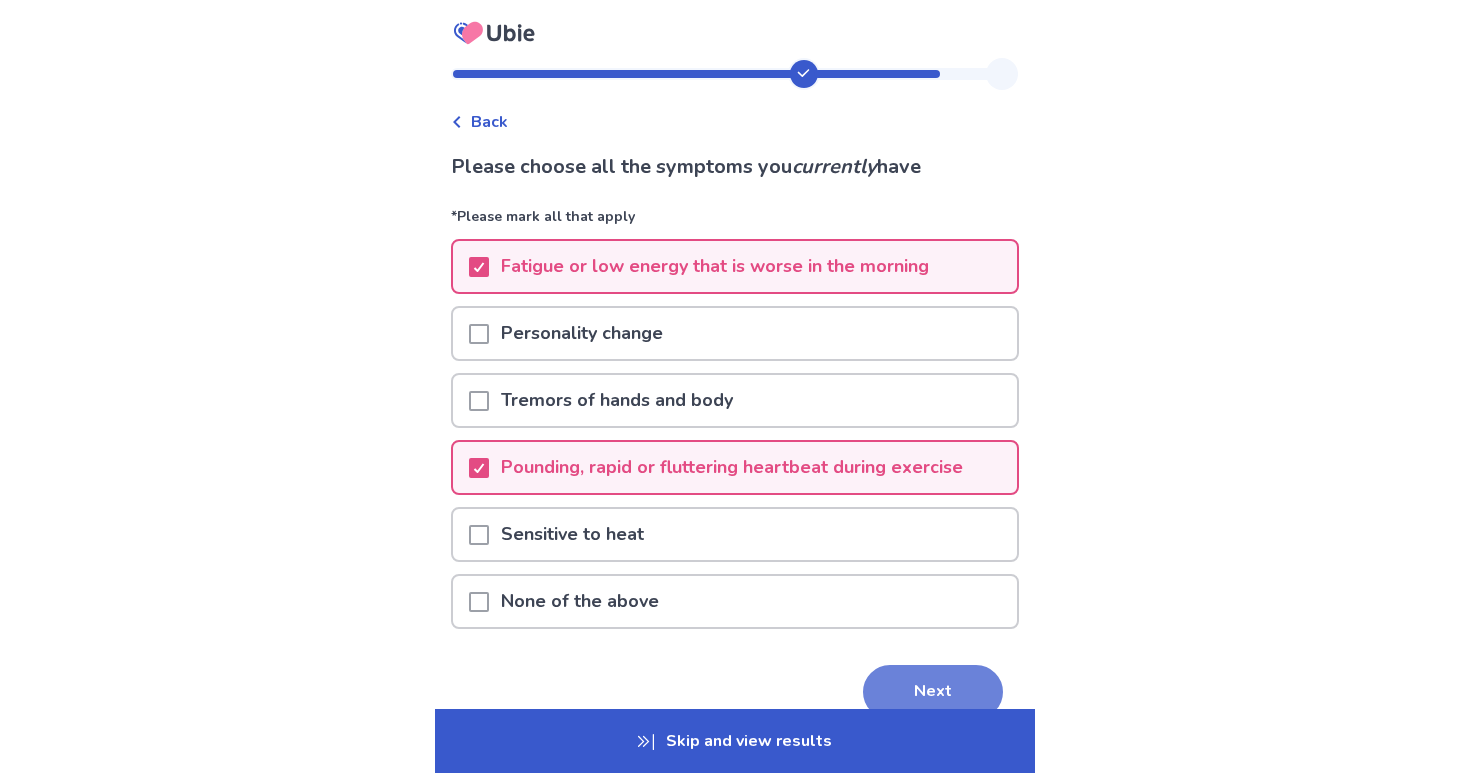 click on "Next" at bounding box center (933, 692) 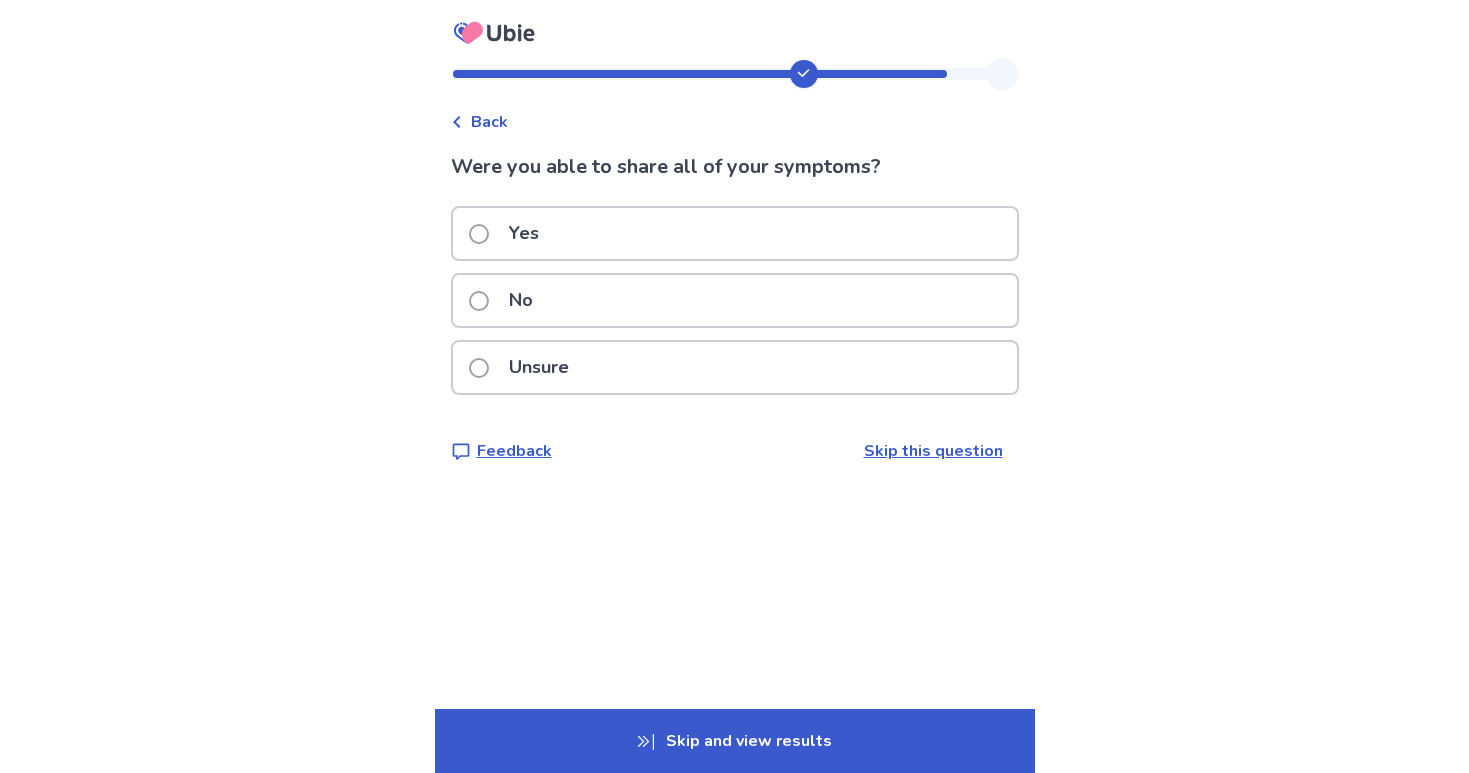scroll, scrollTop: 0, scrollLeft: 0, axis: both 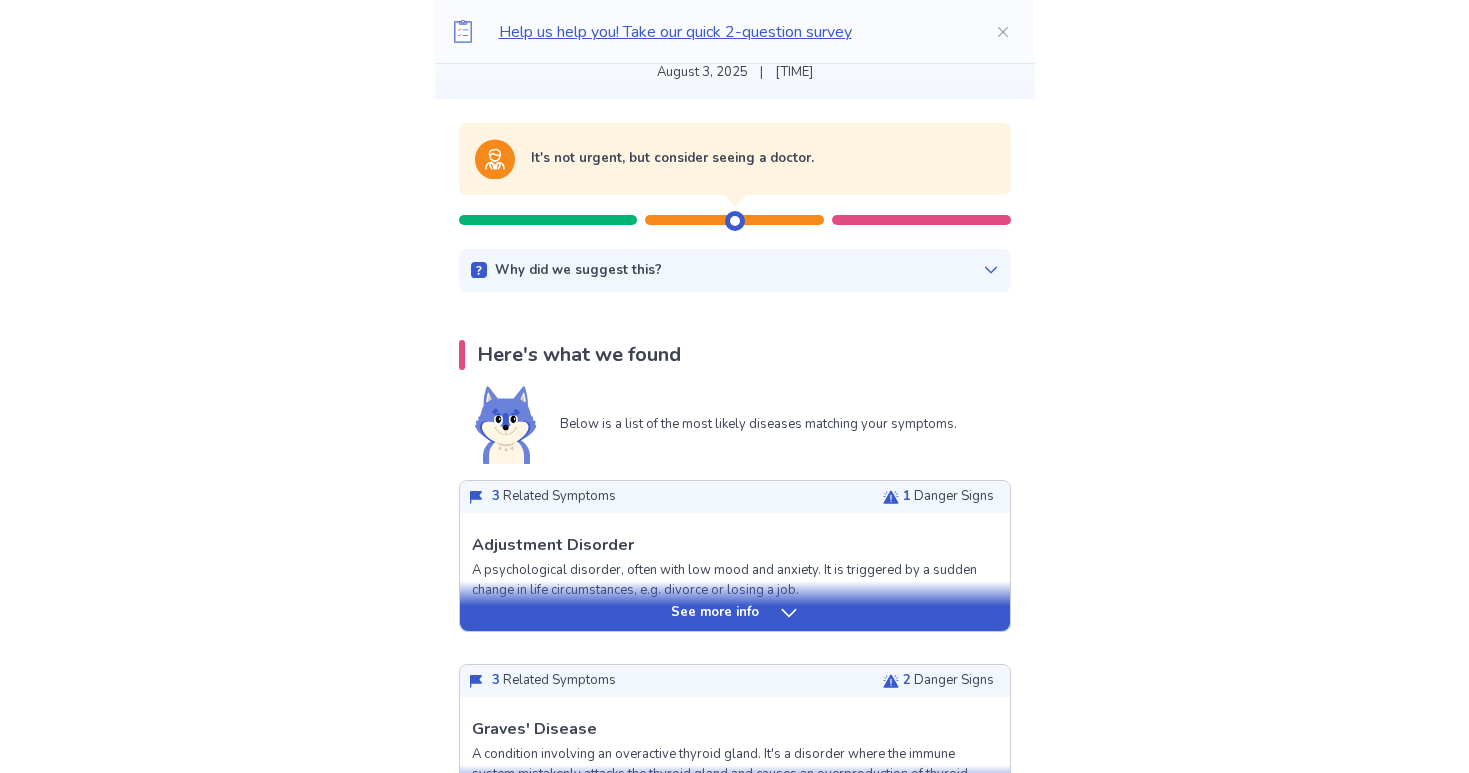 click at bounding box center [735, 210] 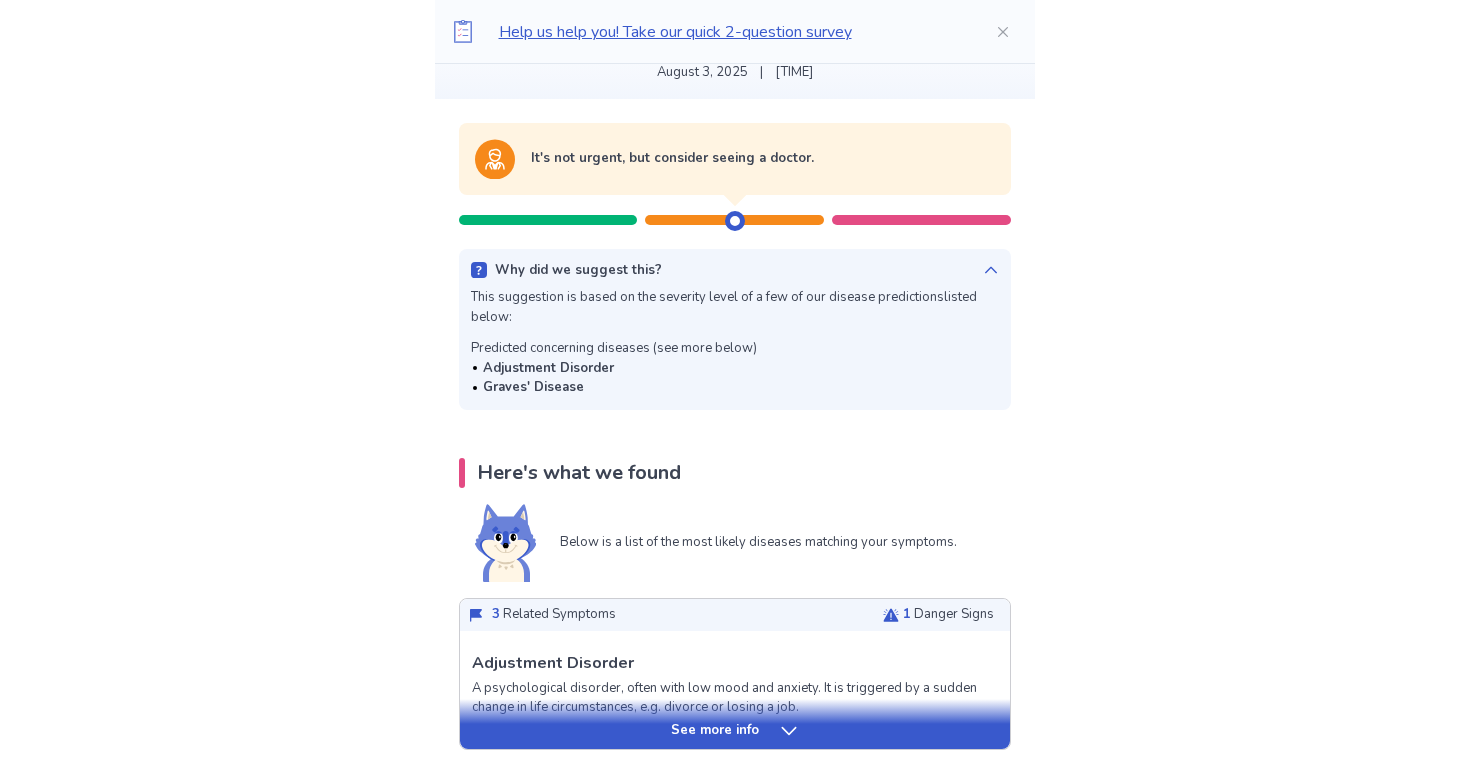 click on "Why did we suggest this?" at bounding box center [735, 271] 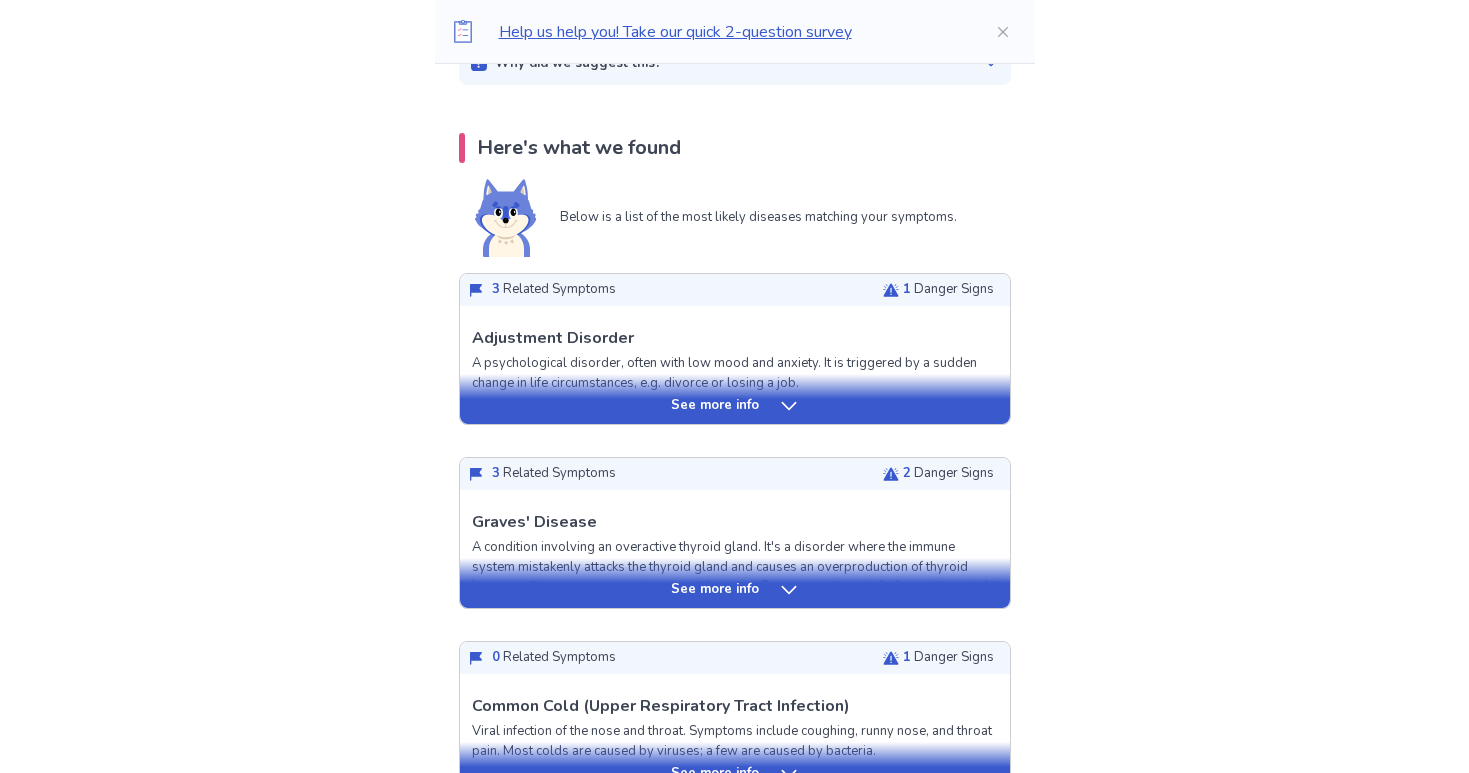 scroll, scrollTop: 362, scrollLeft: 0, axis: vertical 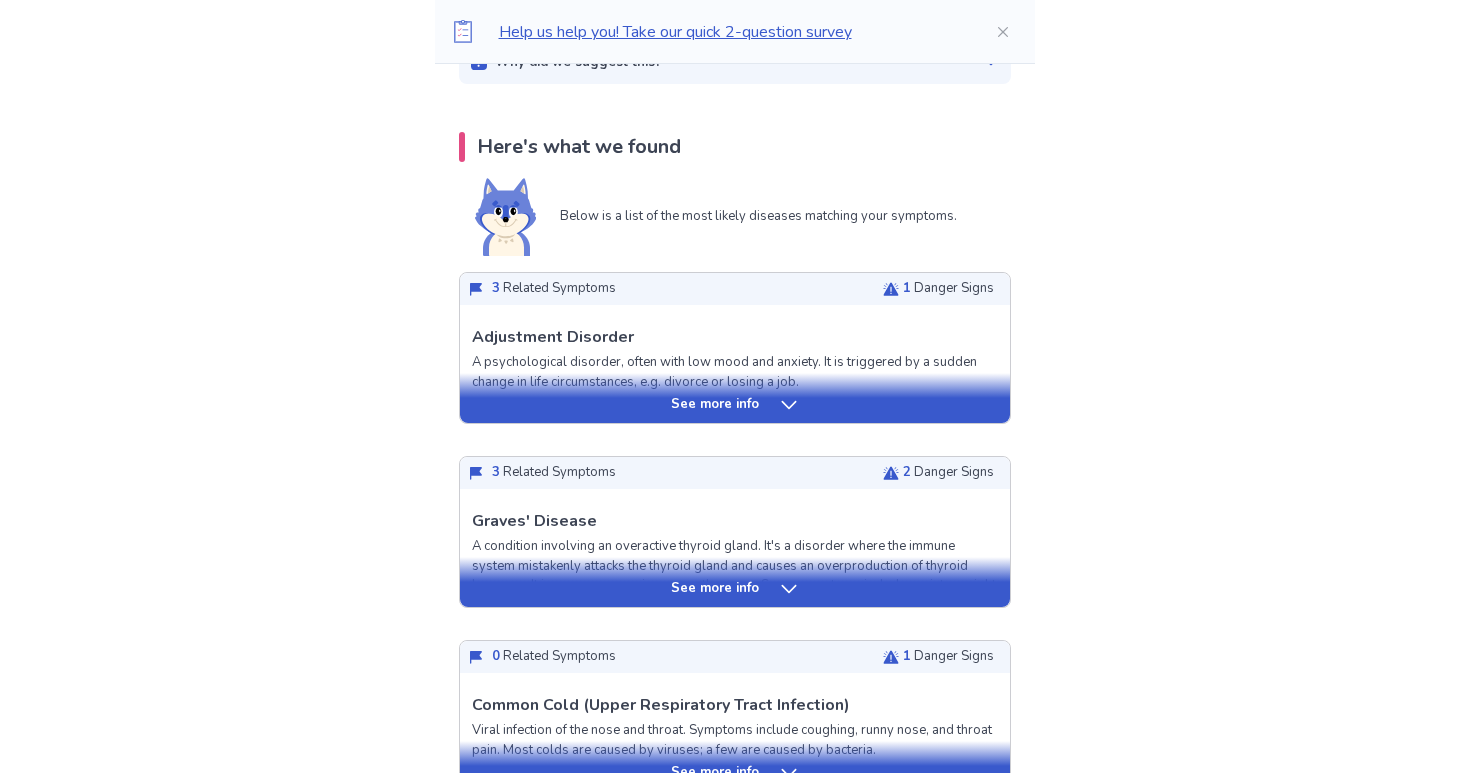 click on "See more info" at bounding box center [715, 405] 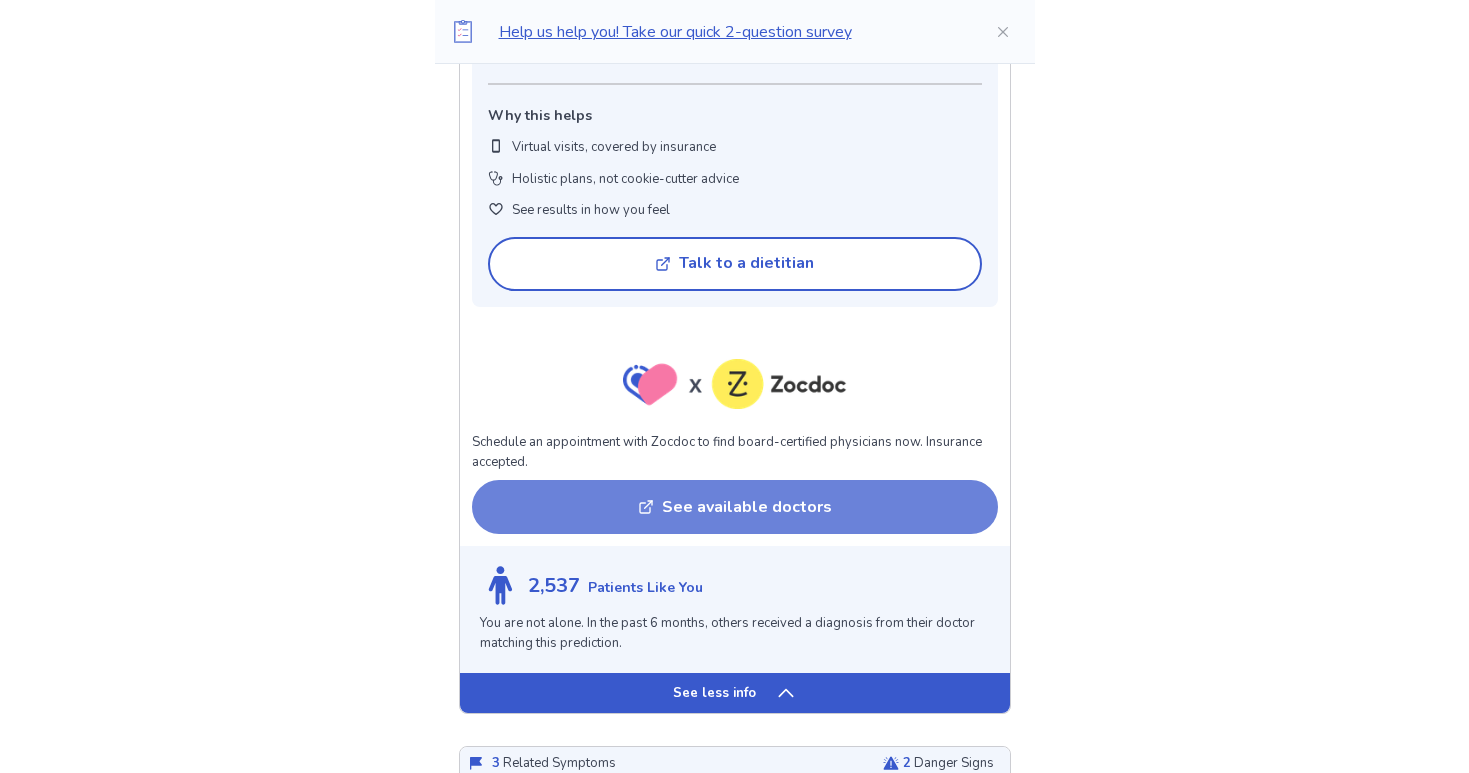 scroll, scrollTop: 1528, scrollLeft: 1, axis: both 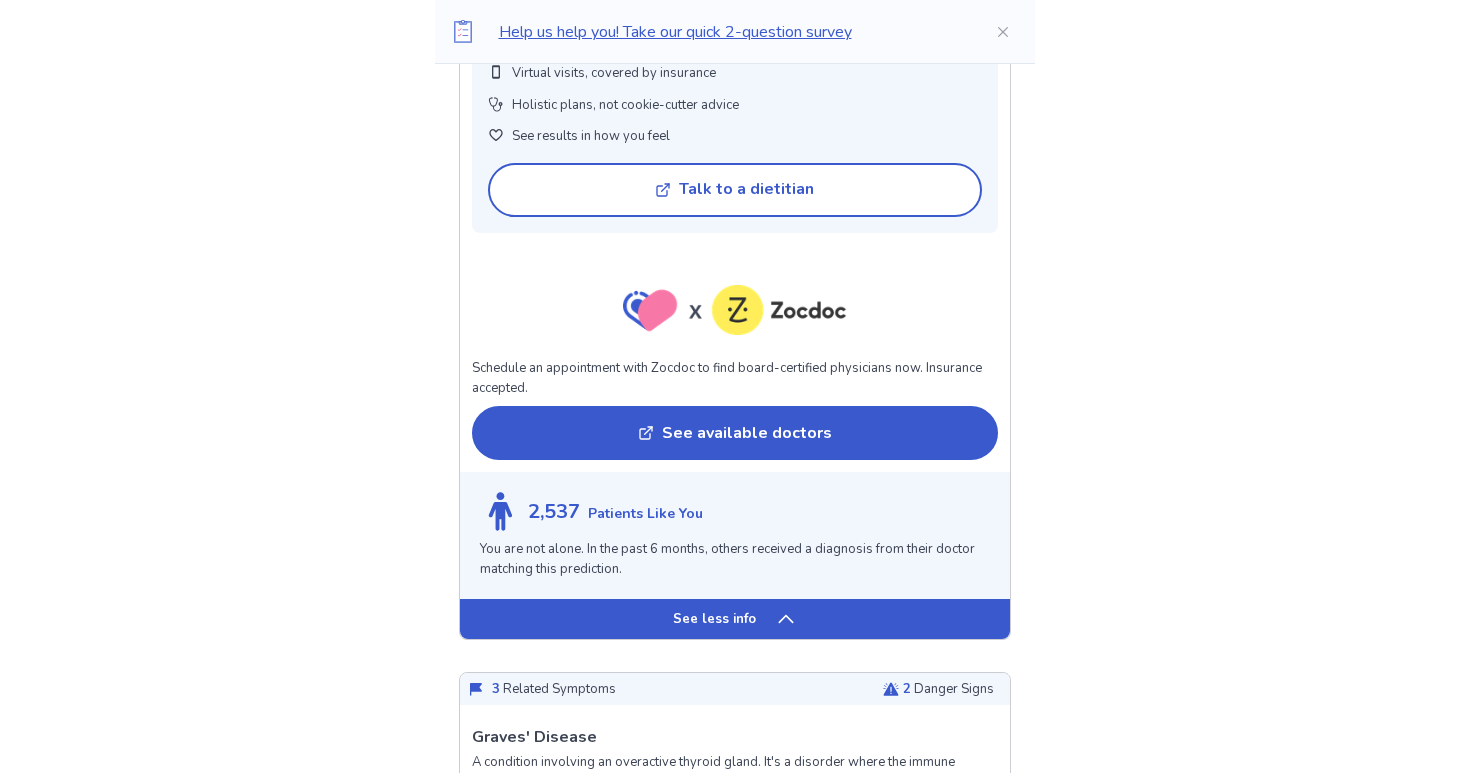 click on "See less info" at bounding box center [714, 620] 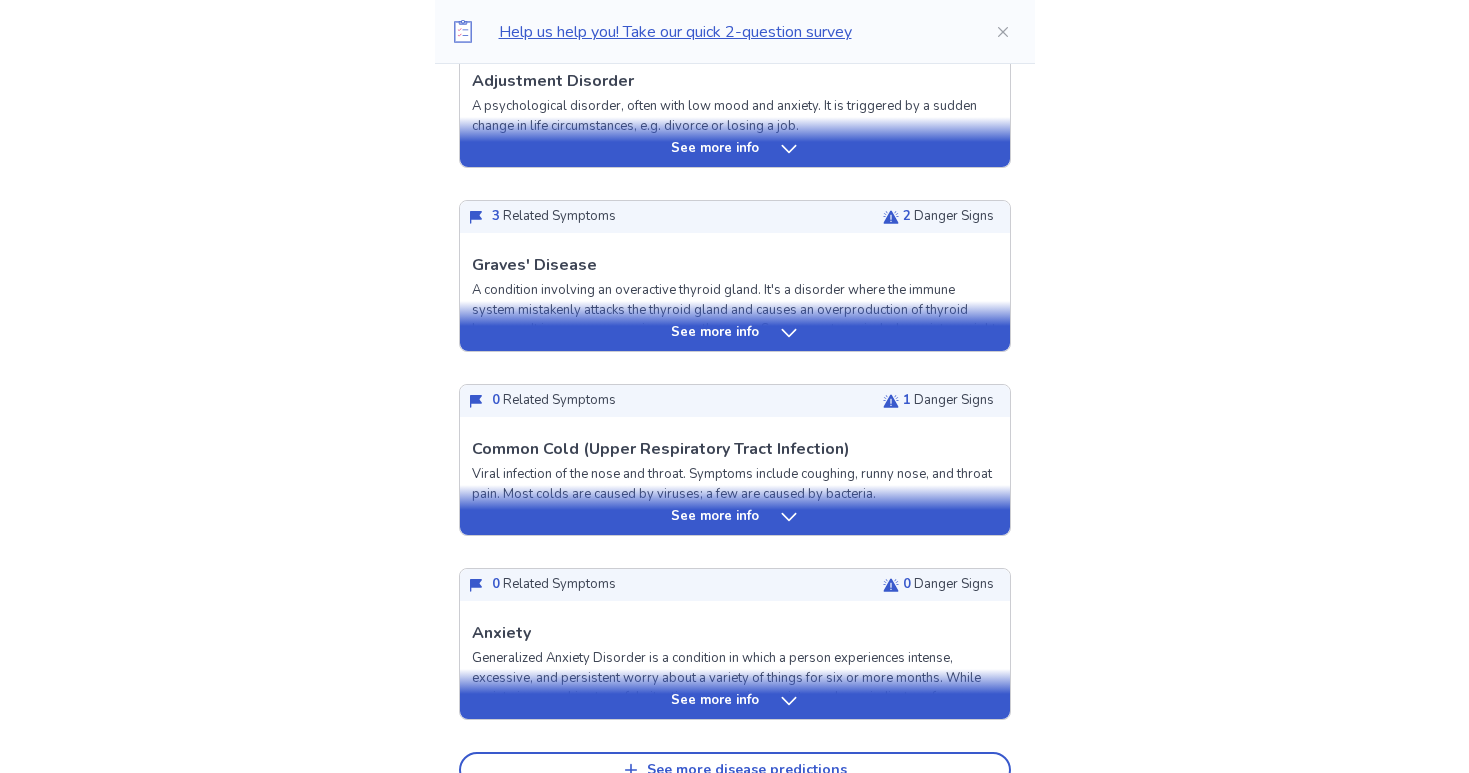 click on "See more info" at bounding box center (715, 333) 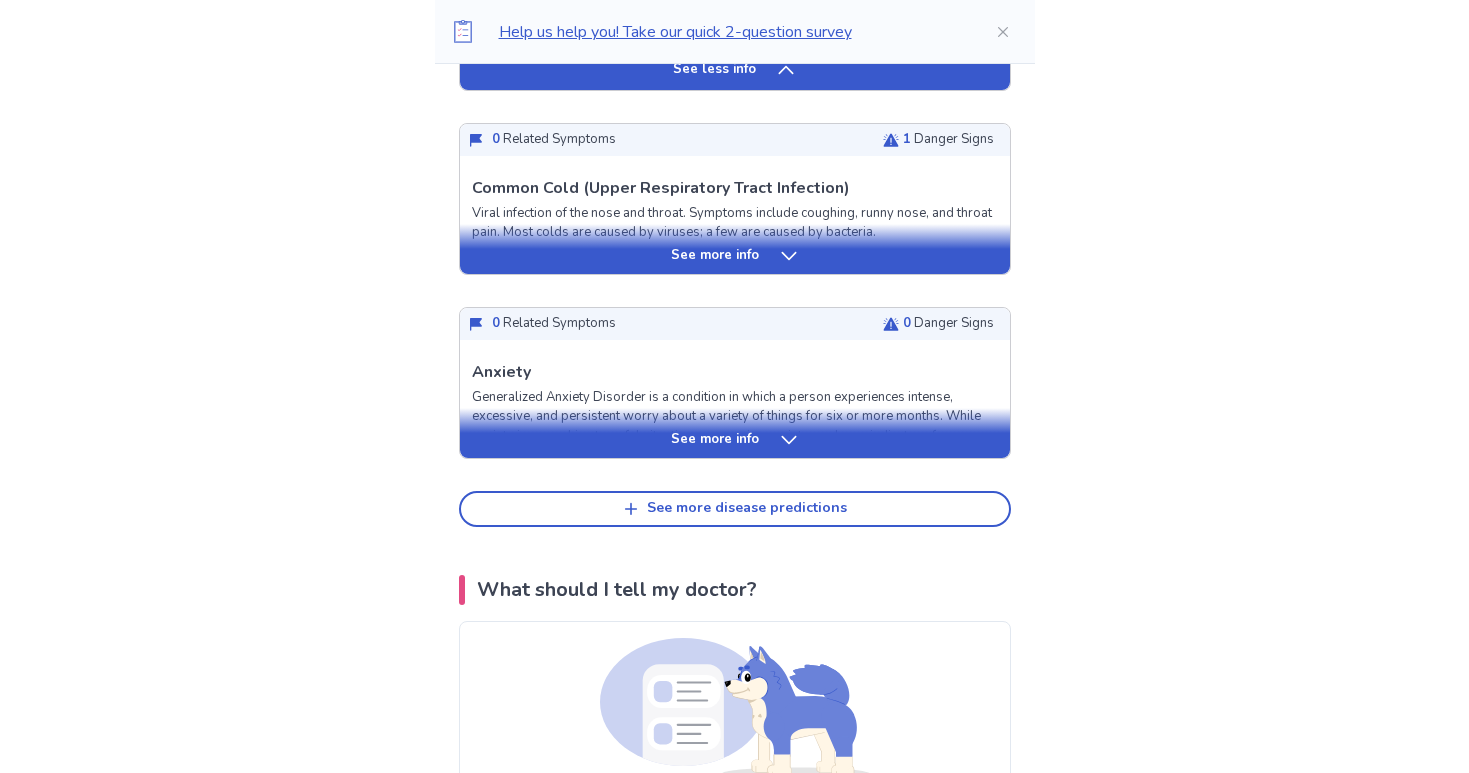 scroll, scrollTop: 2370, scrollLeft: 0, axis: vertical 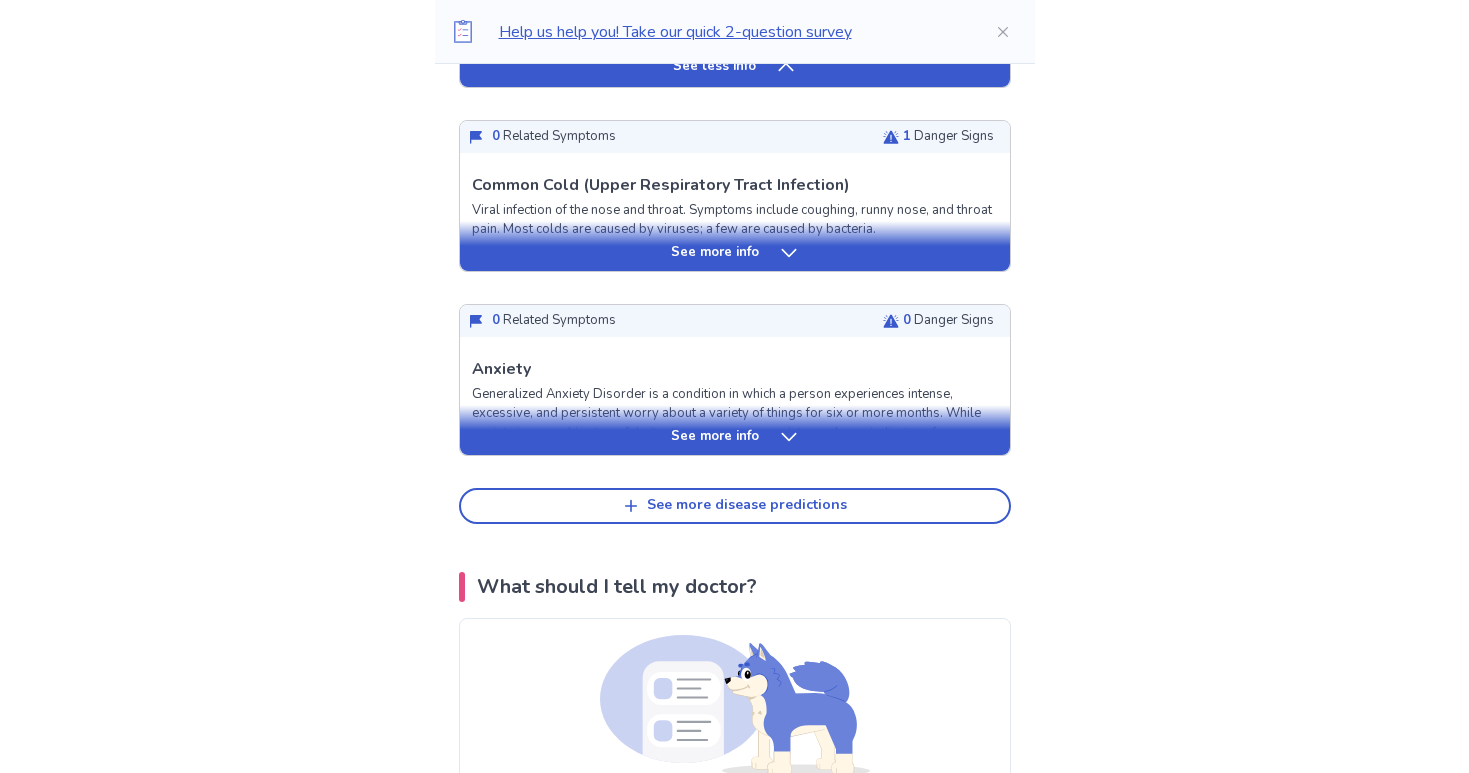 click on "See more info" at bounding box center [735, 246] 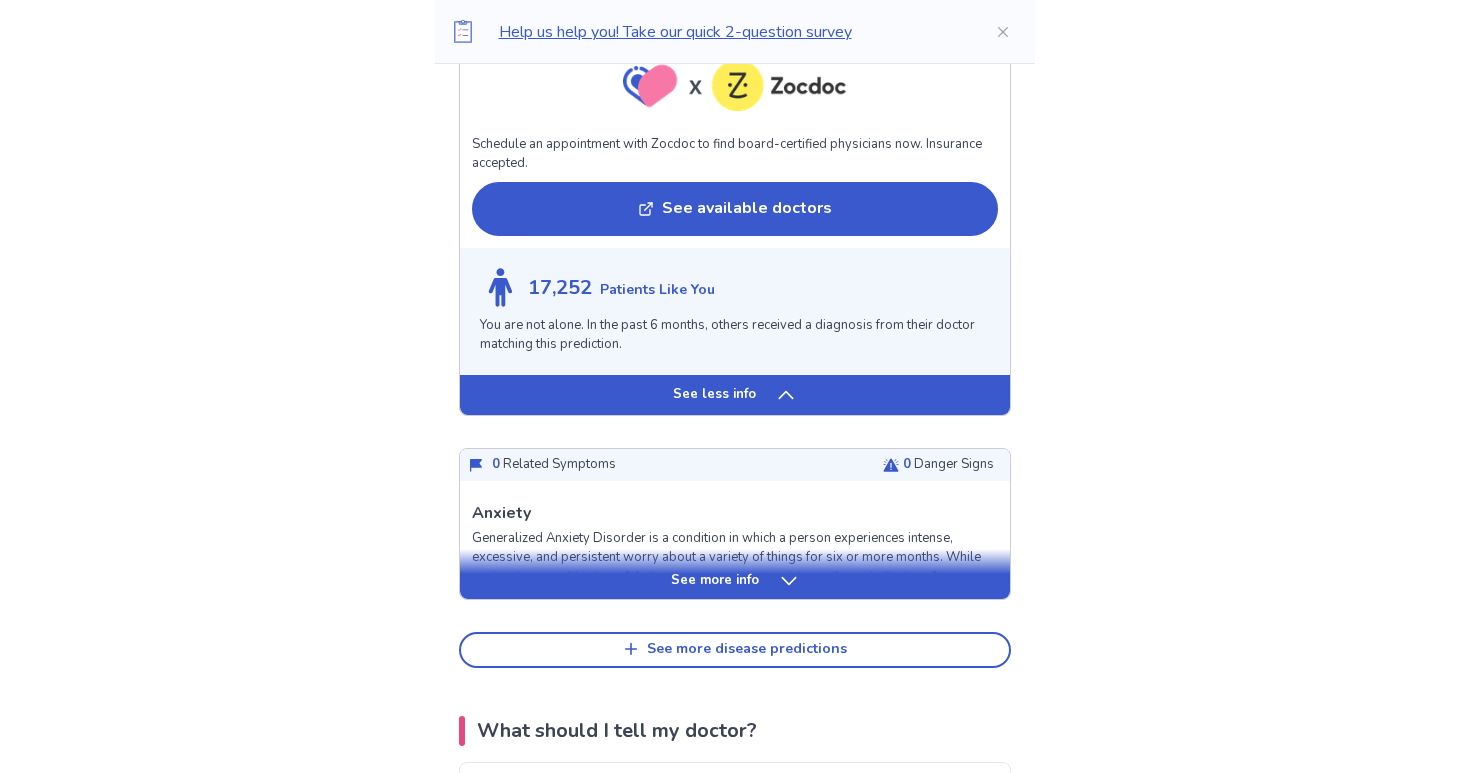 click on "See less info" at bounding box center [735, 395] 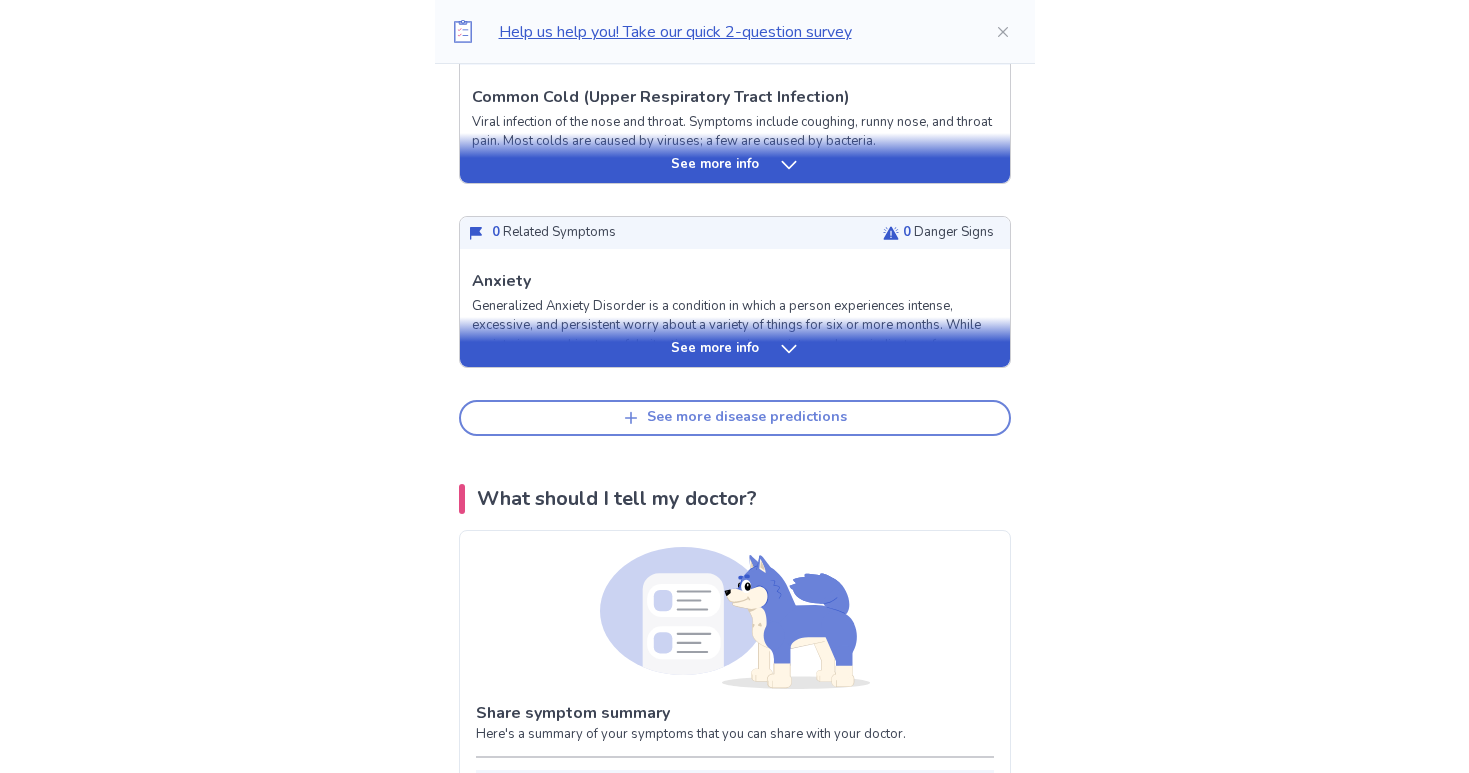 click on "See more disease predictions" at bounding box center (735, 418) 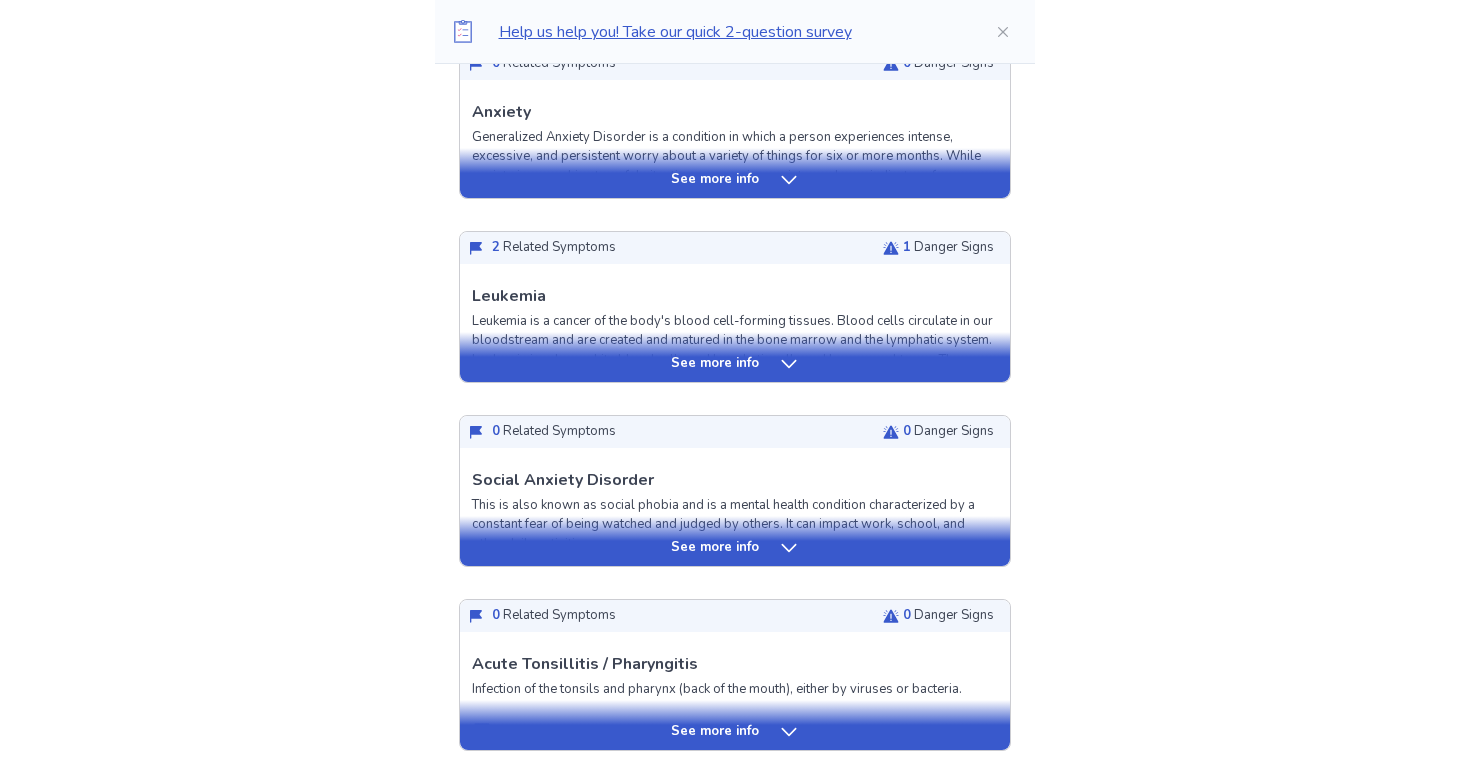 scroll, scrollTop: 2647, scrollLeft: 0, axis: vertical 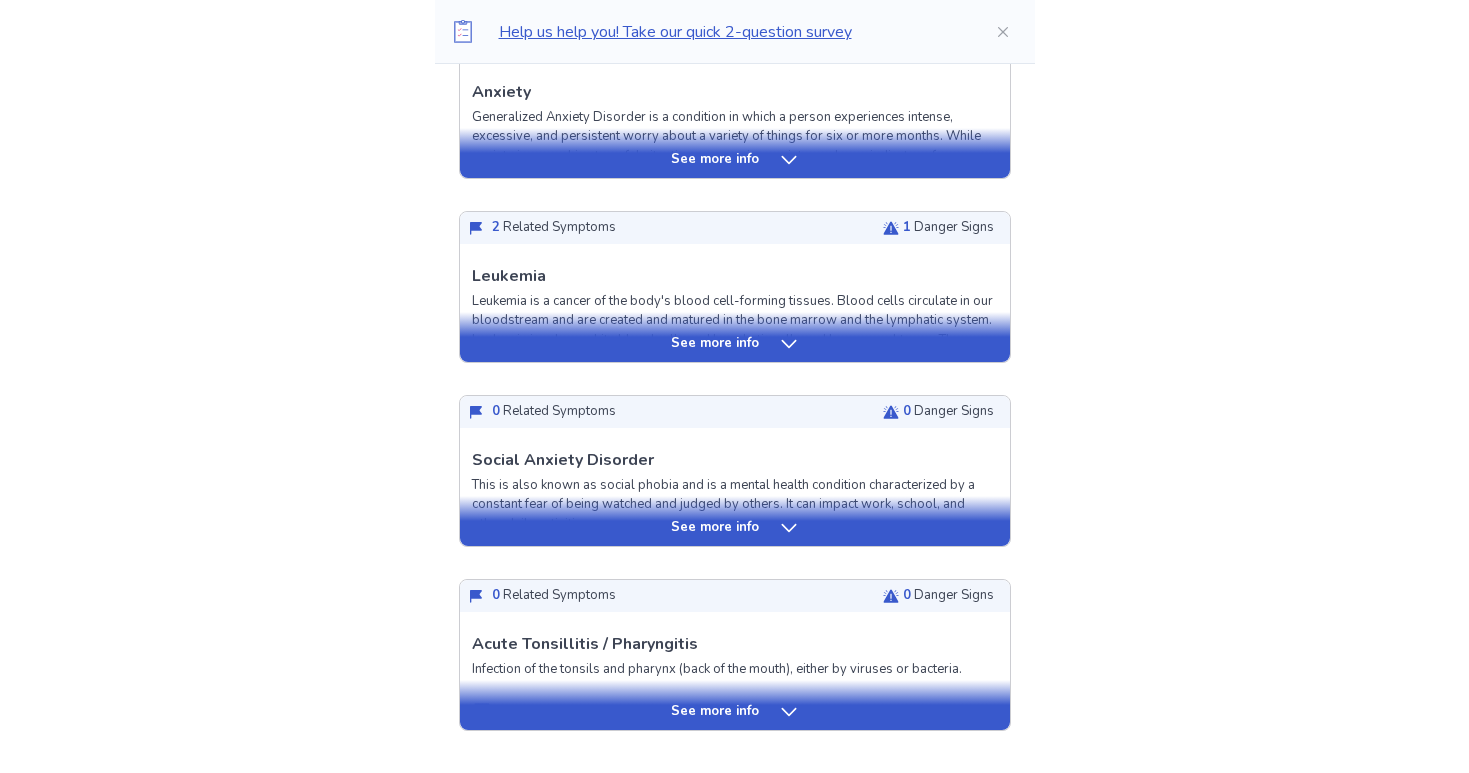 click on "See more info" at bounding box center (735, 344) 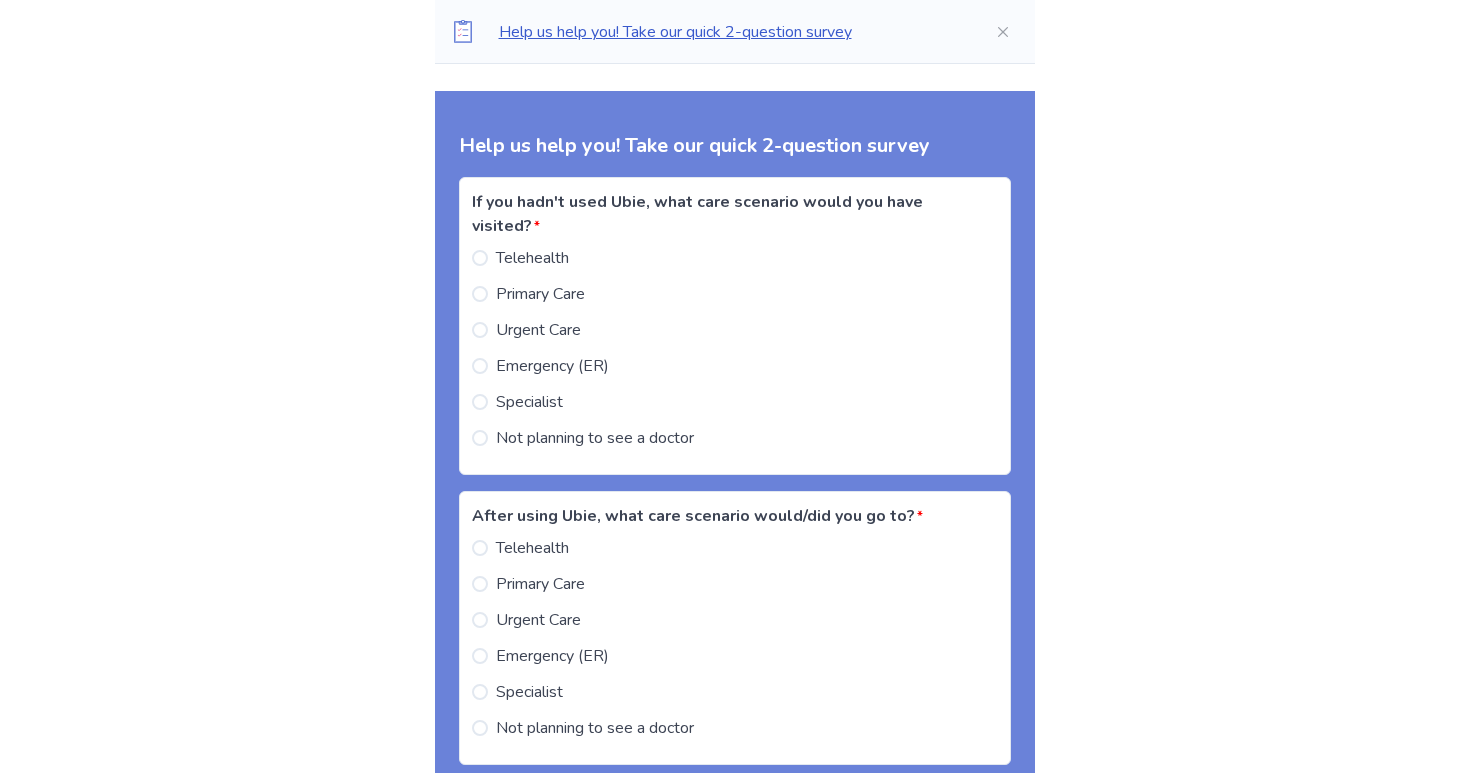 scroll, scrollTop: 5466, scrollLeft: 0, axis: vertical 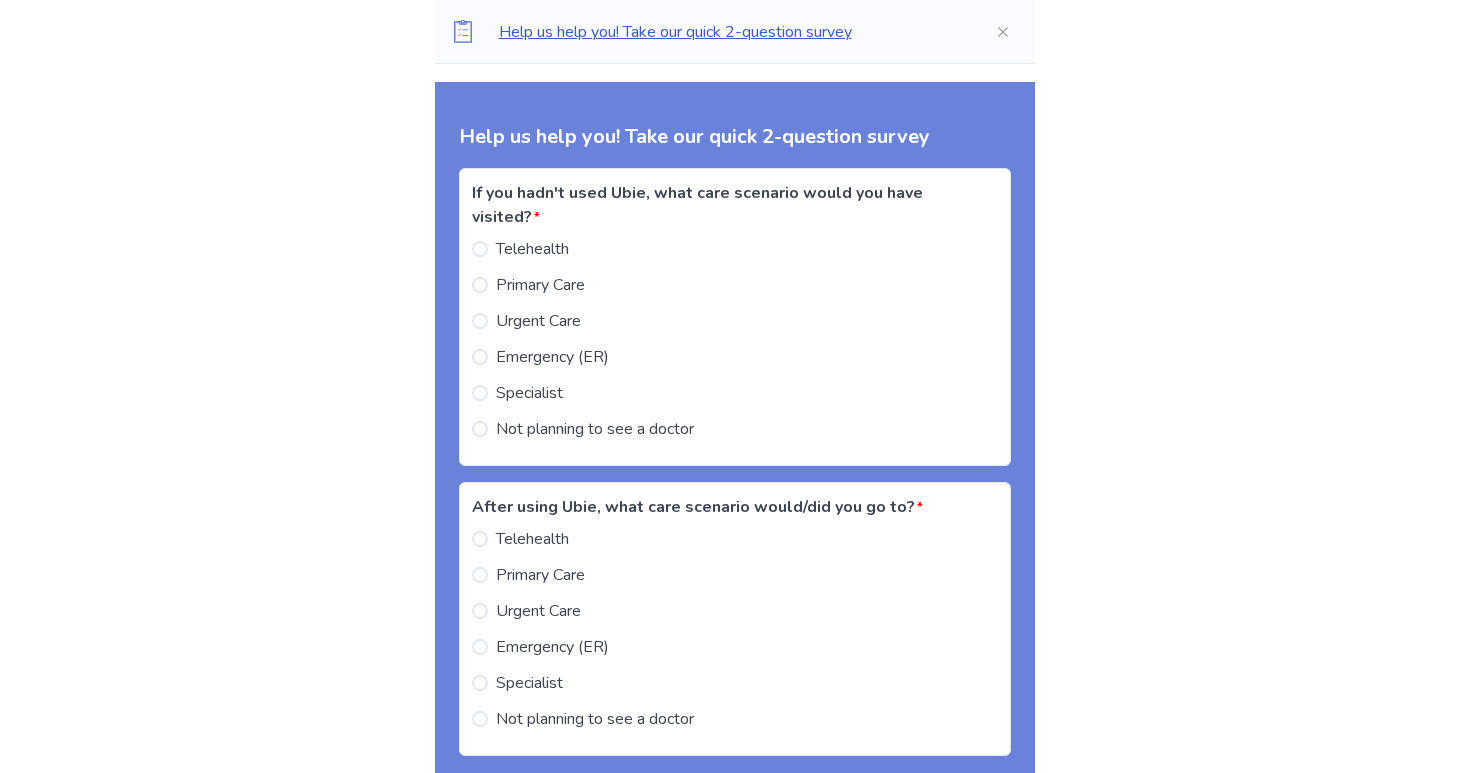 click on "Not planning to see a doctor" at bounding box center [595, 429] 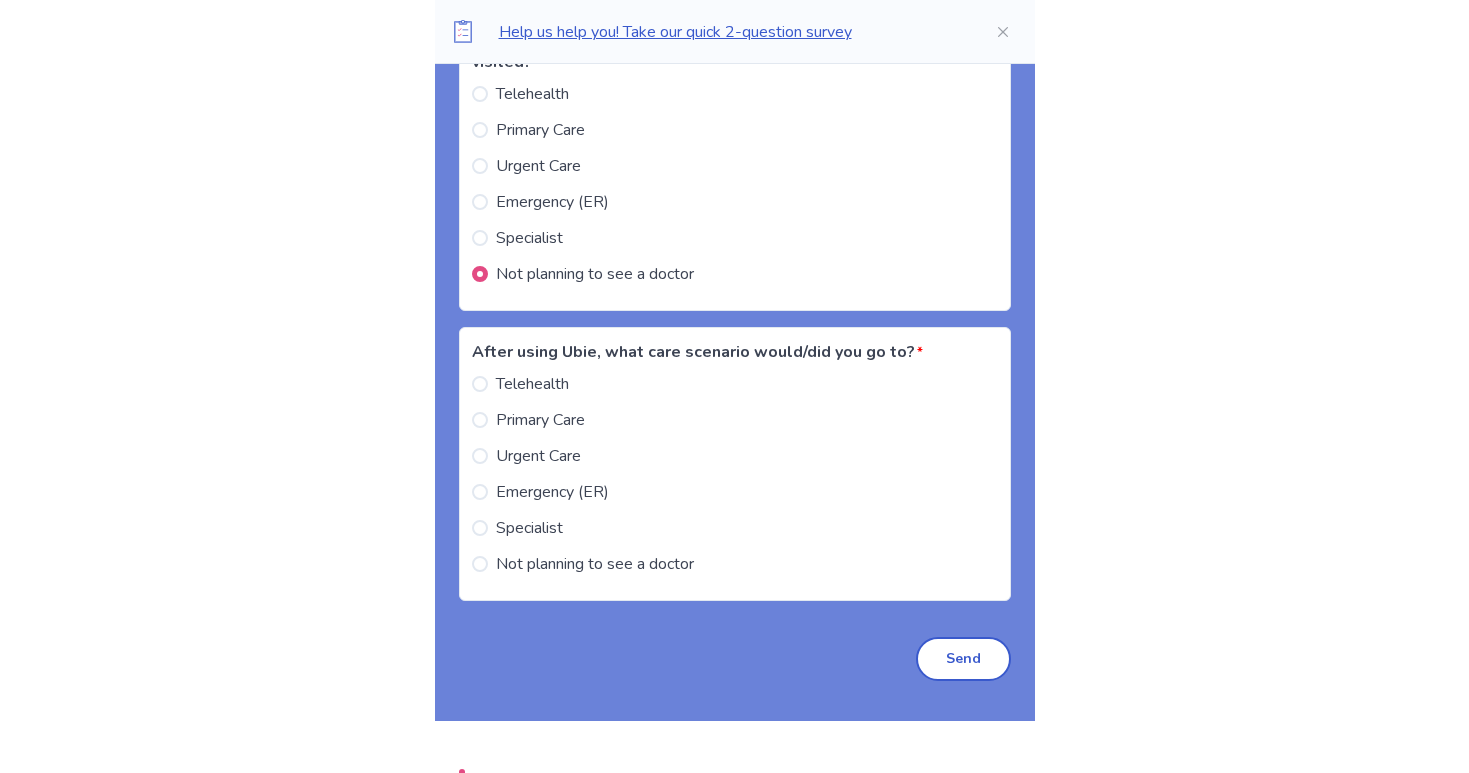 scroll, scrollTop: 5623, scrollLeft: 0, axis: vertical 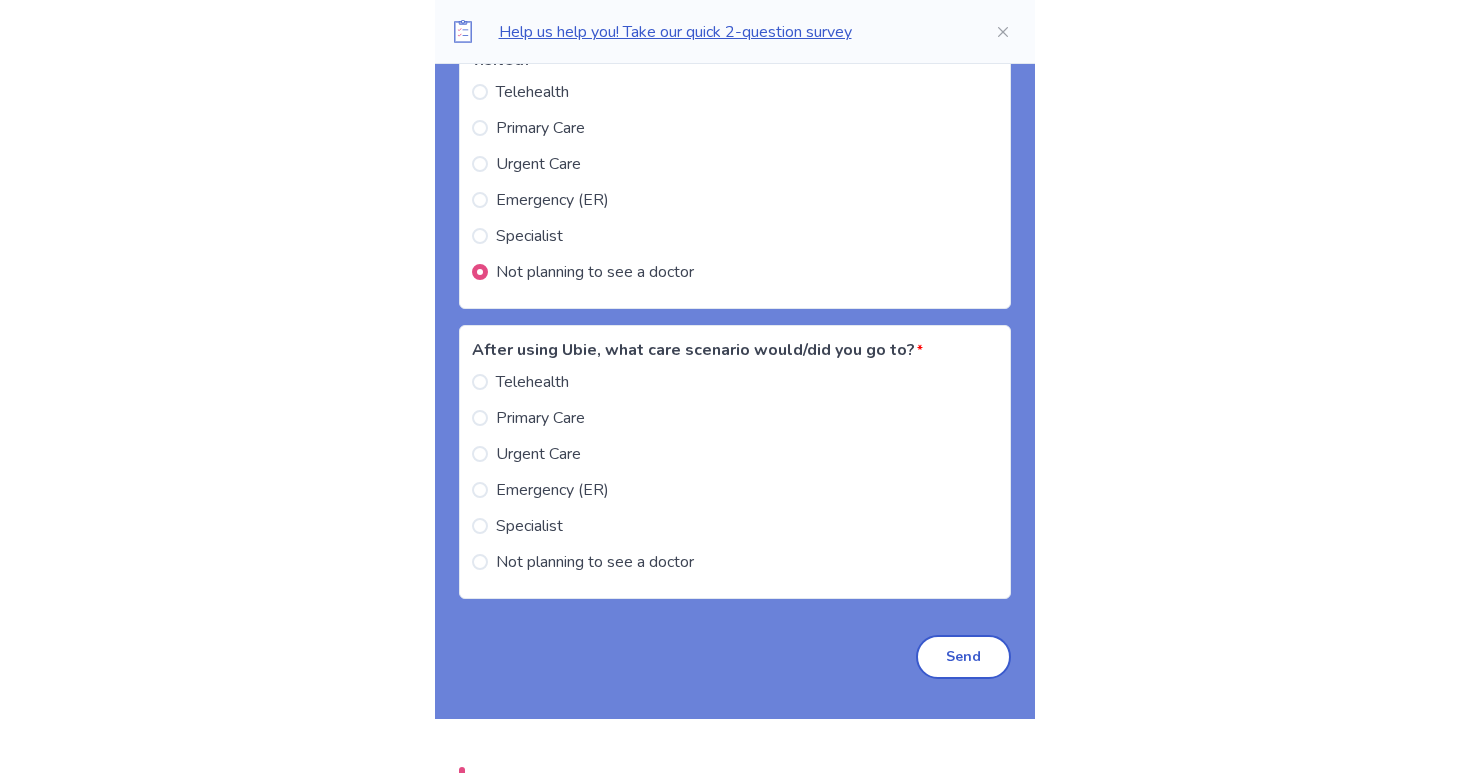 click on "Not planning to see a doctor" at bounding box center (595, 562) 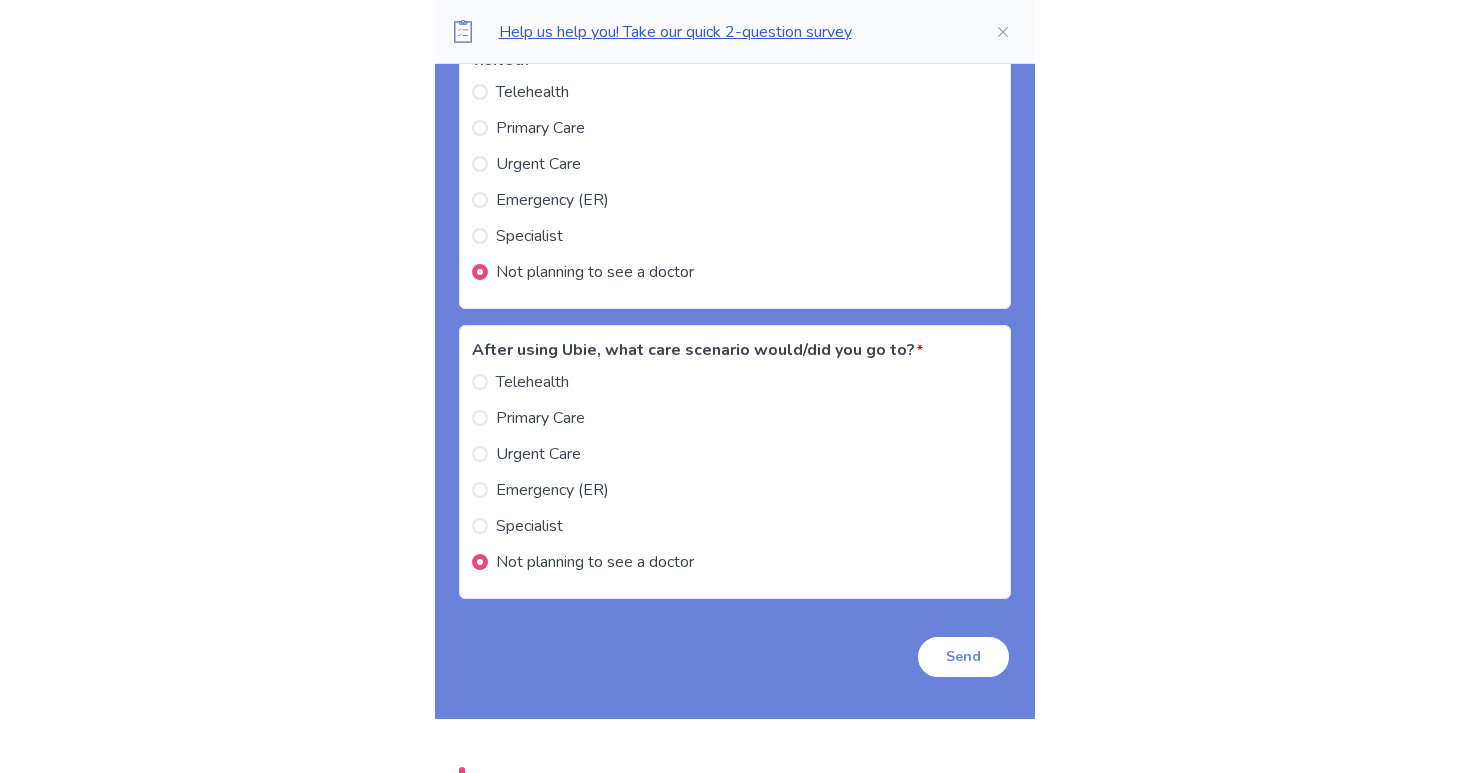 click on "Send" at bounding box center (963, 657) 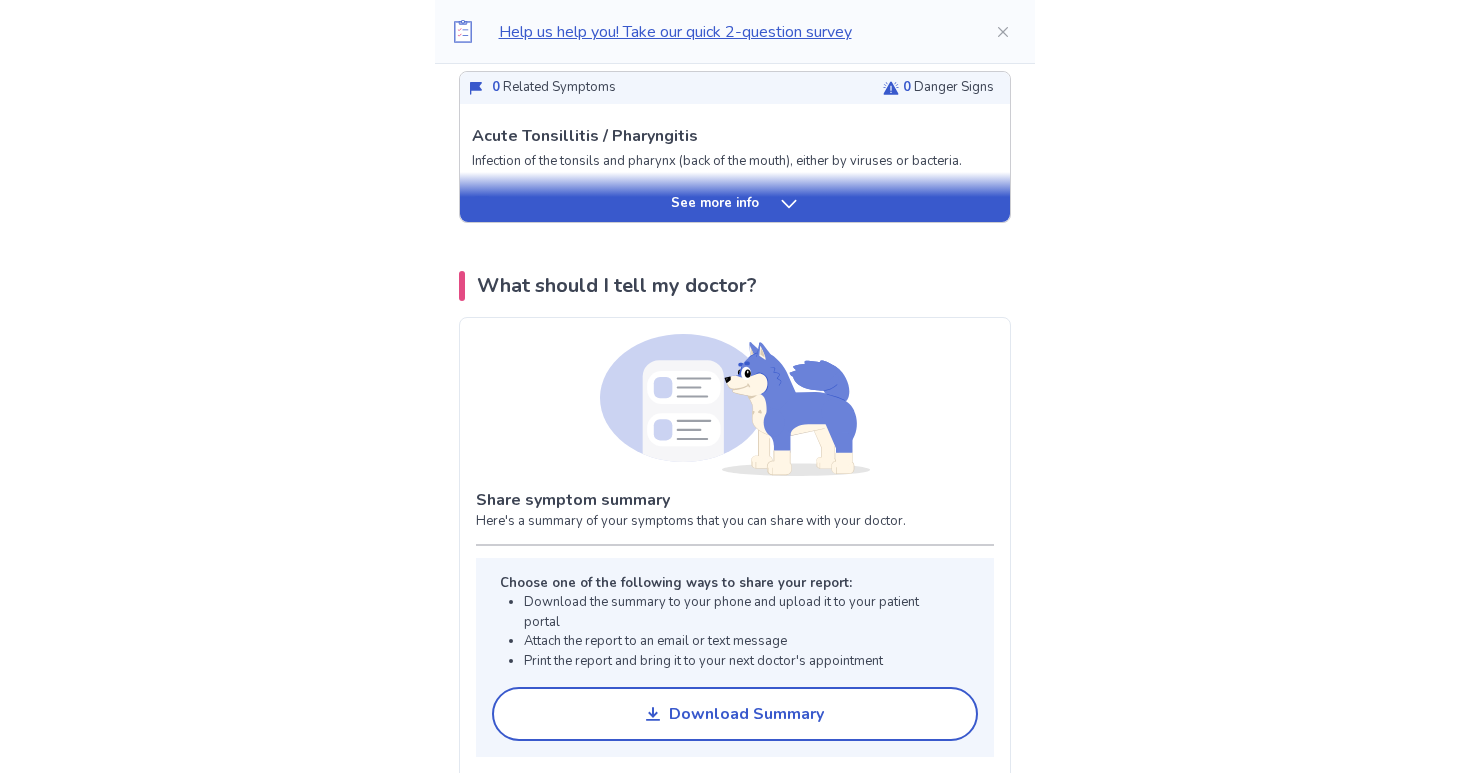 scroll, scrollTop: 3972, scrollLeft: 0, axis: vertical 